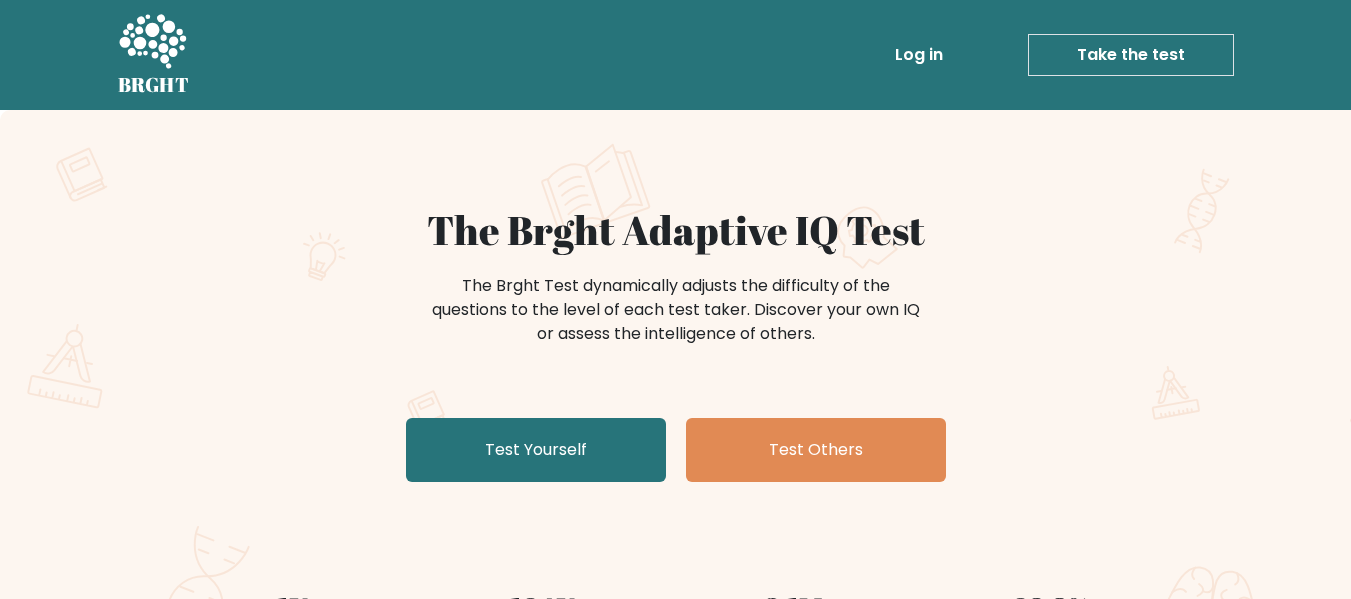 scroll, scrollTop: 0, scrollLeft: 0, axis: both 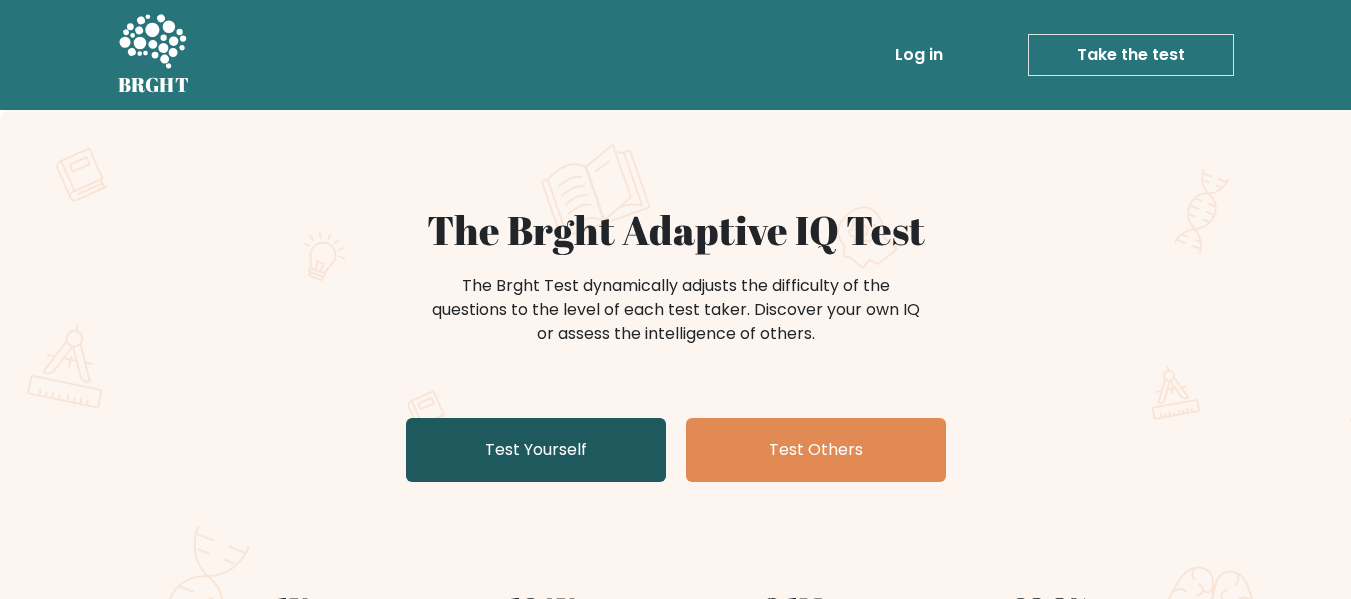click on "Test Yourself" at bounding box center (536, 450) 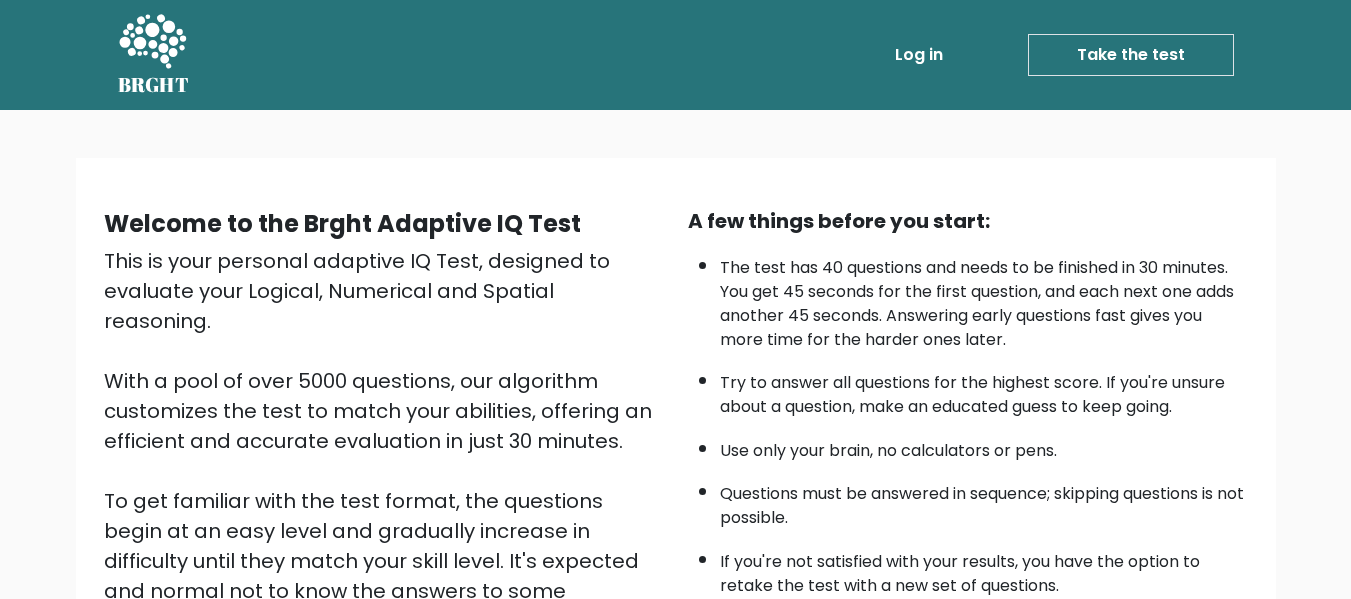 scroll, scrollTop: 317, scrollLeft: 0, axis: vertical 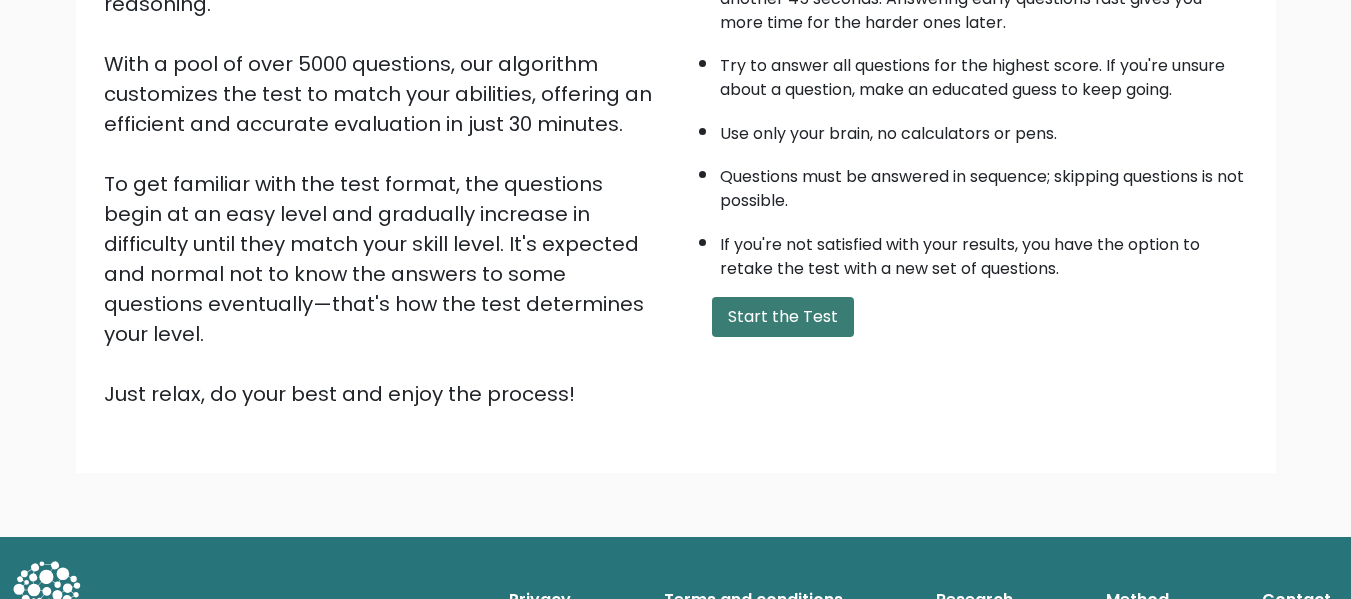 click on "Start the Test" at bounding box center (783, 317) 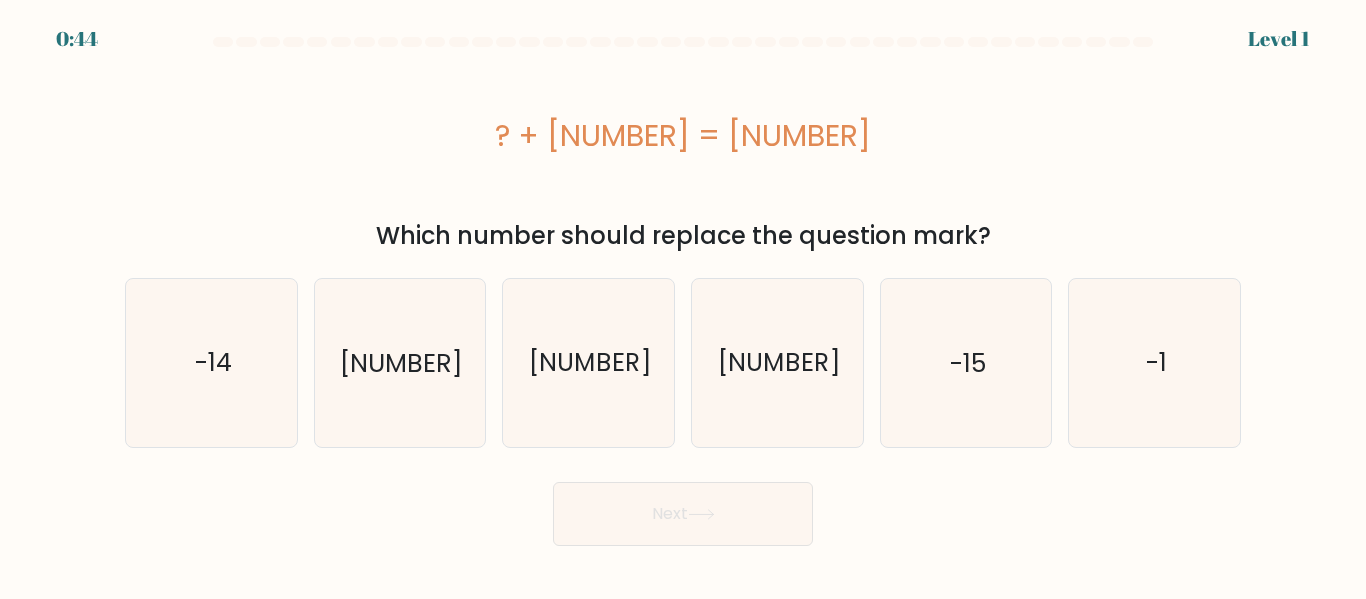 scroll, scrollTop: 0, scrollLeft: 0, axis: both 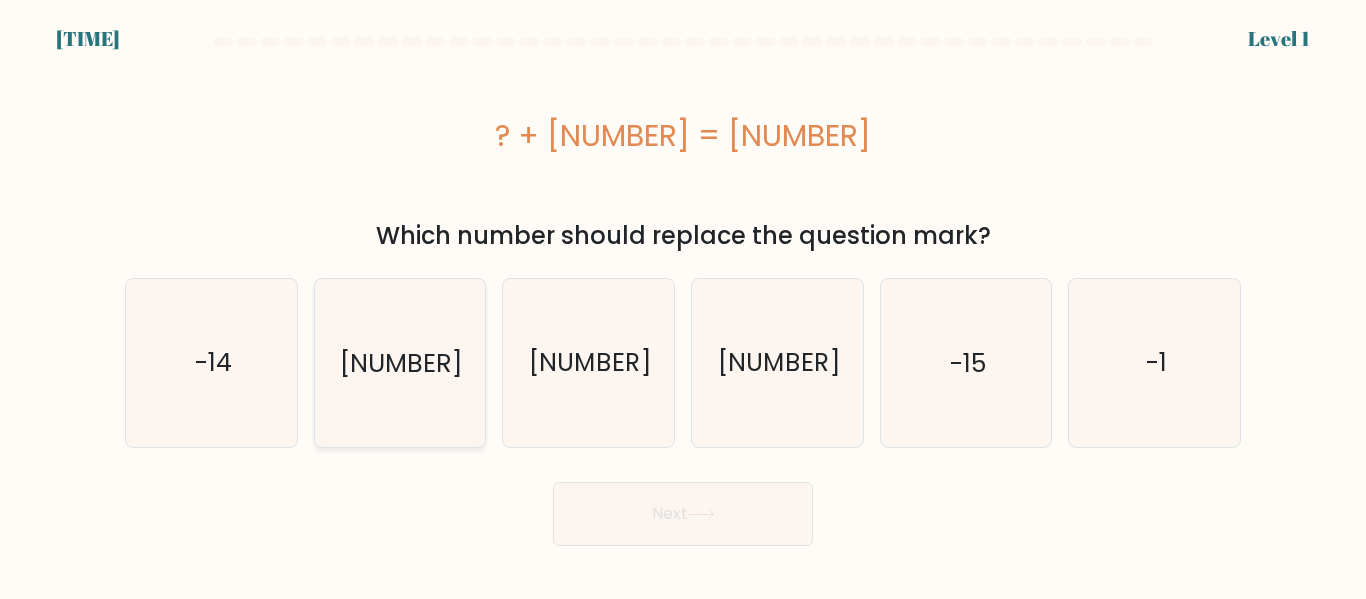 click on "[NUMBER]" at bounding box center [399, 362] 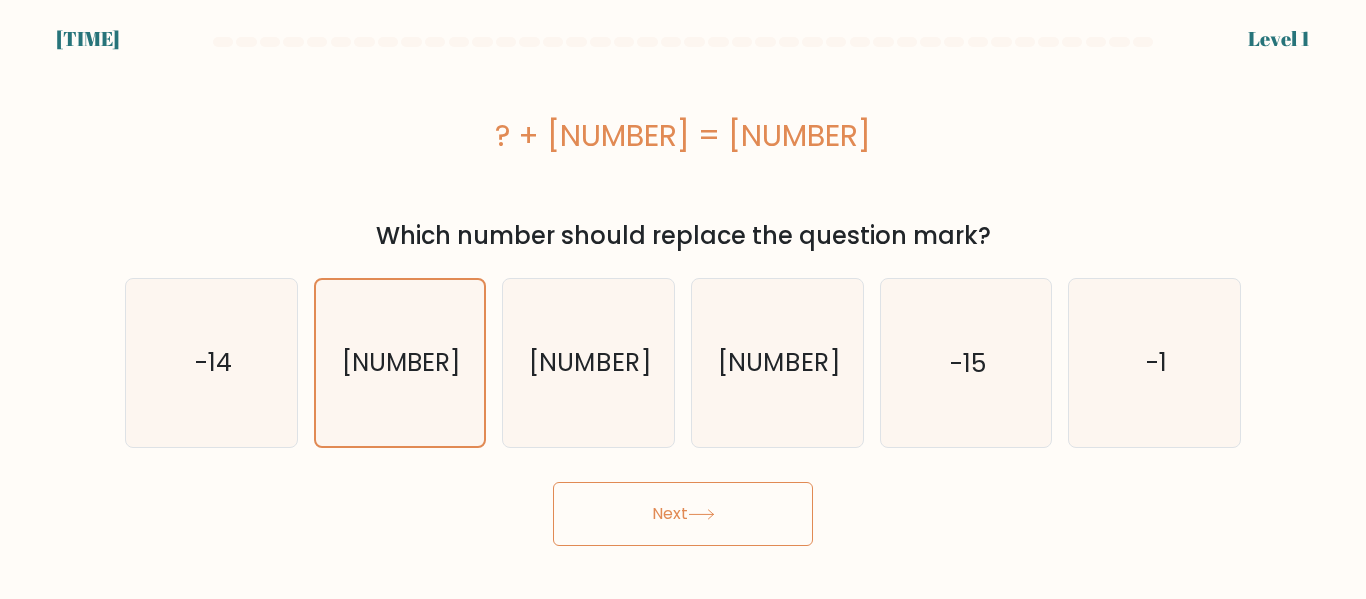 click on "Next" at bounding box center [683, 514] 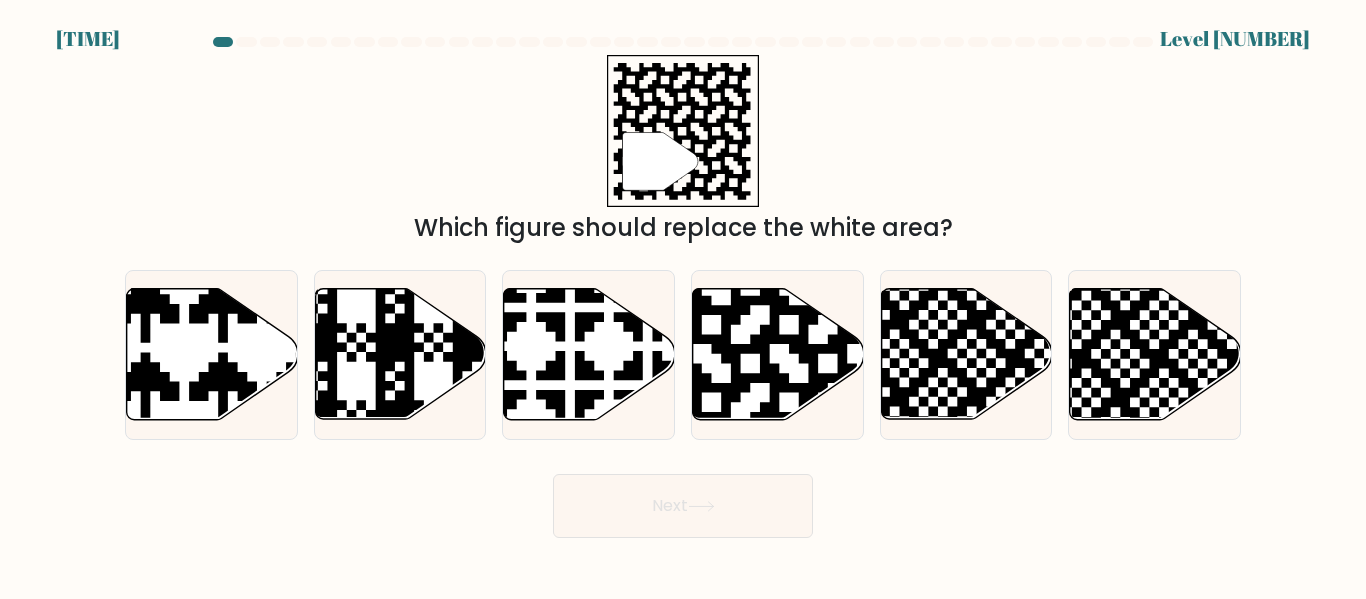 click on "Next" at bounding box center (683, 506) 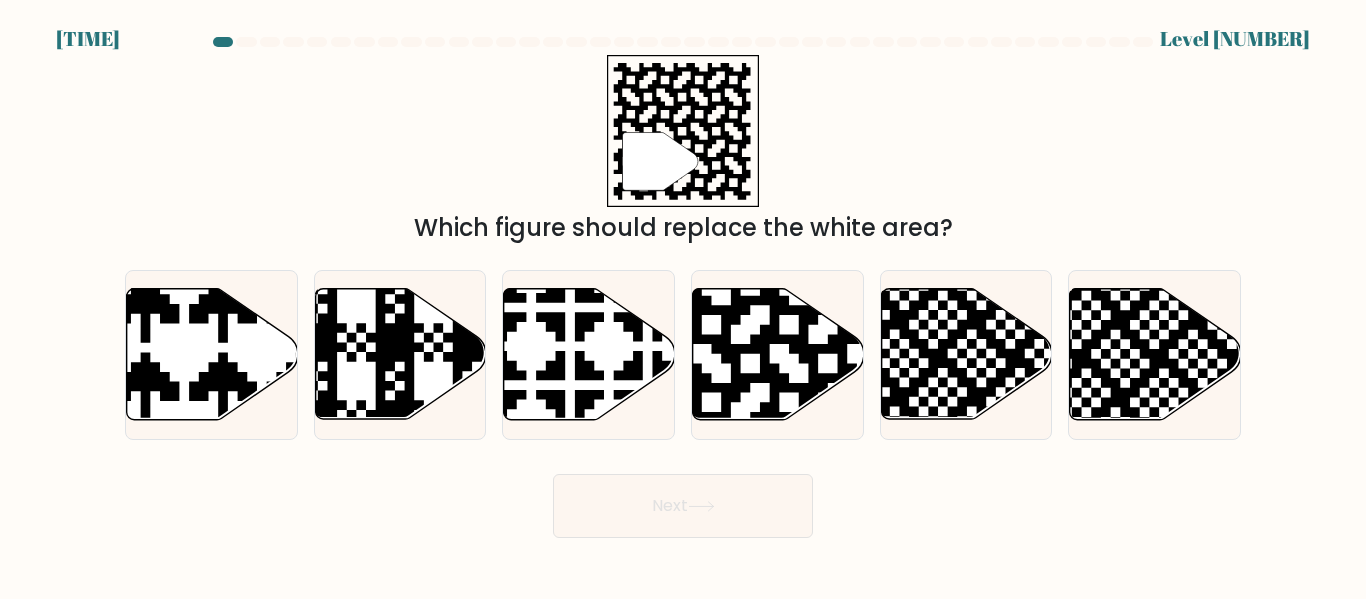 click on ""
Which figure should replace the white area?" at bounding box center (683, 150) 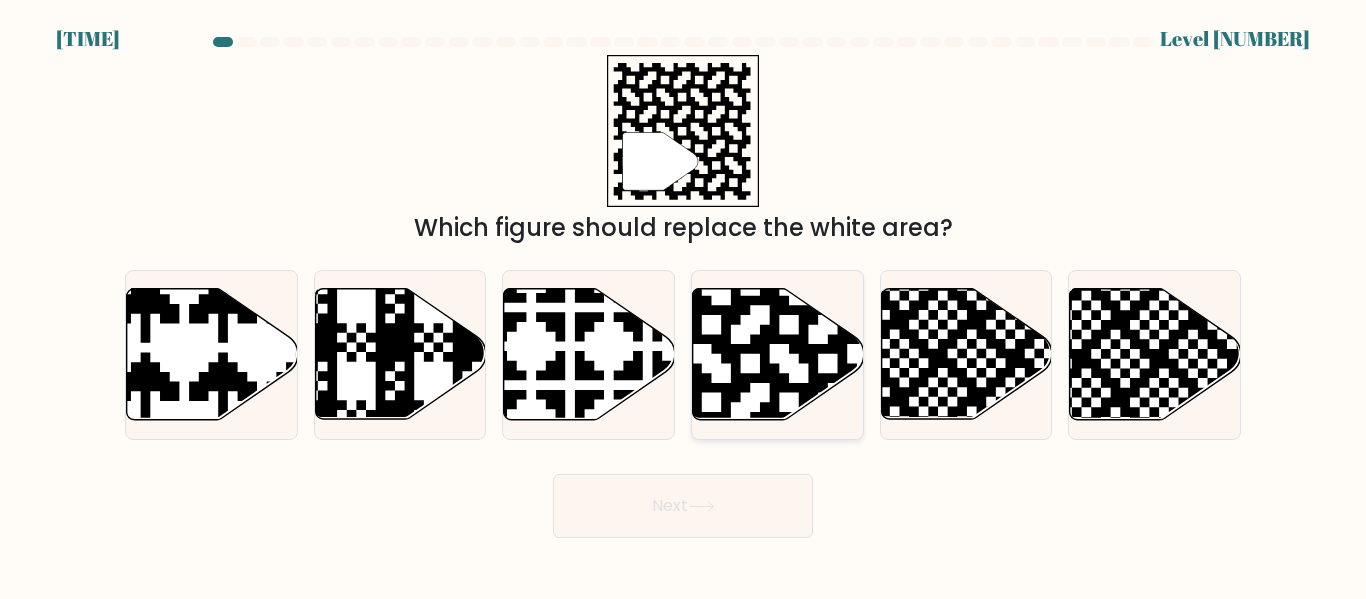 click at bounding box center (778, 354) 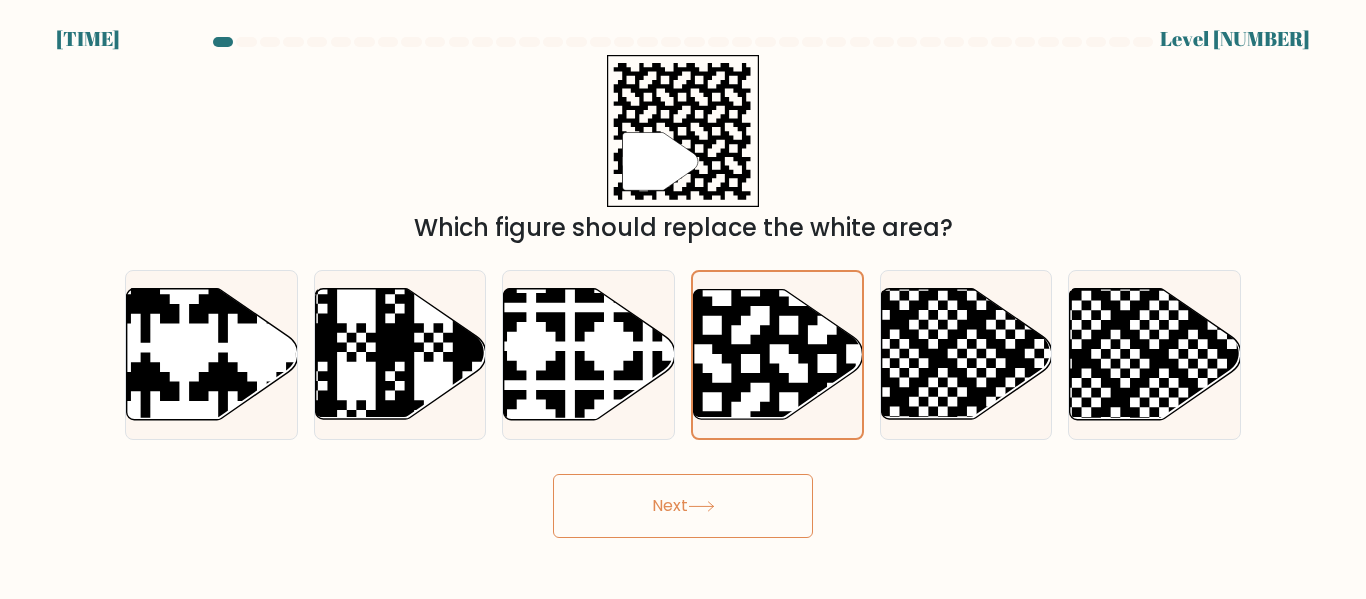 click on "Next" at bounding box center [683, 506] 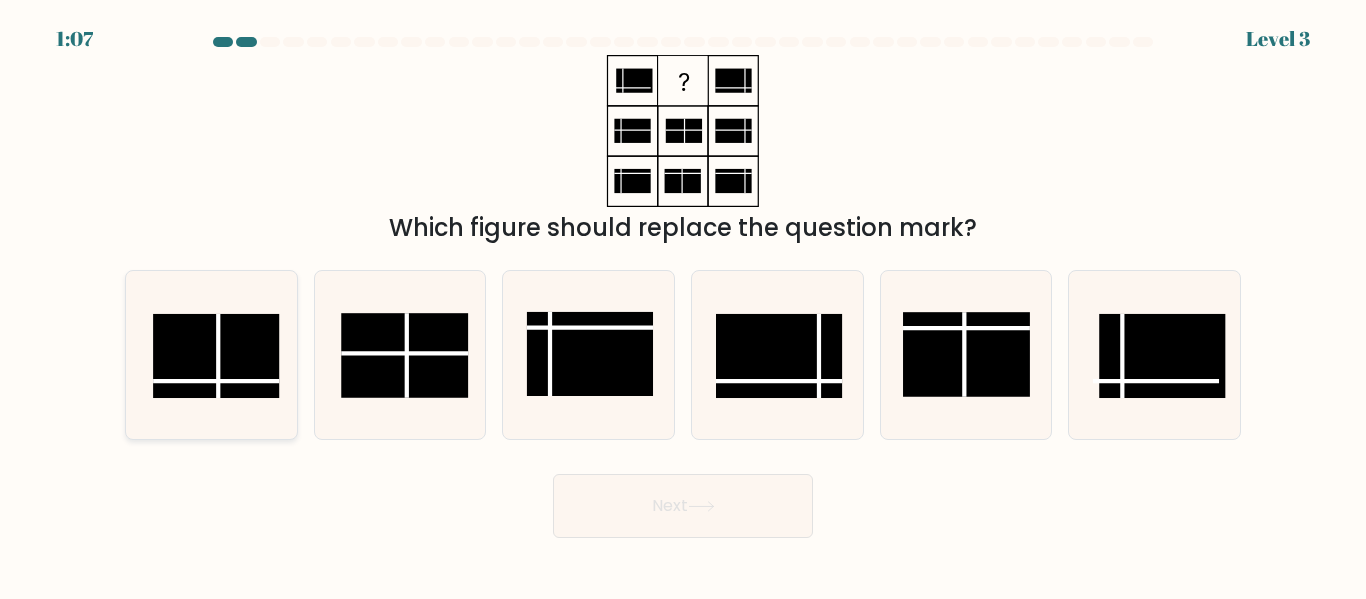 click at bounding box center [216, 356] 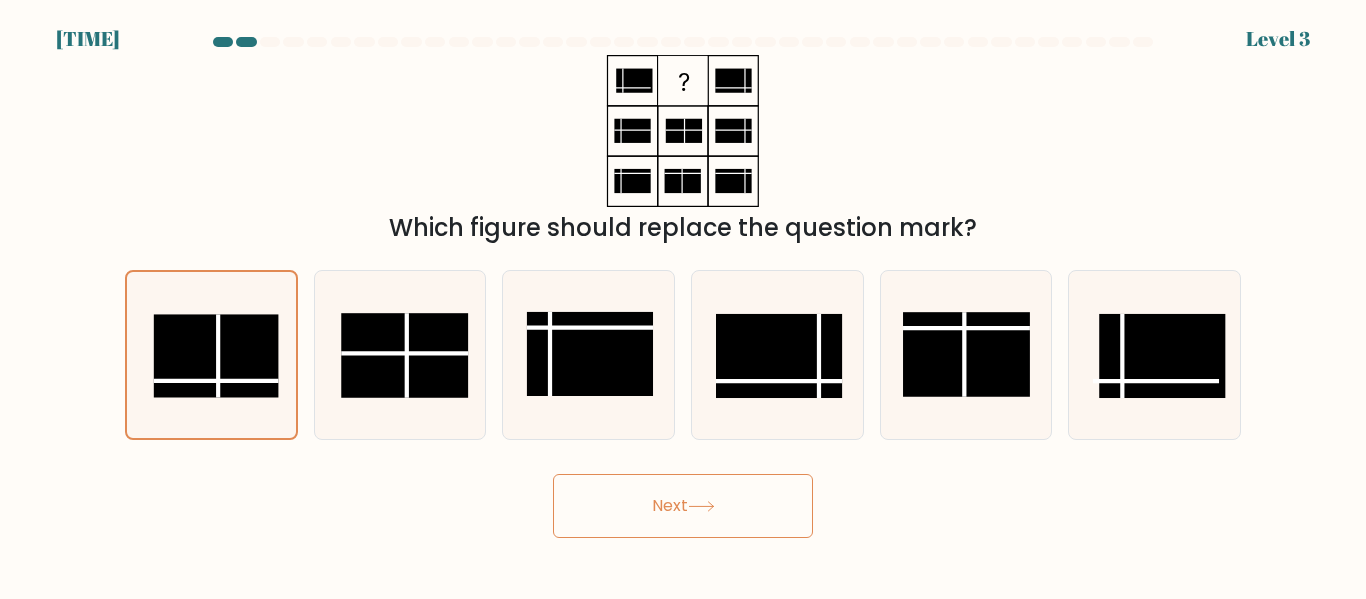 click on "Next" at bounding box center [683, 506] 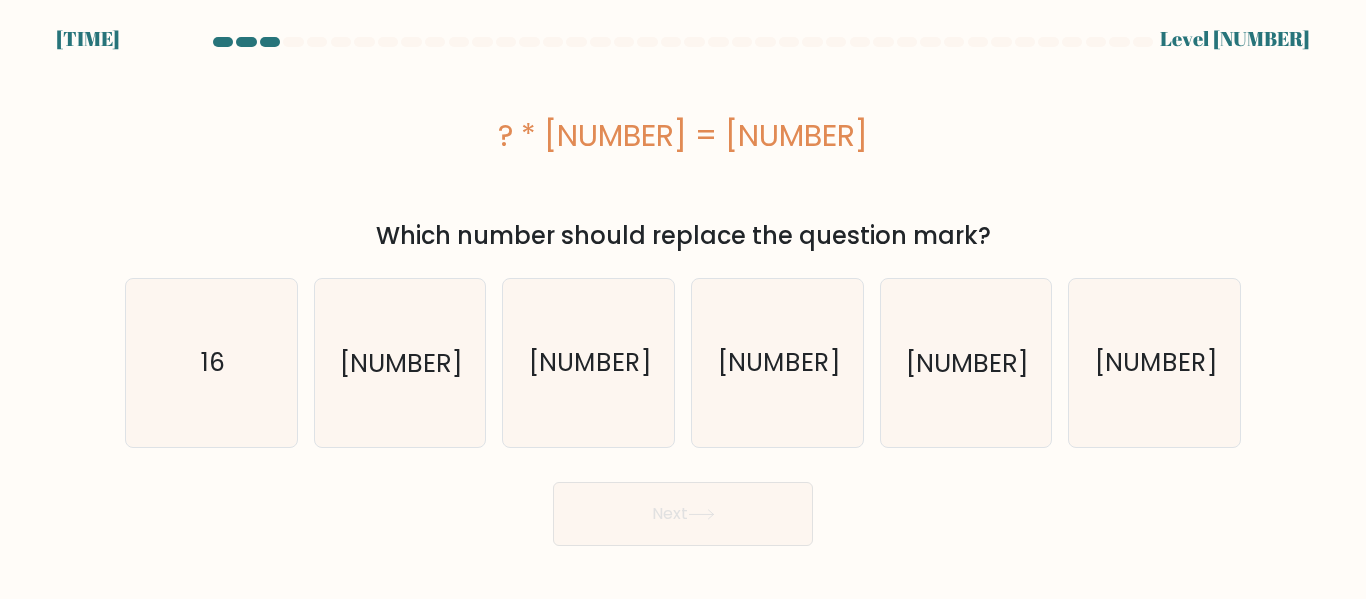 click on "1:38
Level 4" at bounding box center (683, 27) 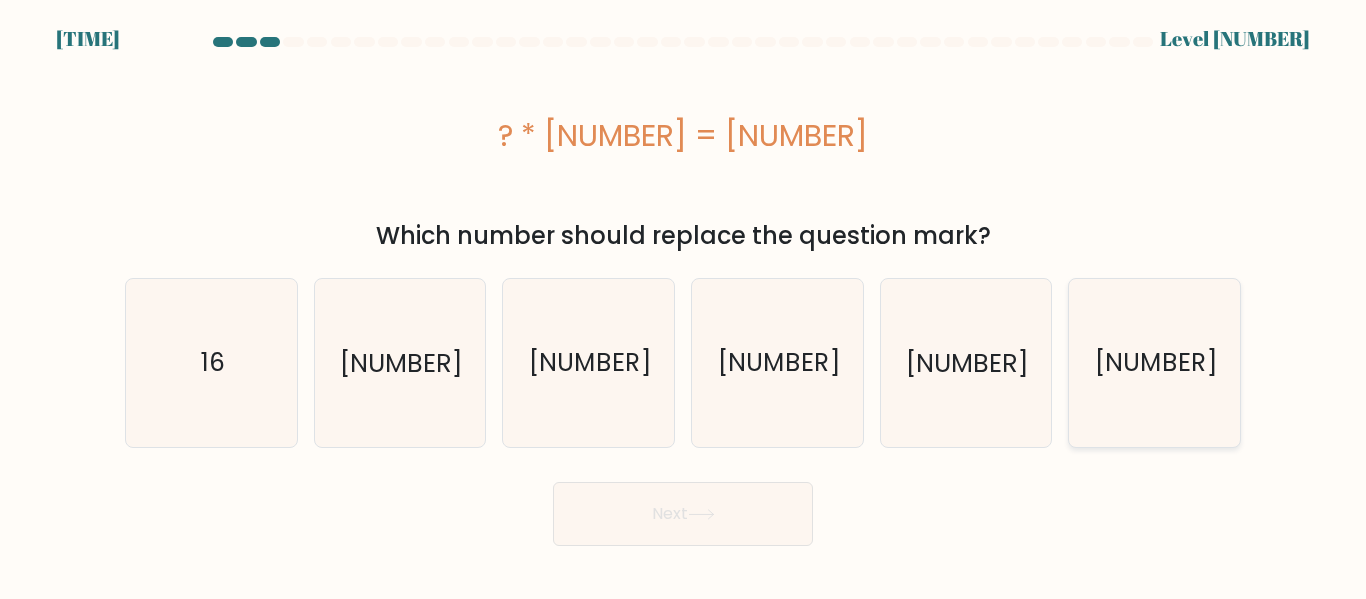 click on "8" at bounding box center (1154, 362) 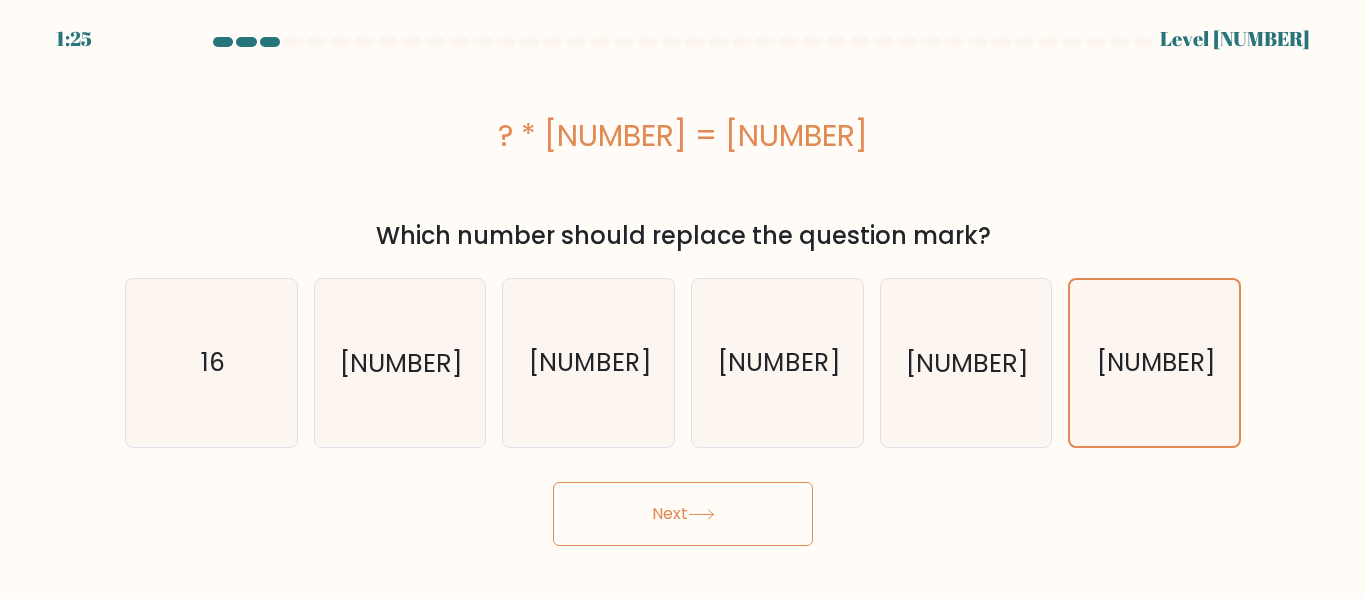click on "Next" at bounding box center [683, 514] 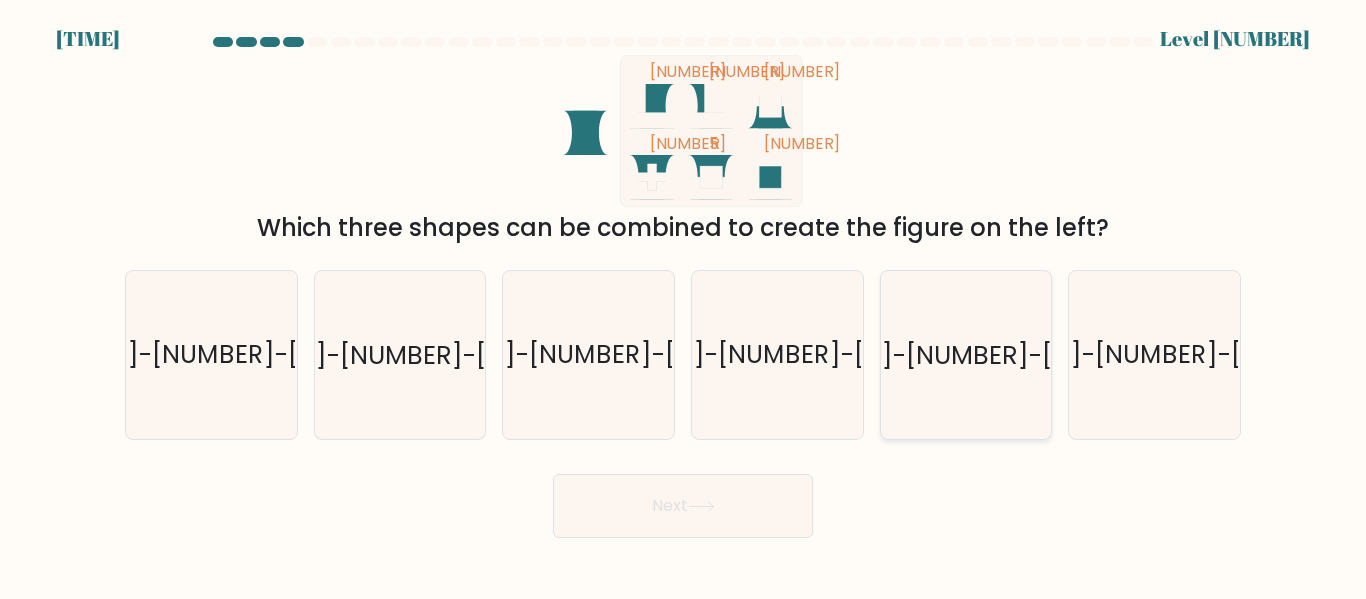click on "3-5-6" at bounding box center (967, 355) 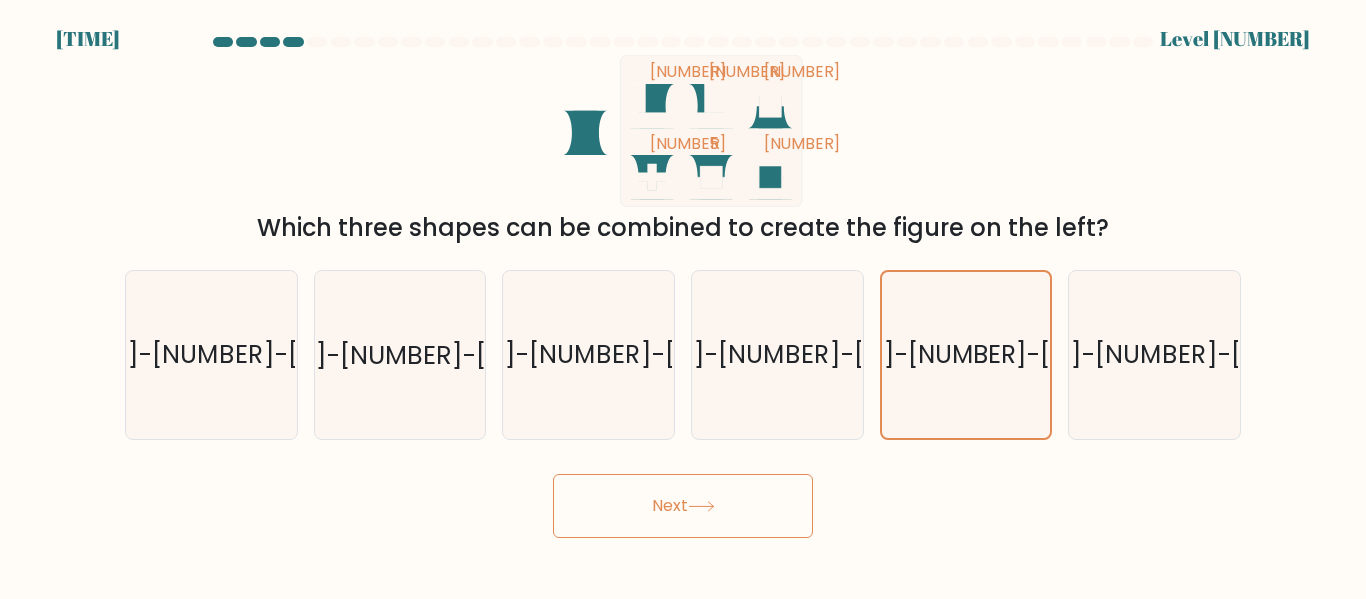click on "Next" at bounding box center (683, 506) 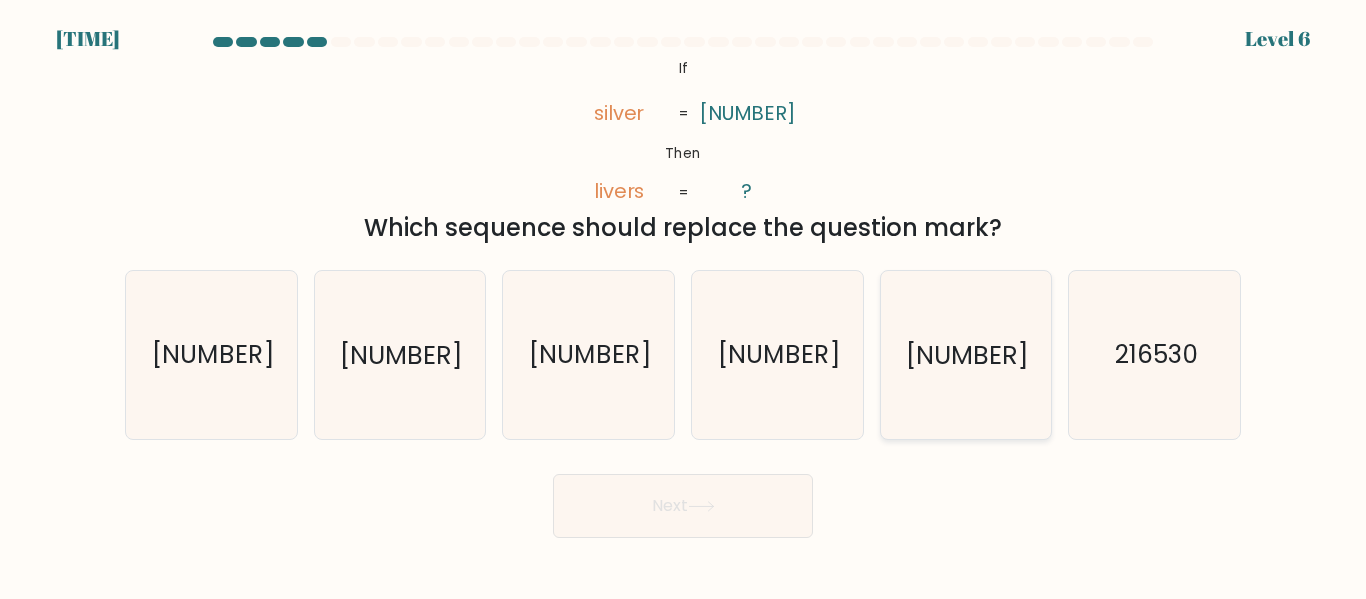 click on "235610" at bounding box center (965, 354) 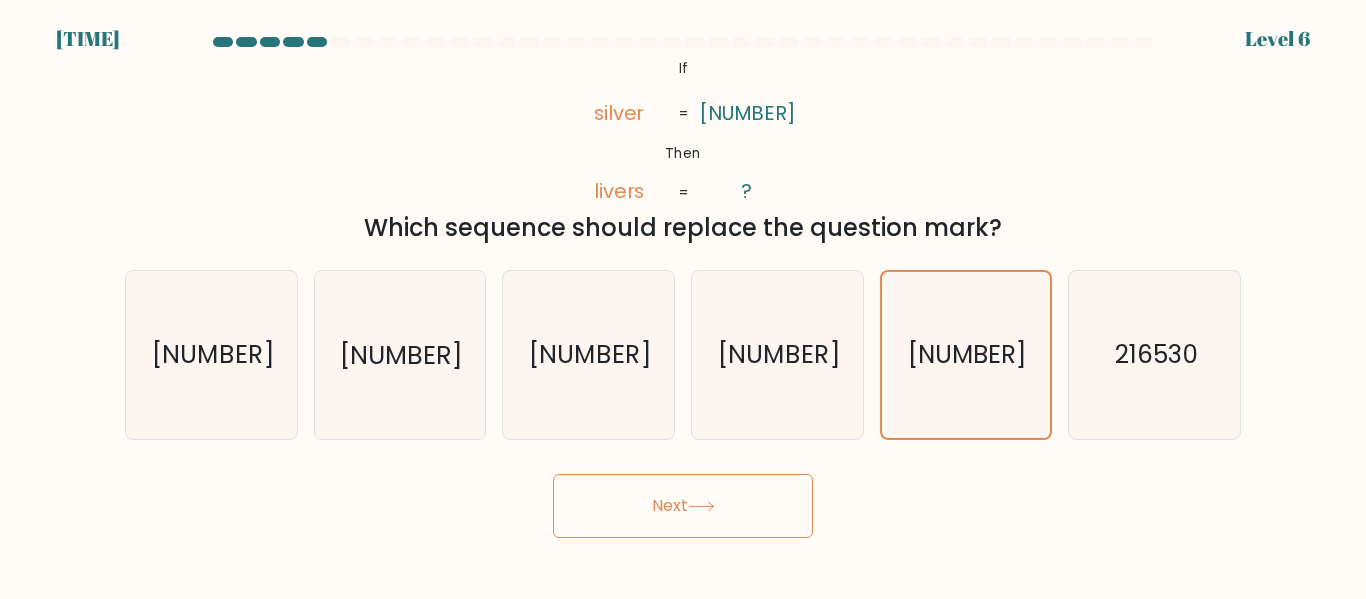 click on "Next" at bounding box center (683, 506) 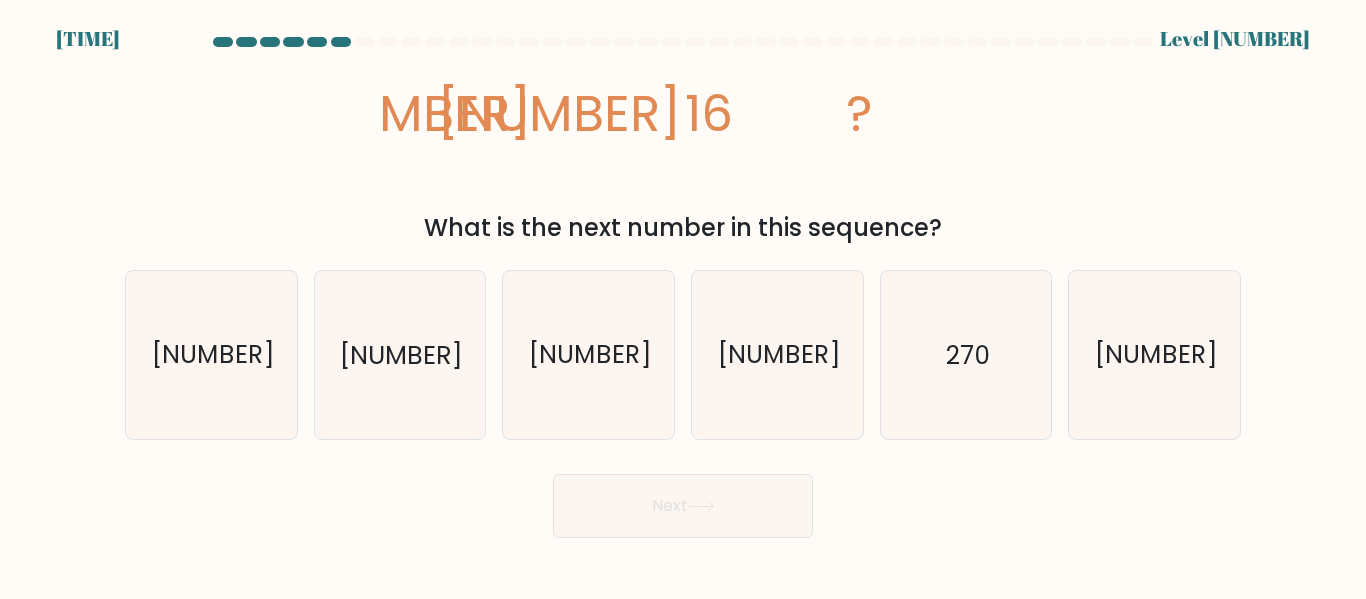 click on "Next" at bounding box center (683, 506) 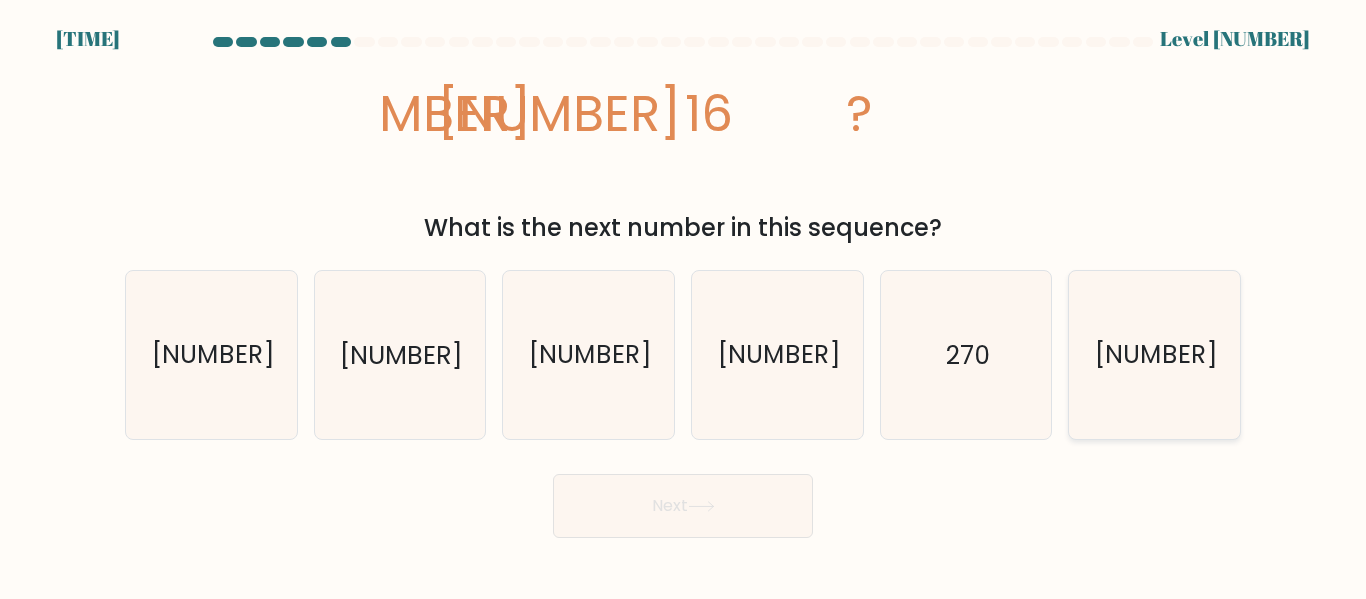 click on "256" at bounding box center [1154, 354] 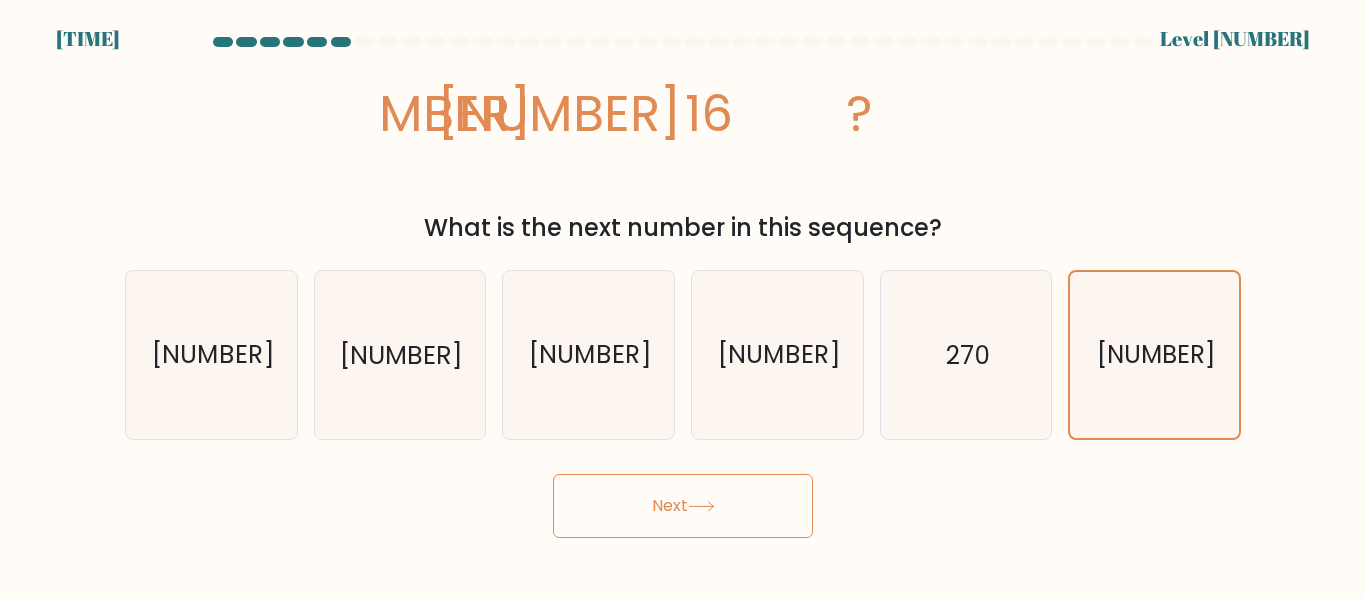 click on "Next" at bounding box center (683, 506) 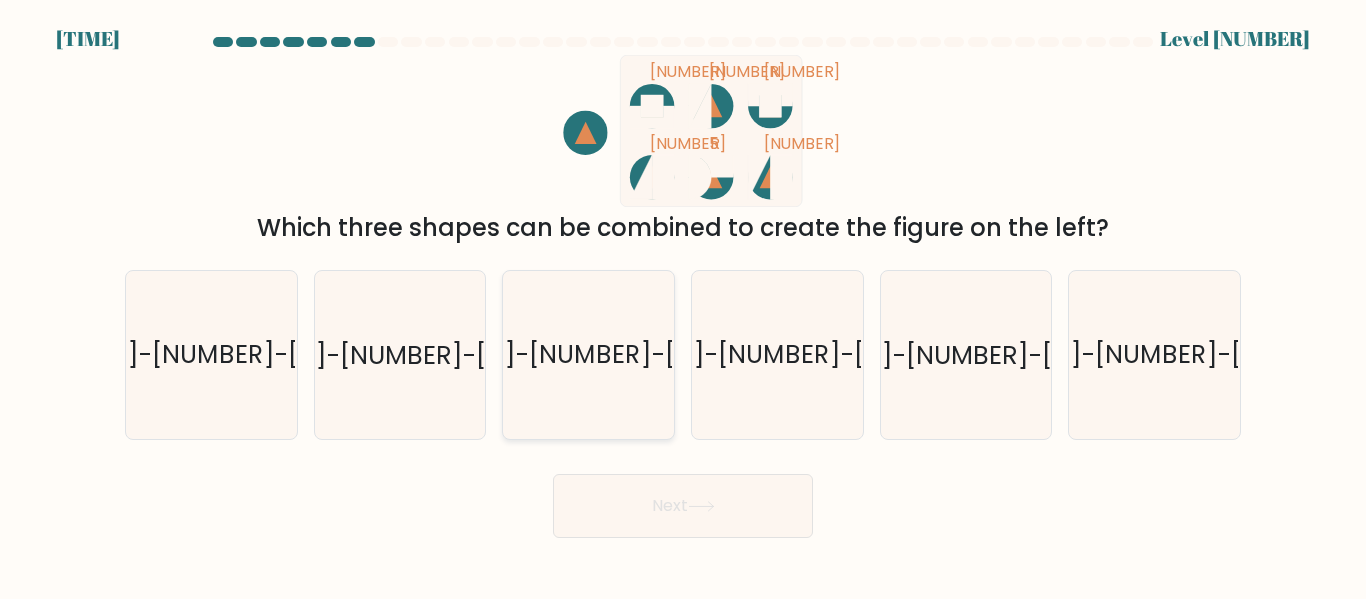click on "2-4-6" at bounding box center [590, 355] 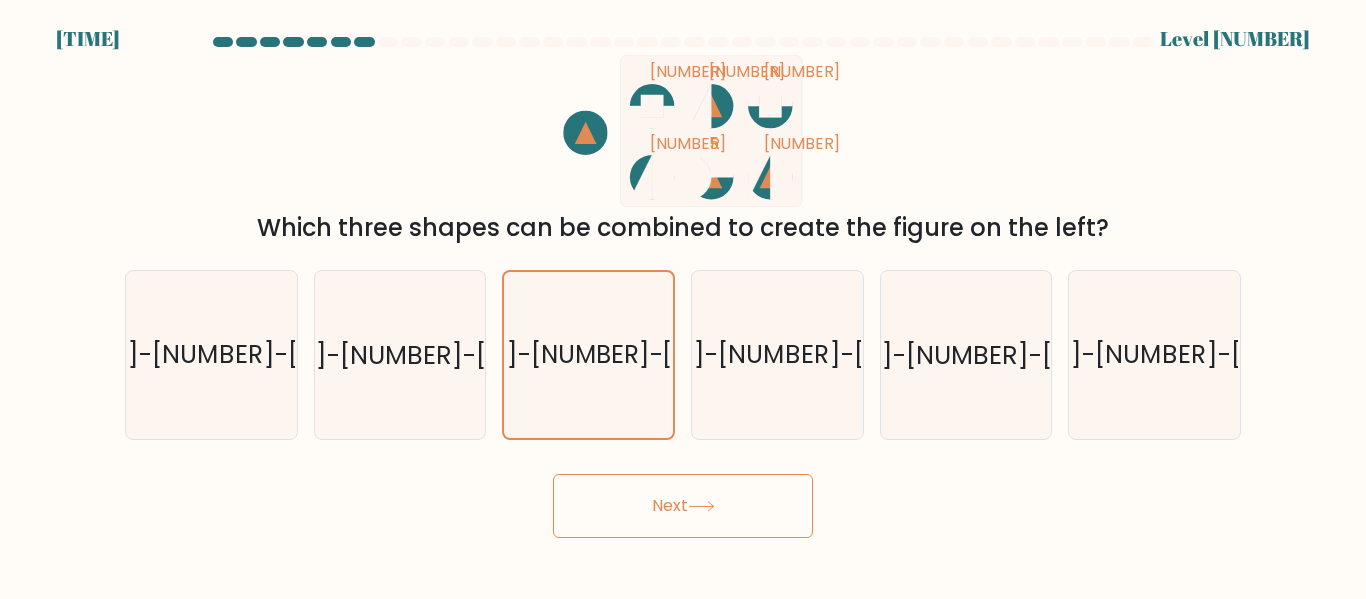 click on "Next" at bounding box center [683, 506] 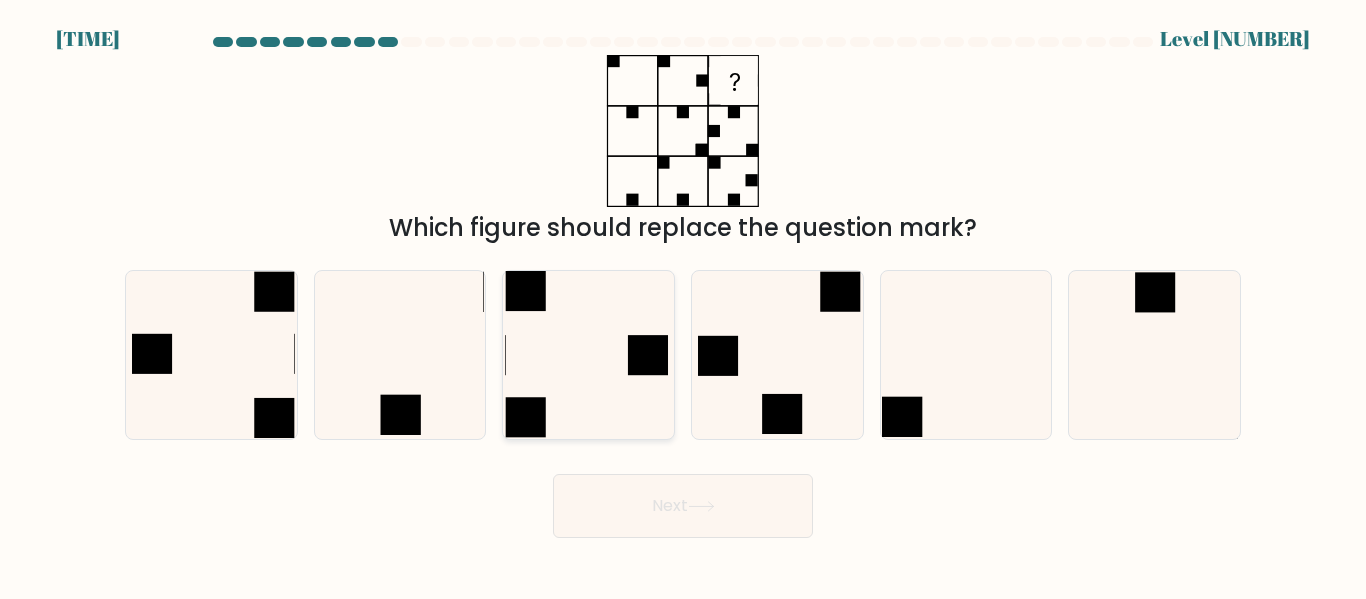 click at bounding box center [588, 354] 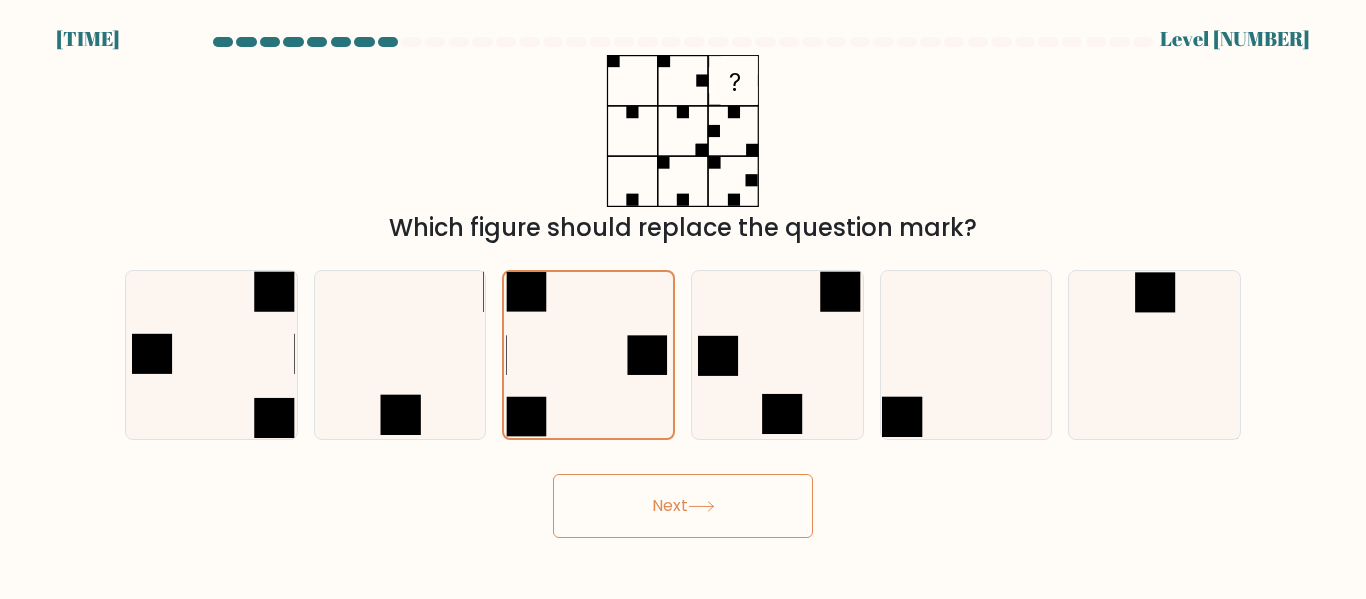 click on "Next" at bounding box center [683, 506] 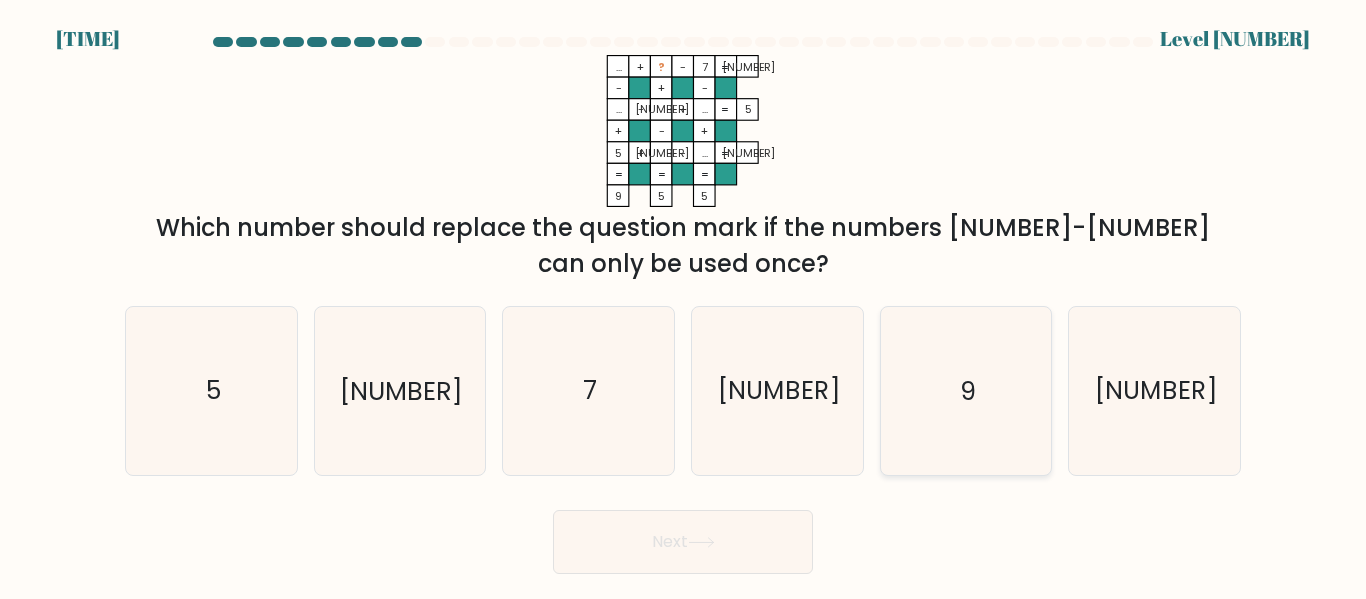 click on "9" at bounding box center (965, 390) 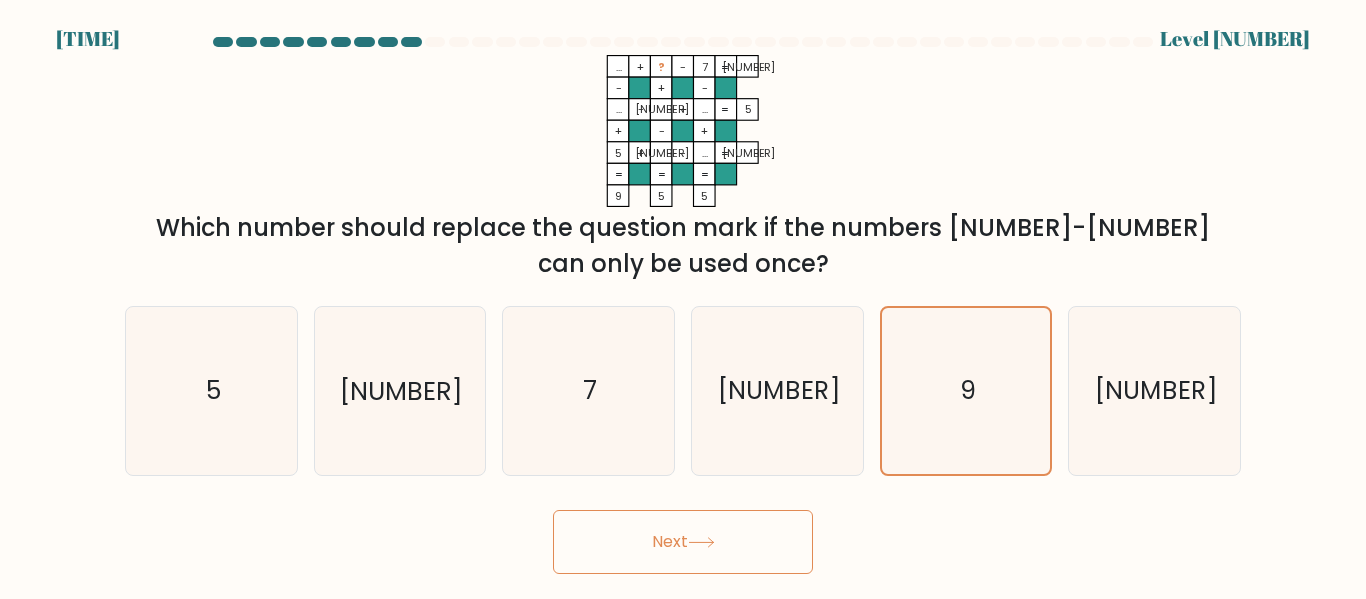 click on "Next" at bounding box center [683, 542] 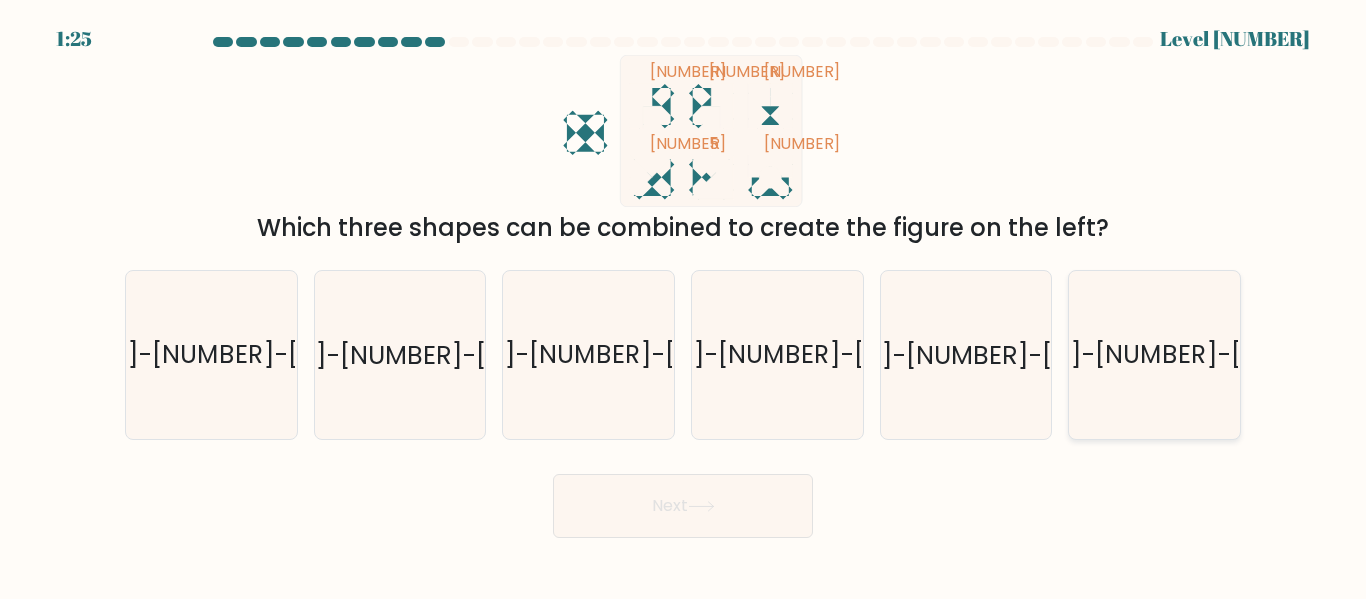 click on "1-2-3" at bounding box center (1154, 354) 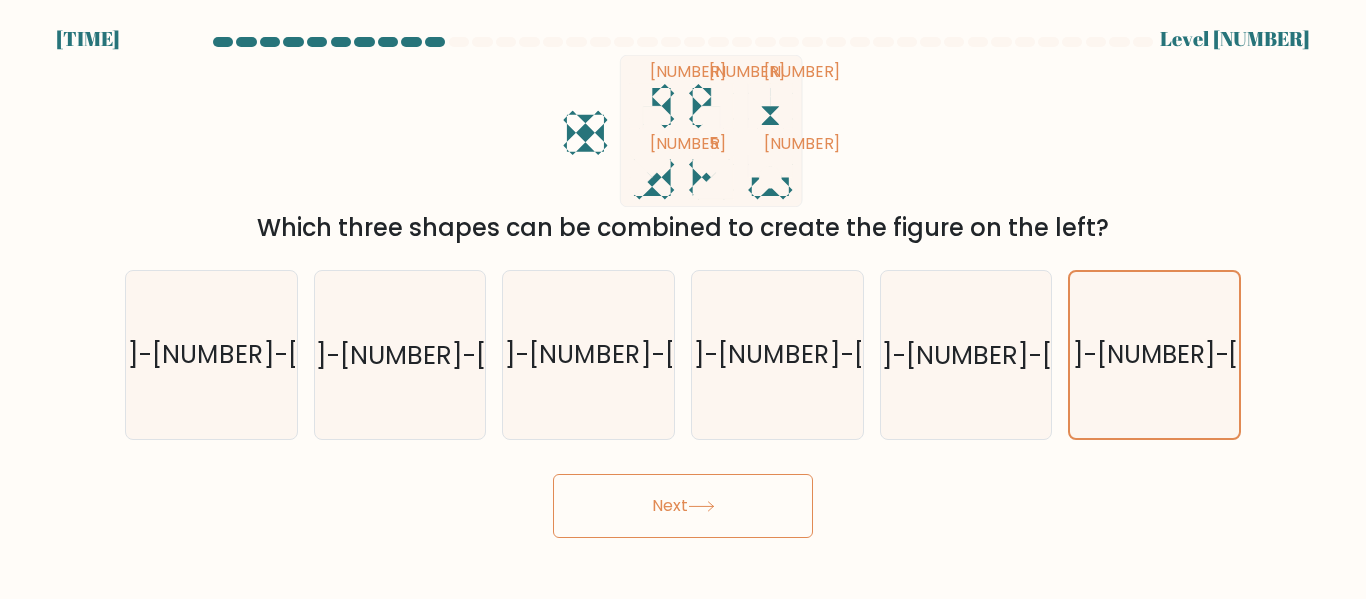 click on "Next" at bounding box center [683, 506] 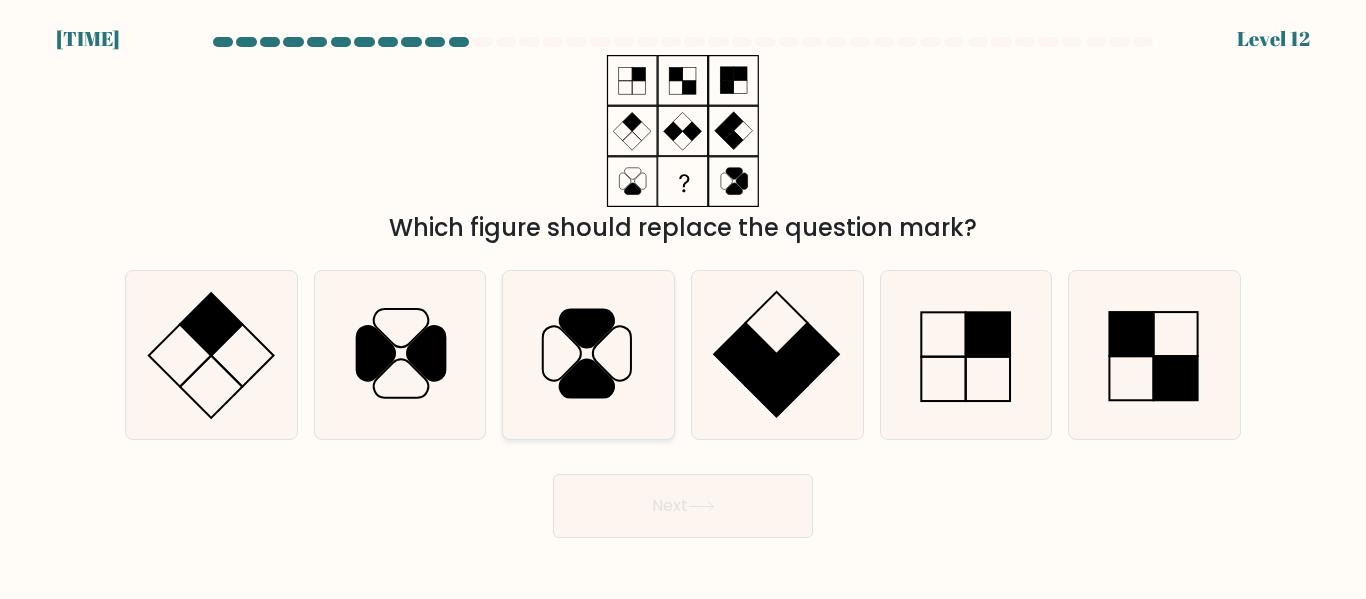 click at bounding box center [588, 354] 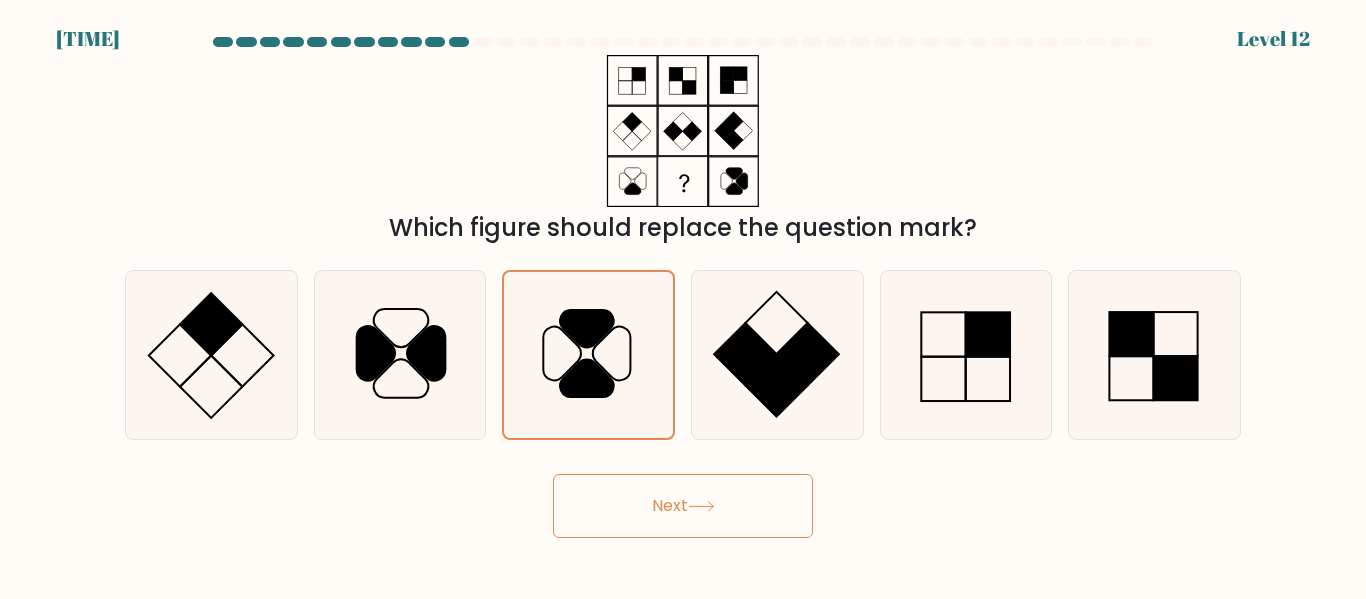 click on "Next" at bounding box center (683, 506) 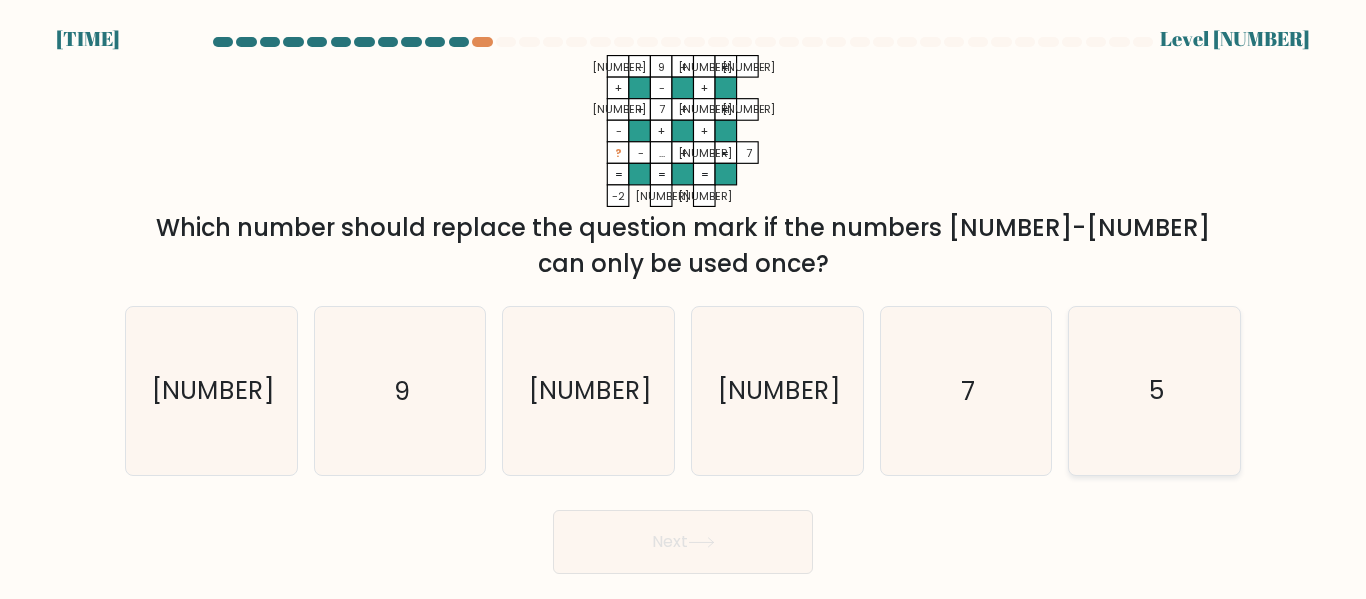 click on "5" at bounding box center (1154, 390) 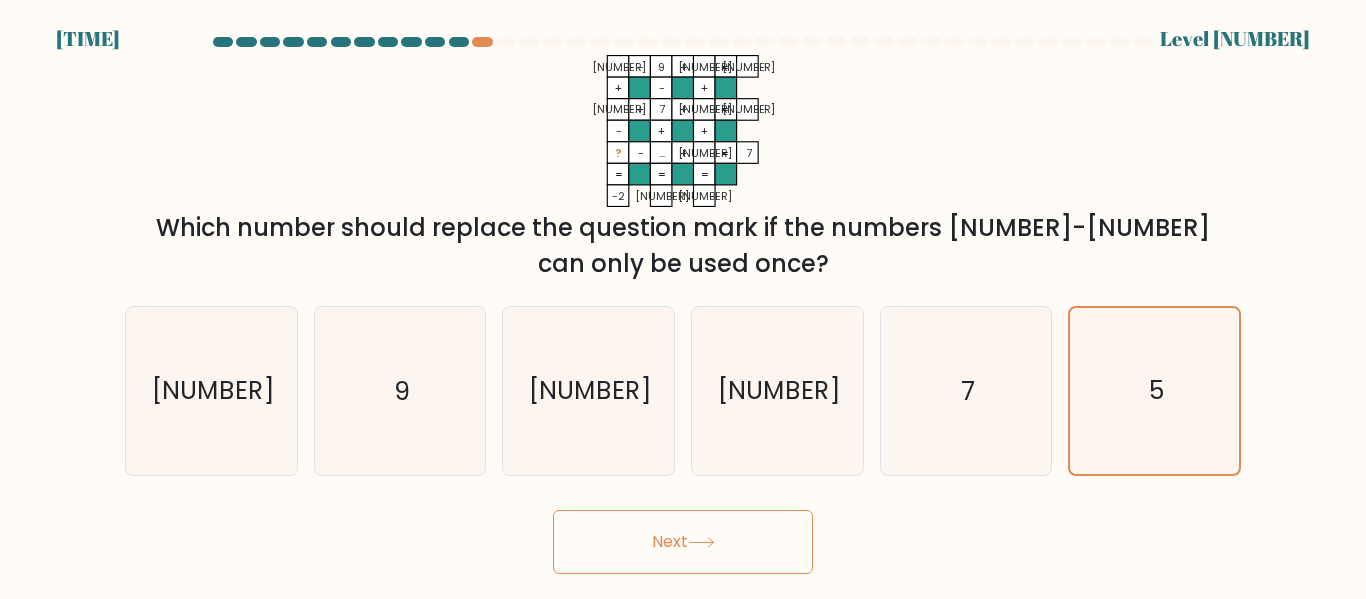 click on "Next" at bounding box center (683, 542) 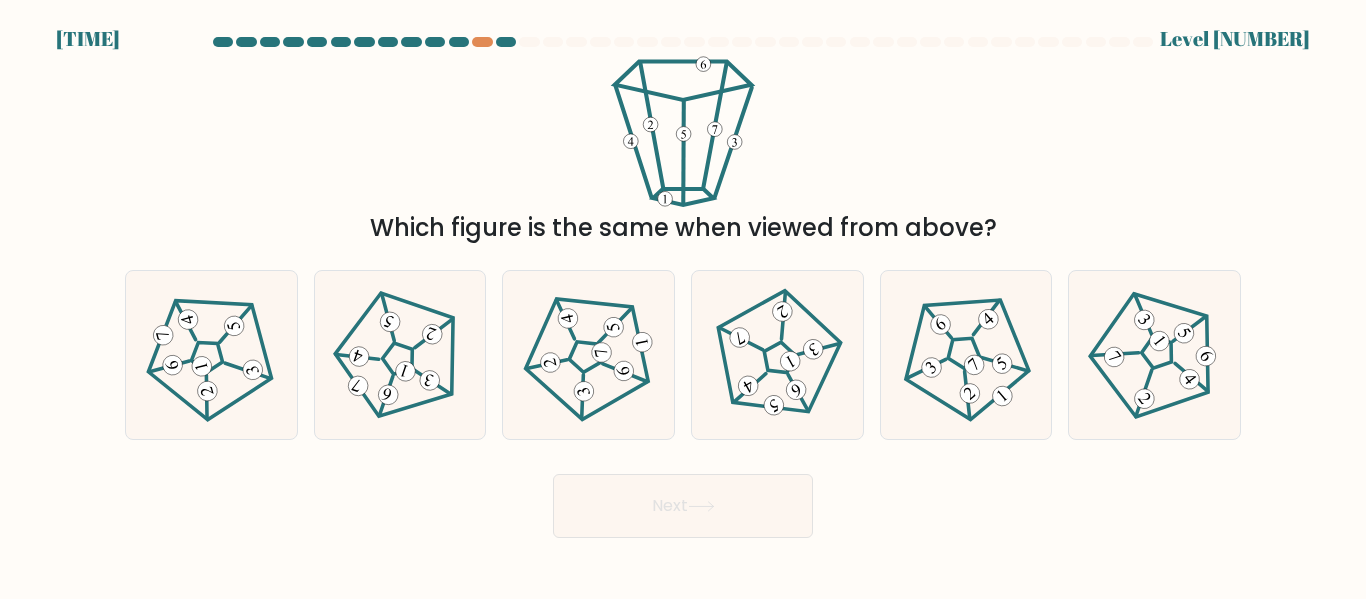 click on "Next" at bounding box center [683, 506] 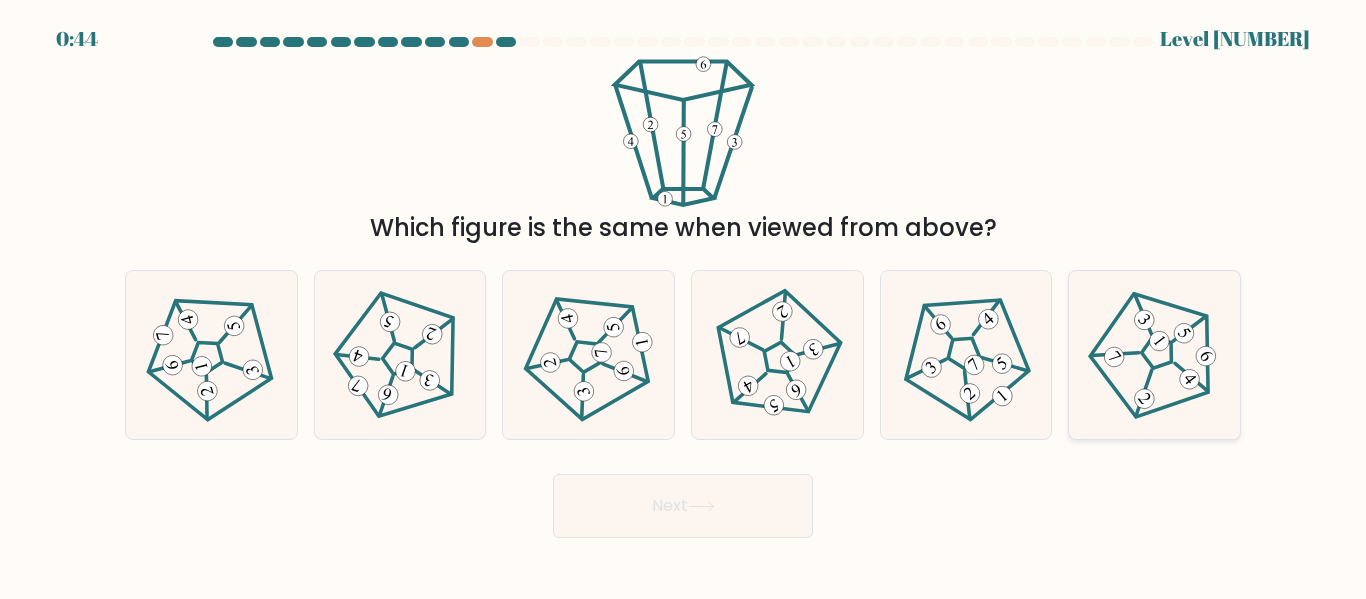 drag, startPoint x: 1153, startPoint y: 388, endPoint x: 1127, endPoint y: 410, distance: 34.058773 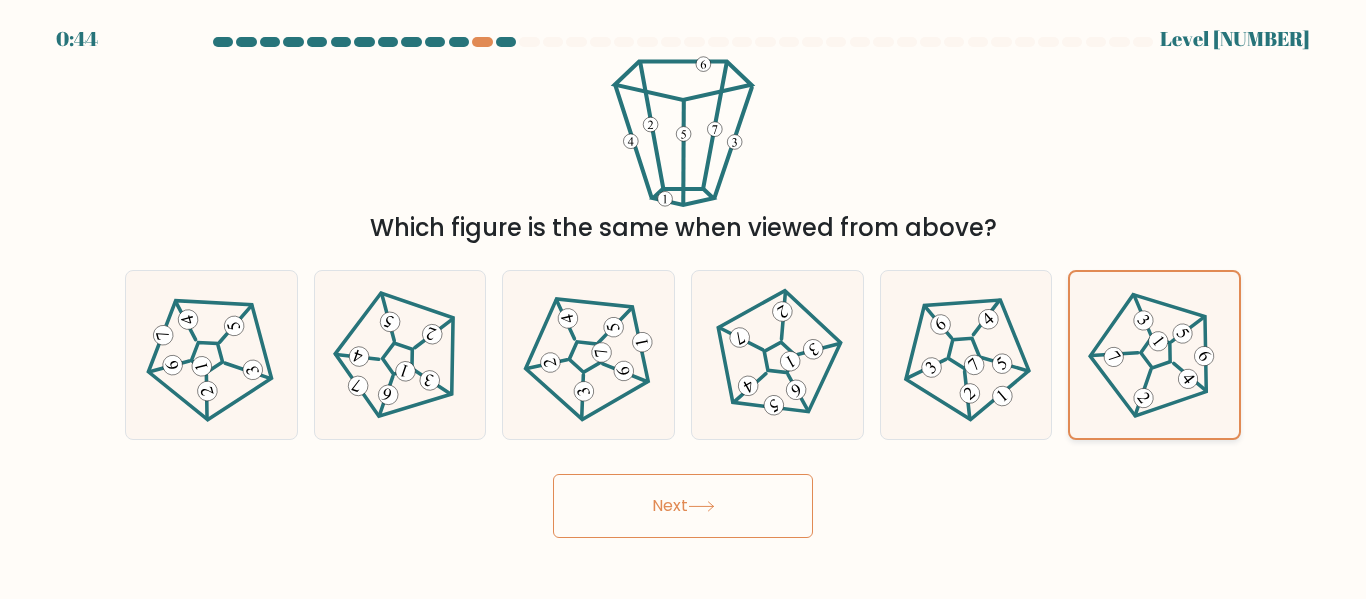 click at bounding box center (1154, 355) 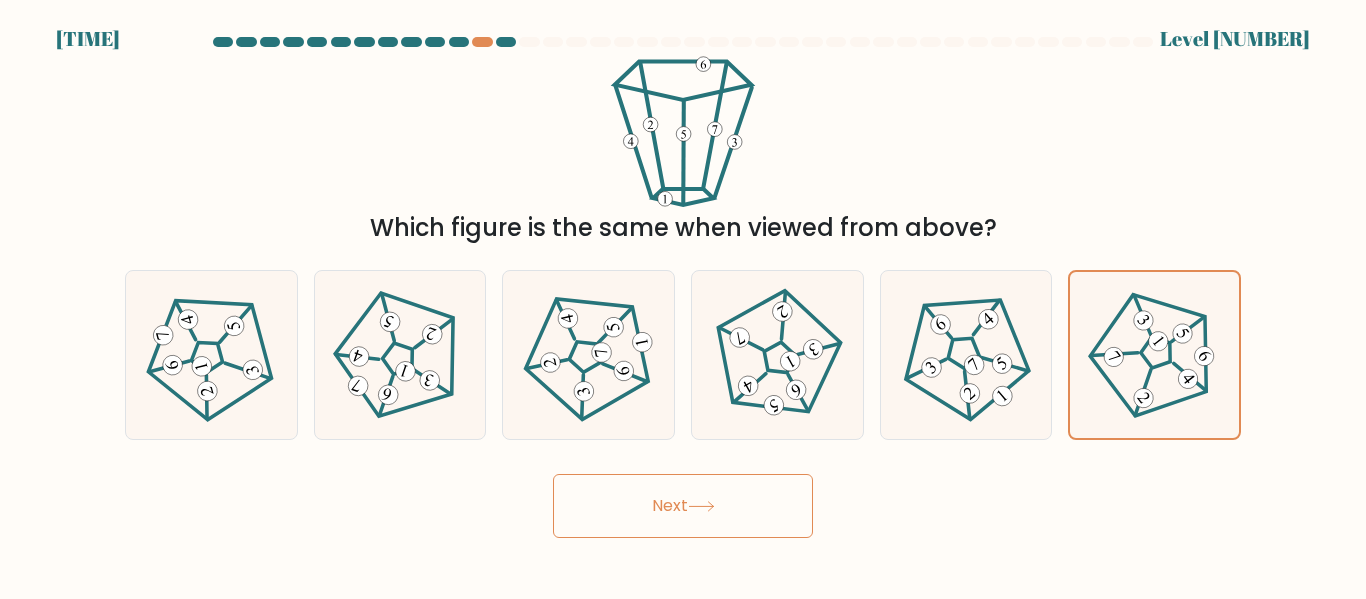 click on "Next" at bounding box center (683, 506) 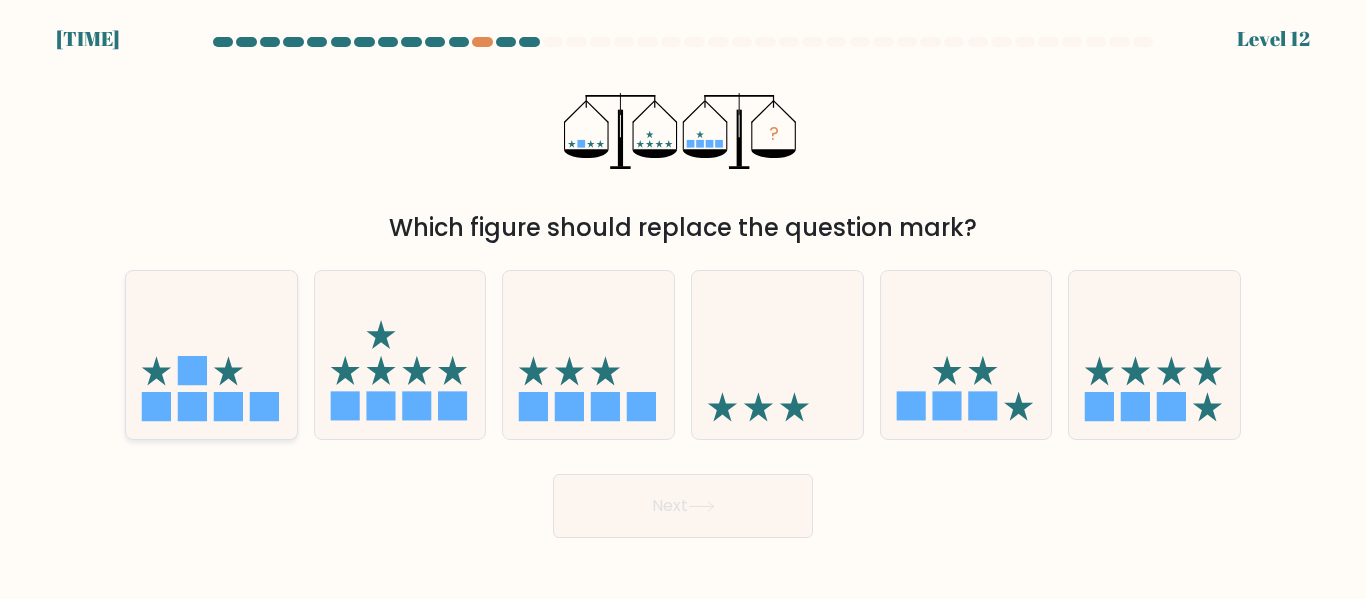 click at bounding box center [192, 406] 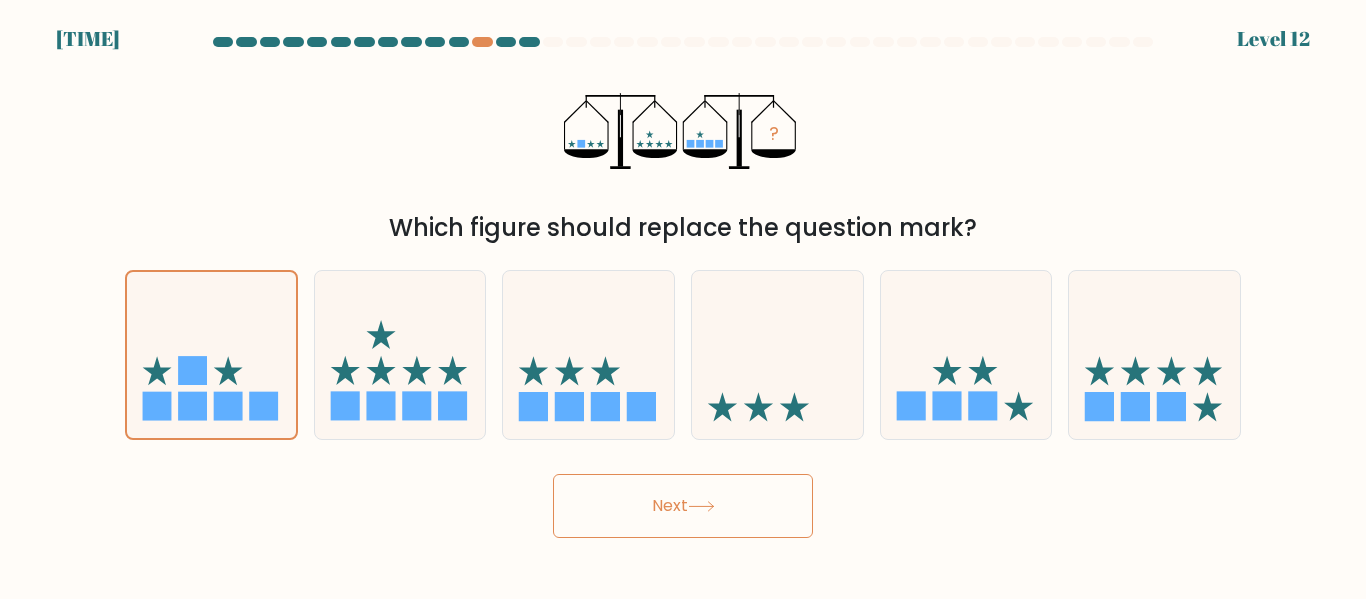 click on "Next" at bounding box center (683, 506) 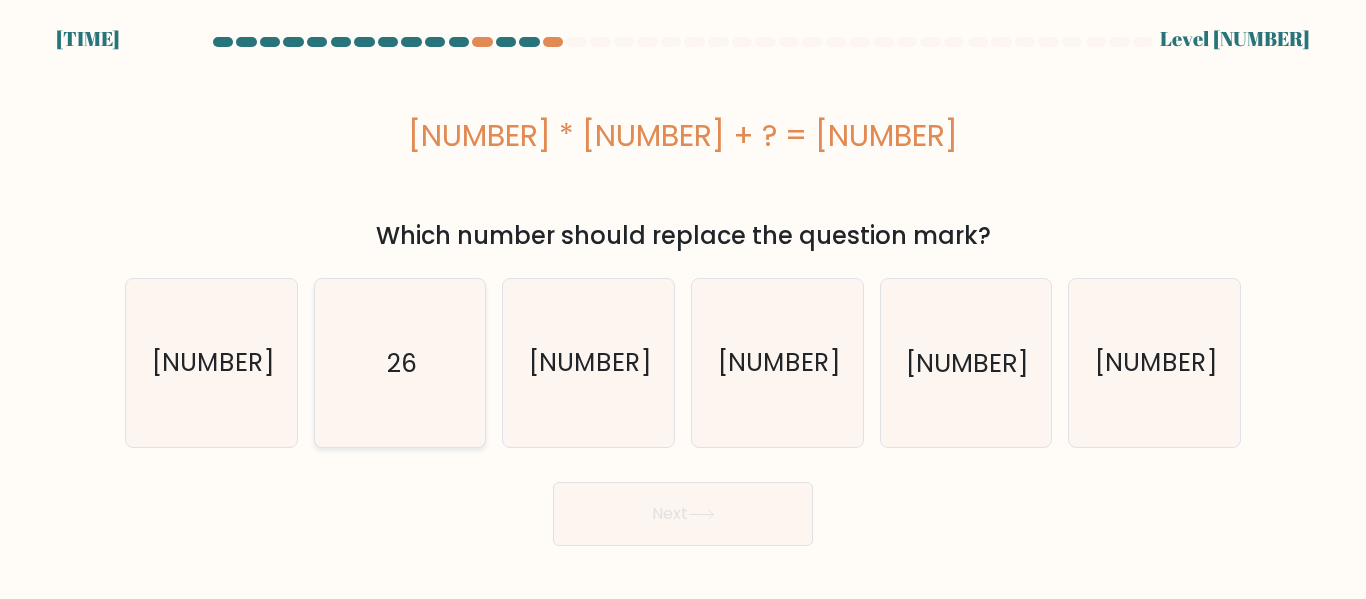 drag, startPoint x: 410, startPoint y: 350, endPoint x: 380, endPoint y: 314, distance: 46.8615 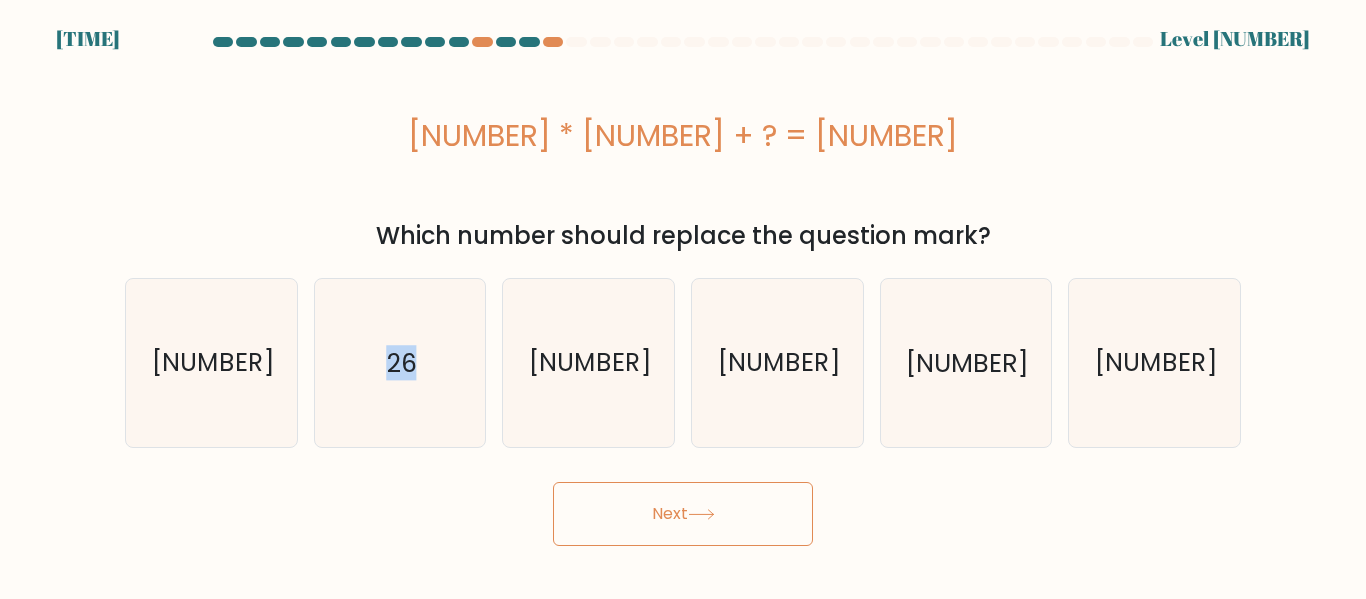 click on "Next" at bounding box center (683, 514) 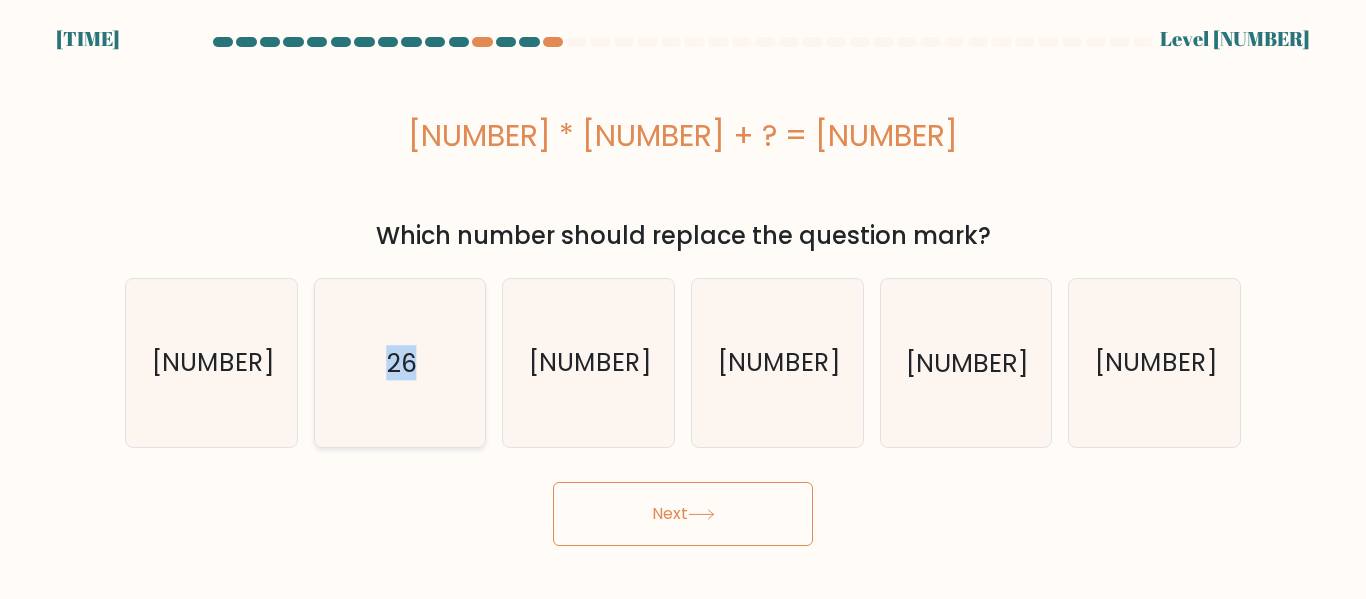 click on "26" at bounding box center [399, 362] 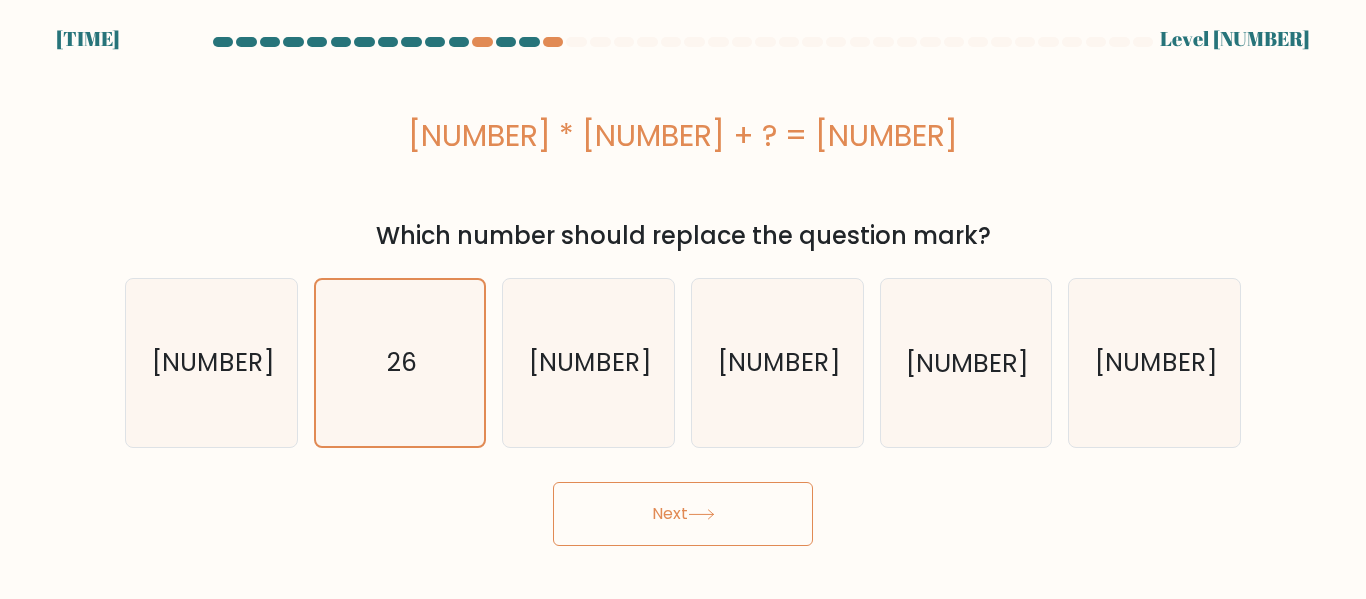 click on "Next" at bounding box center [683, 514] 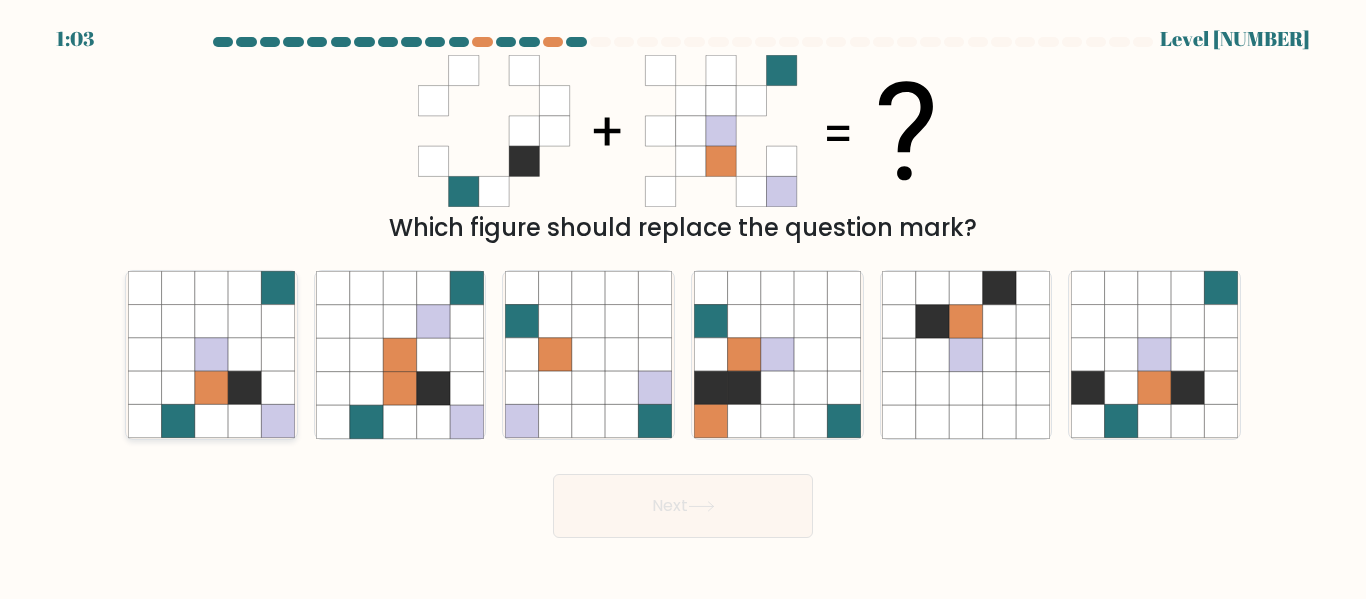 click at bounding box center [144, 321] 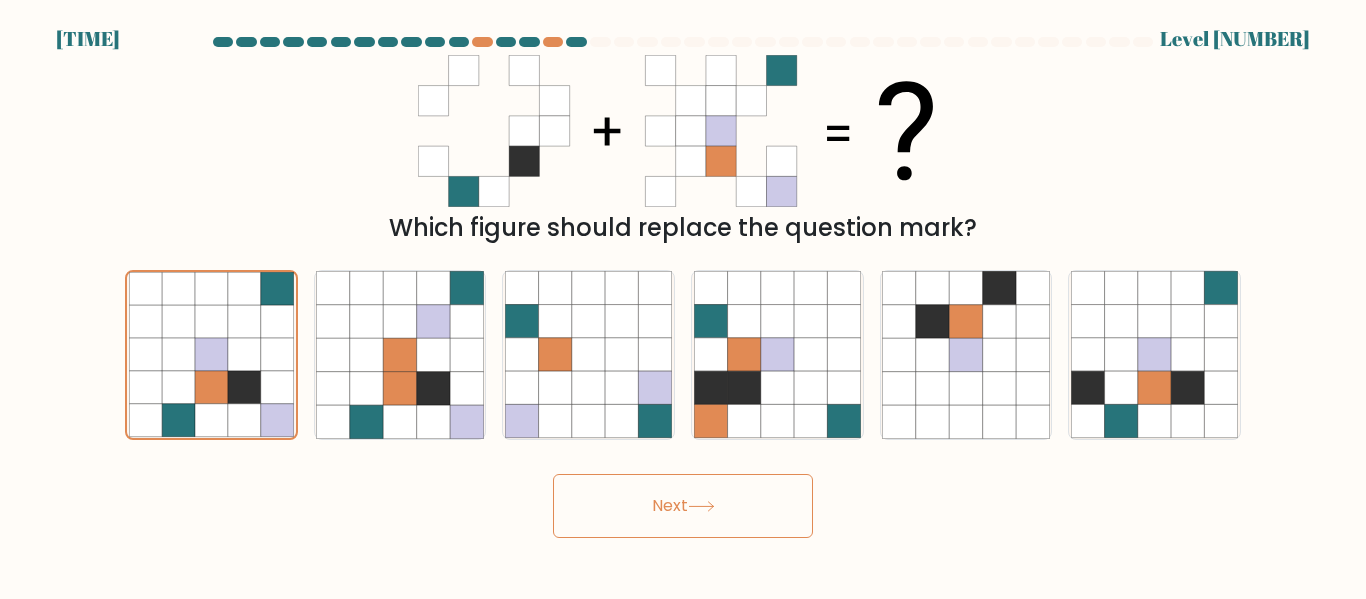 click on "Next" at bounding box center [683, 506] 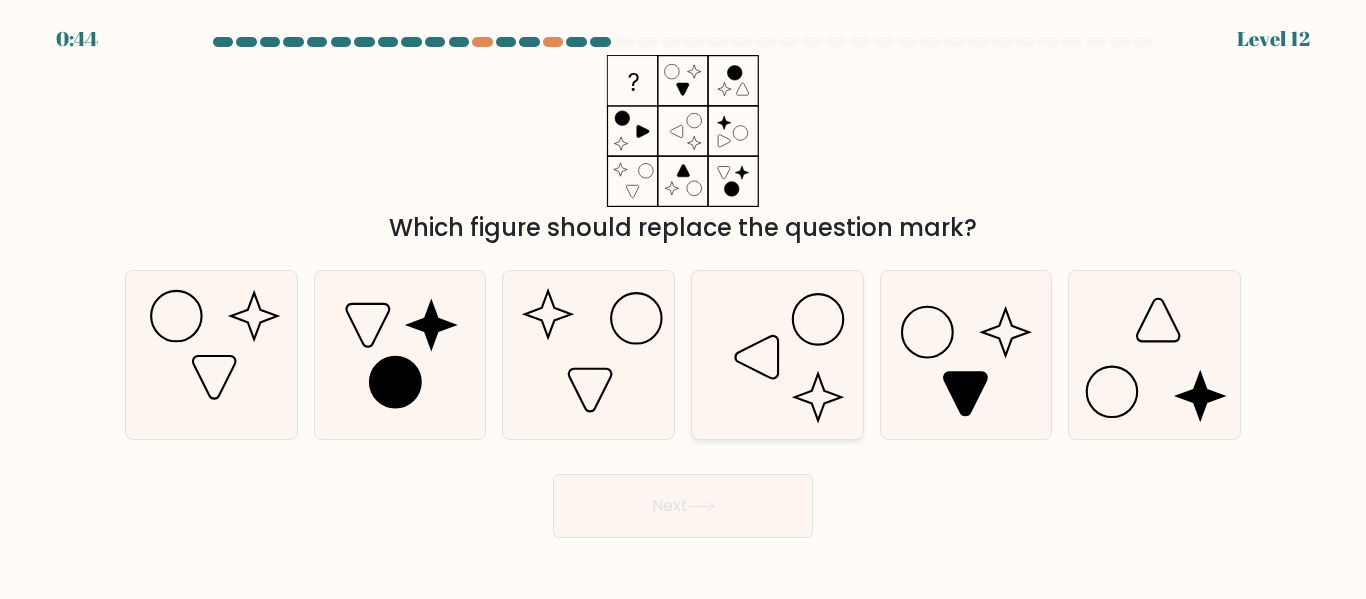click at bounding box center [777, 354] 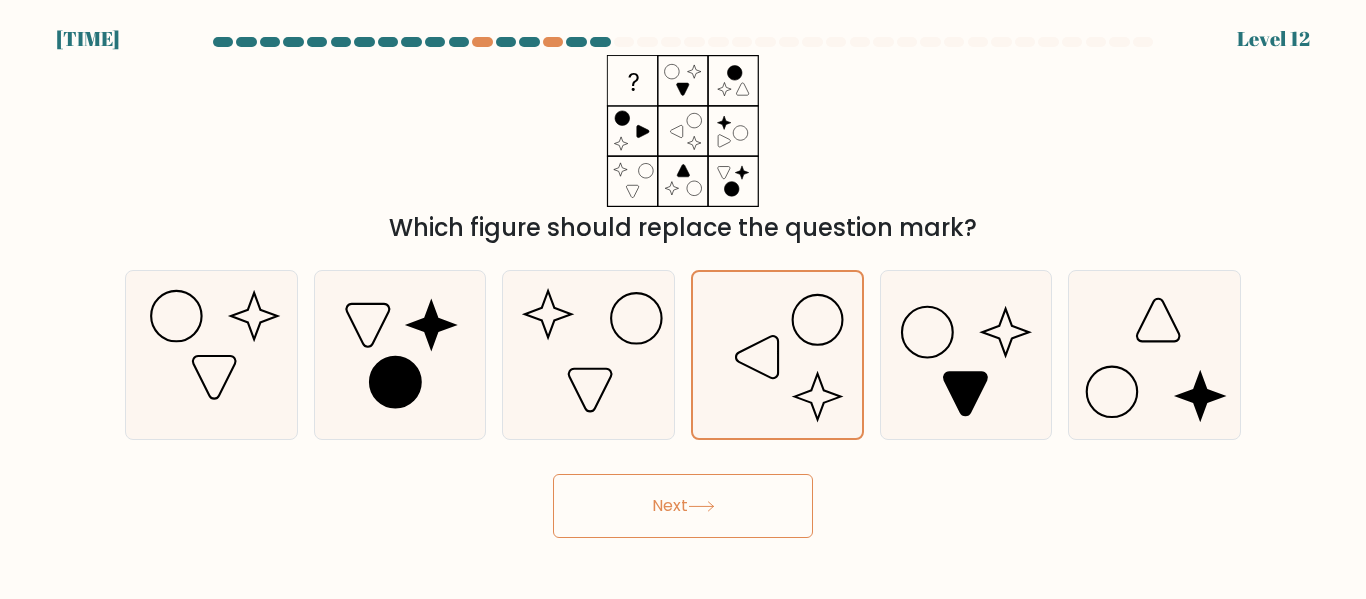 click on "Next" at bounding box center [683, 506] 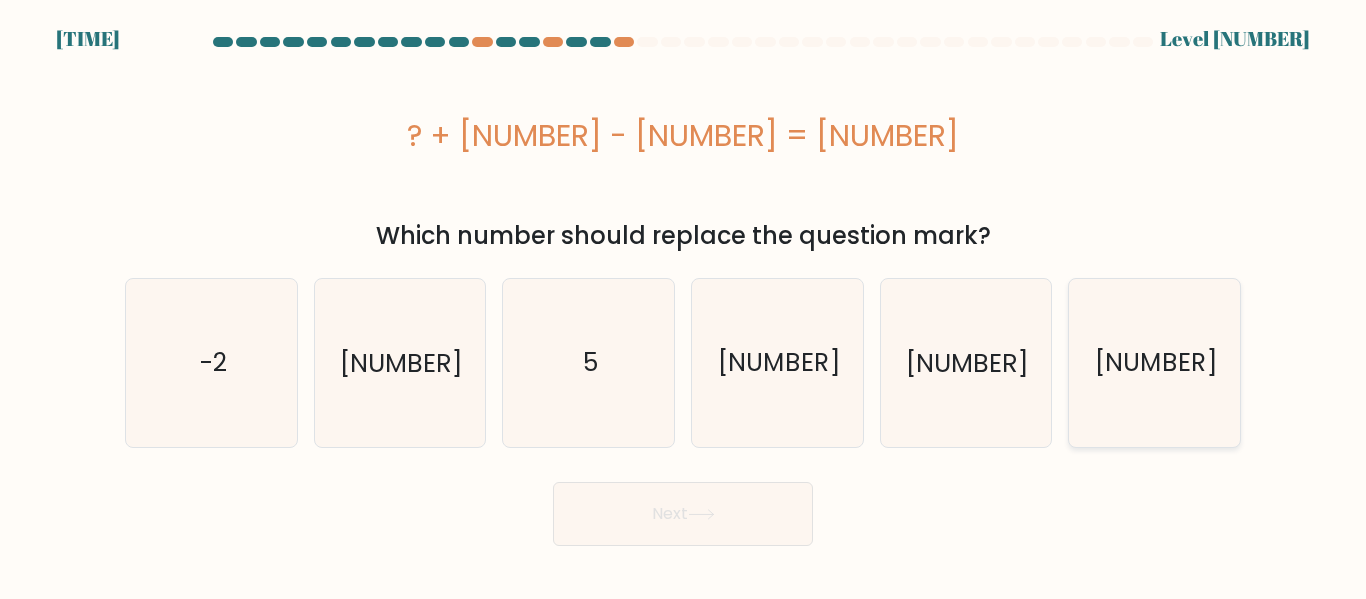 click on "10" at bounding box center [1154, 362] 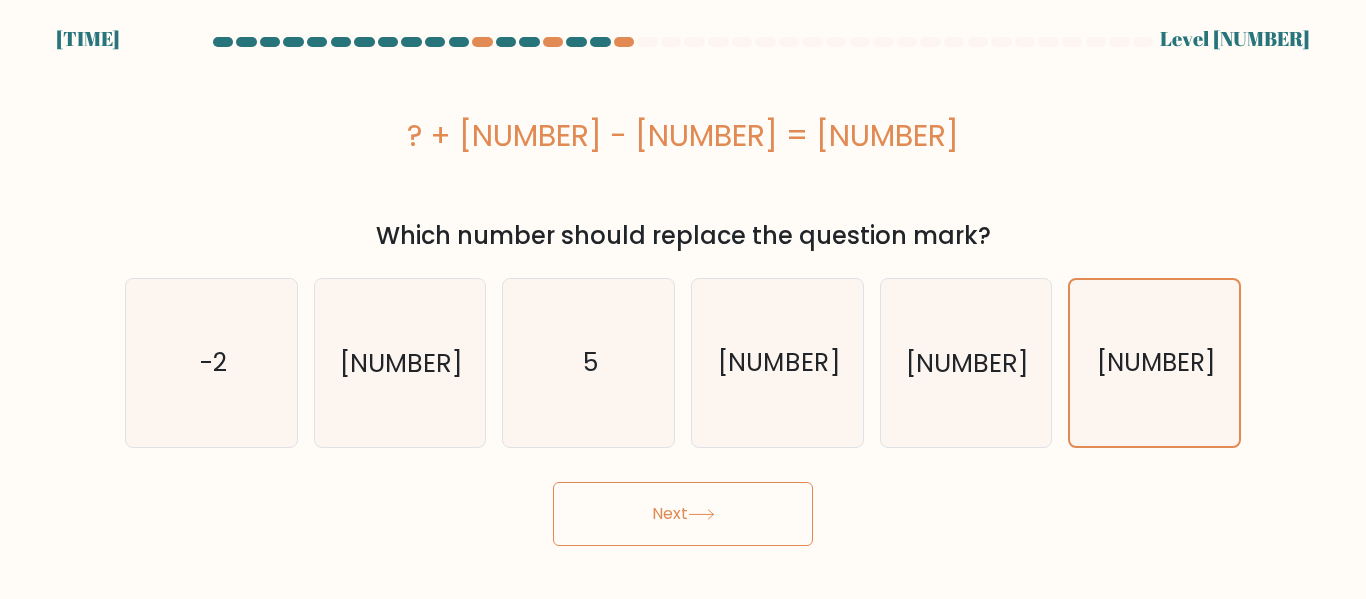 click on "Next" at bounding box center (683, 514) 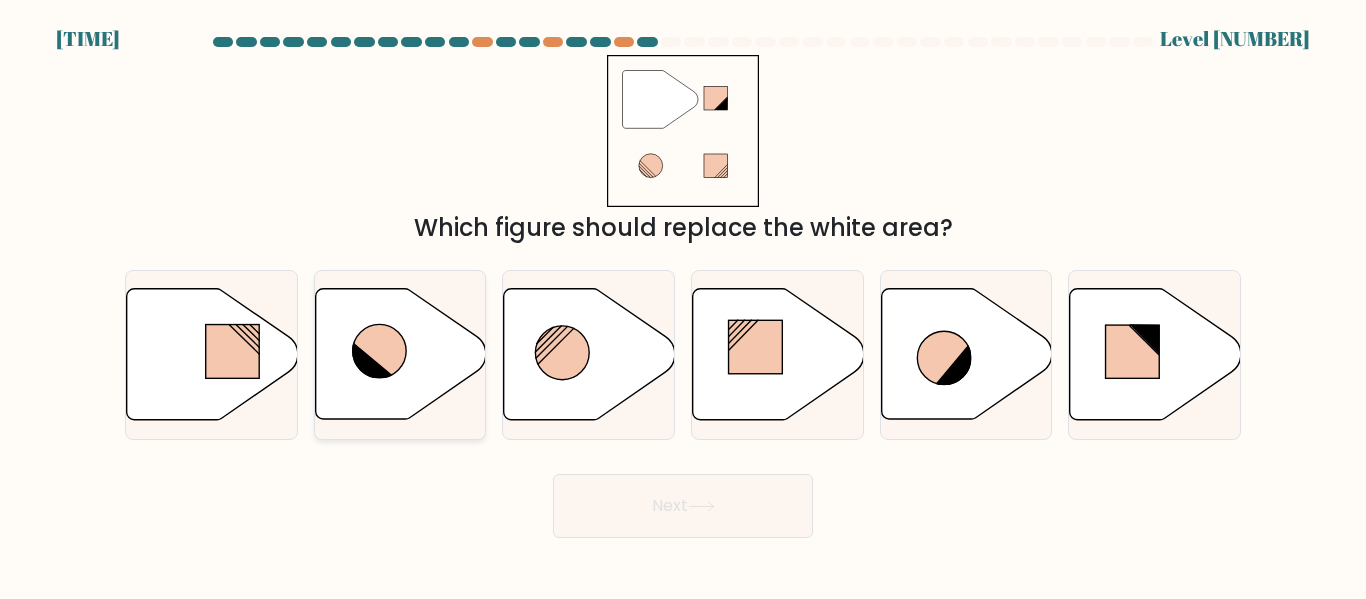 click at bounding box center (400, 354) 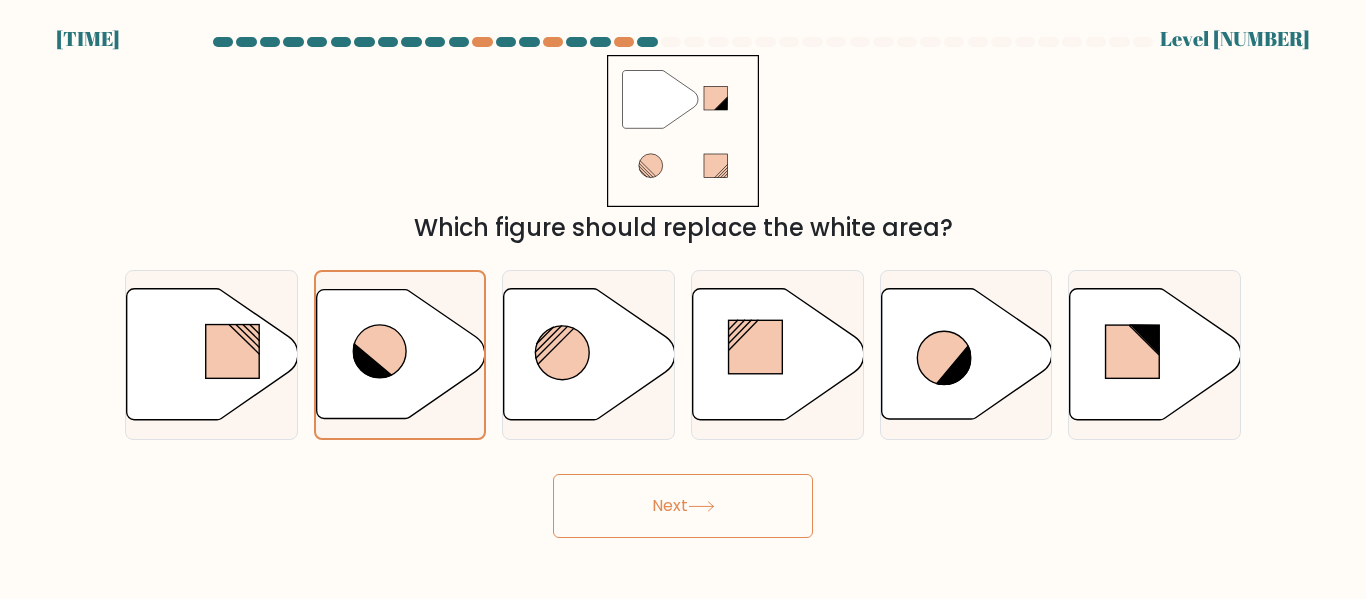 click on "Next" at bounding box center (683, 506) 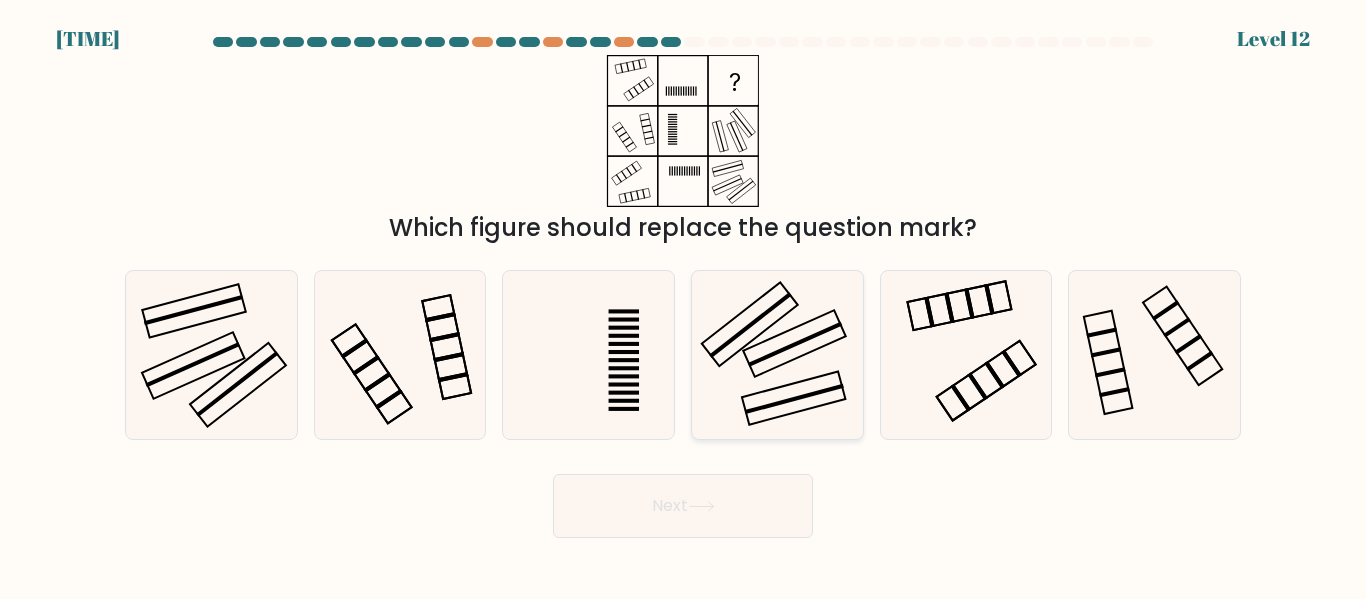 click at bounding box center [777, 354] 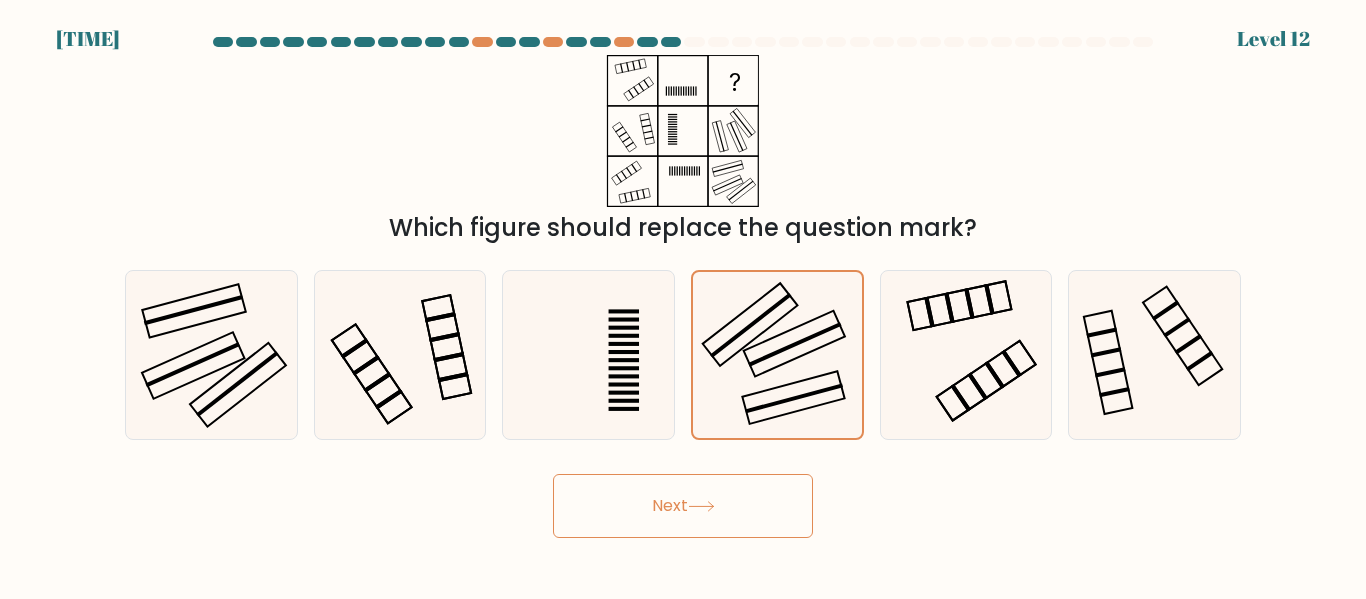 click at bounding box center [701, 506] 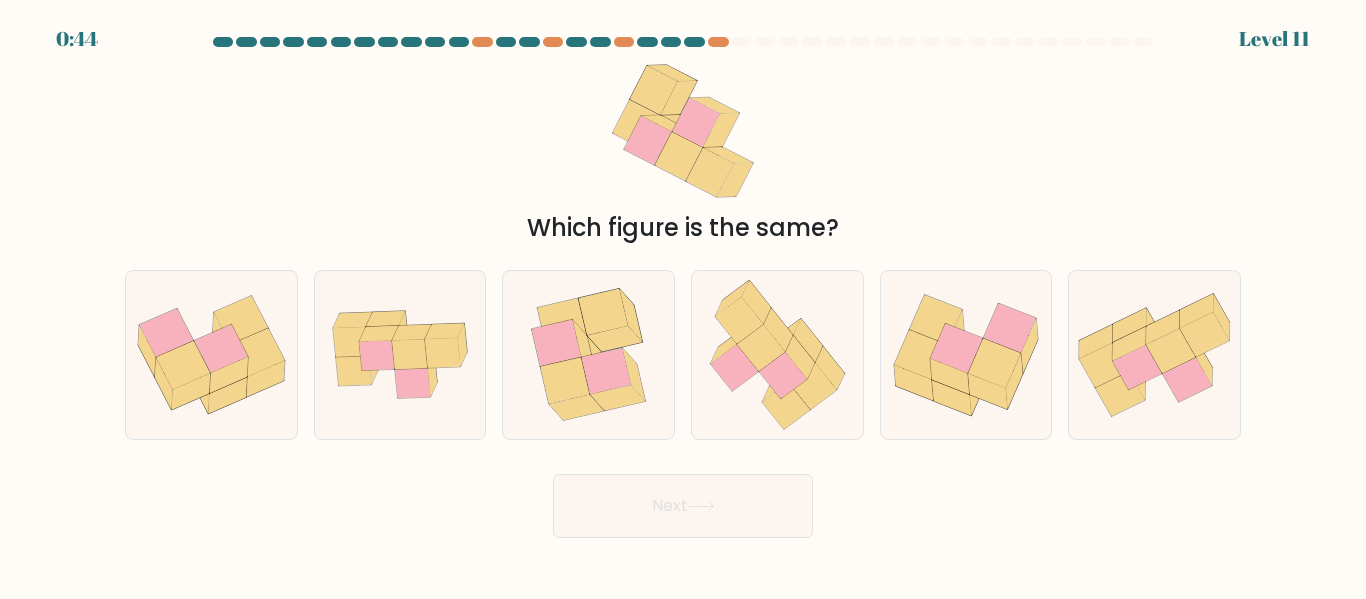 scroll, scrollTop: 0, scrollLeft: 0, axis: both 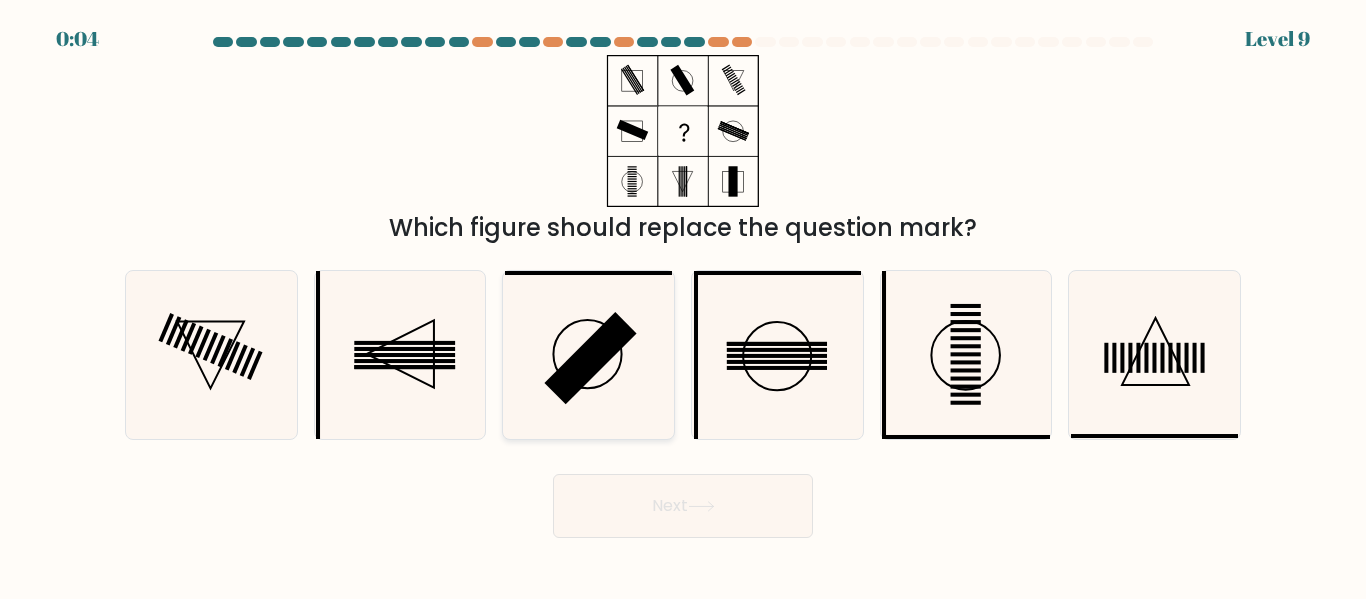 click at bounding box center [590, 359] 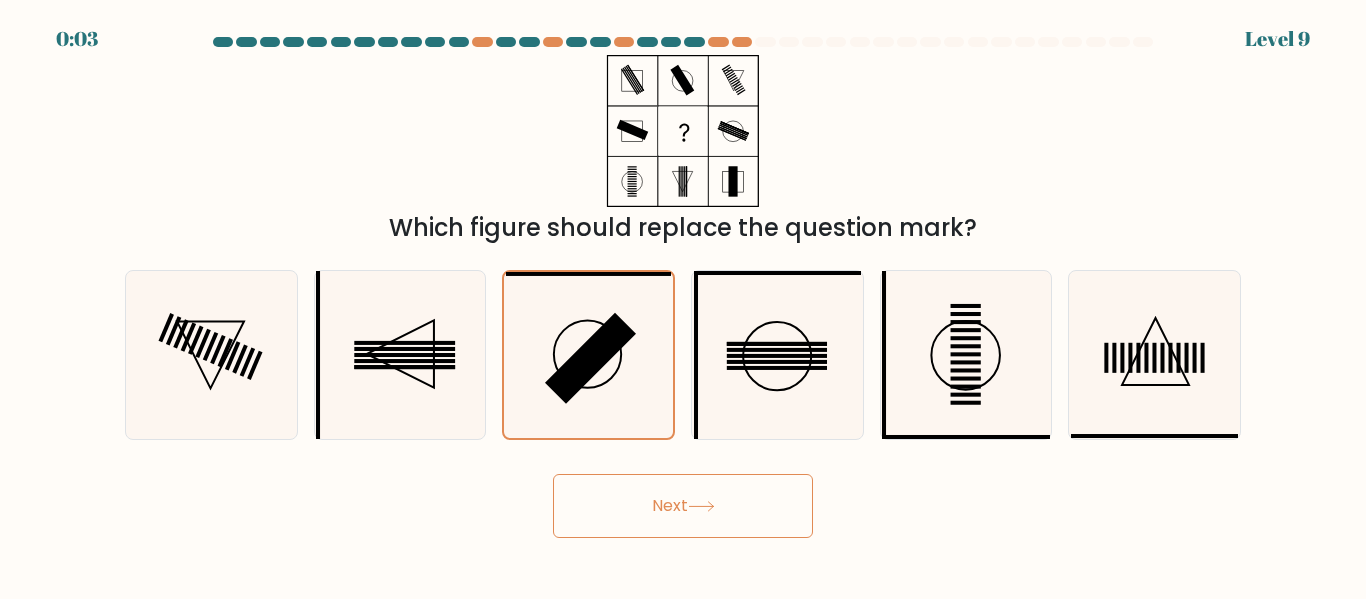 click on "Next" at bounding box center (683, 506) 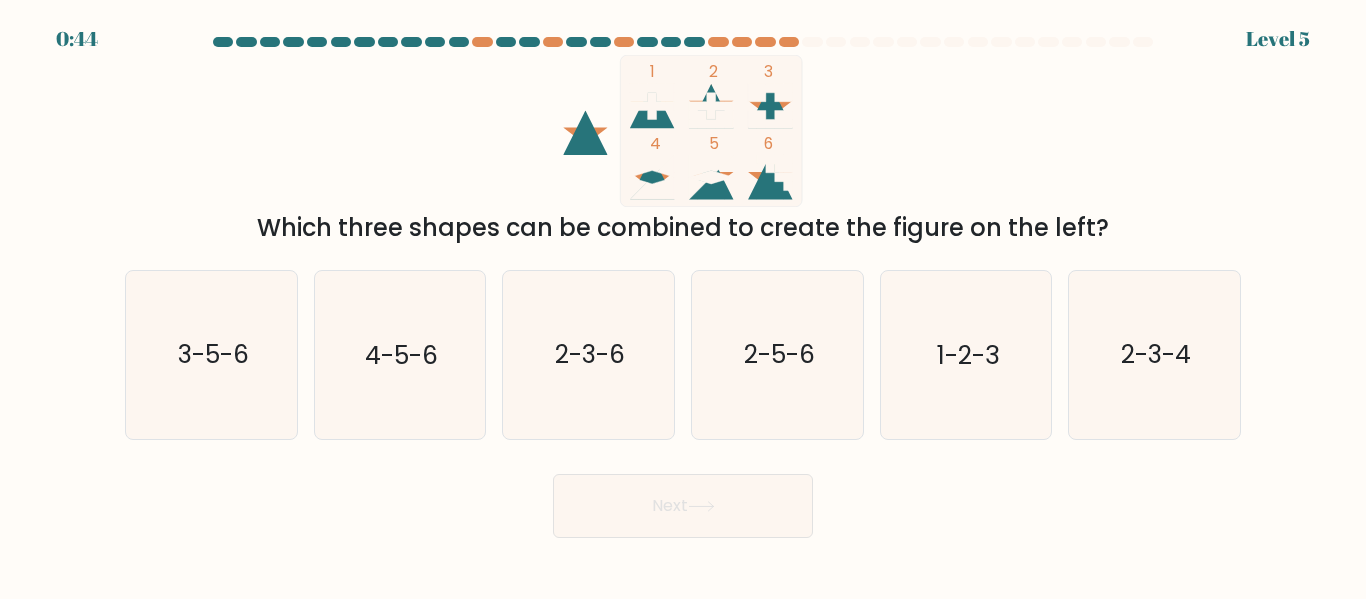 scroll, scrollTop: 0, scrollLeft: 0, axis: both 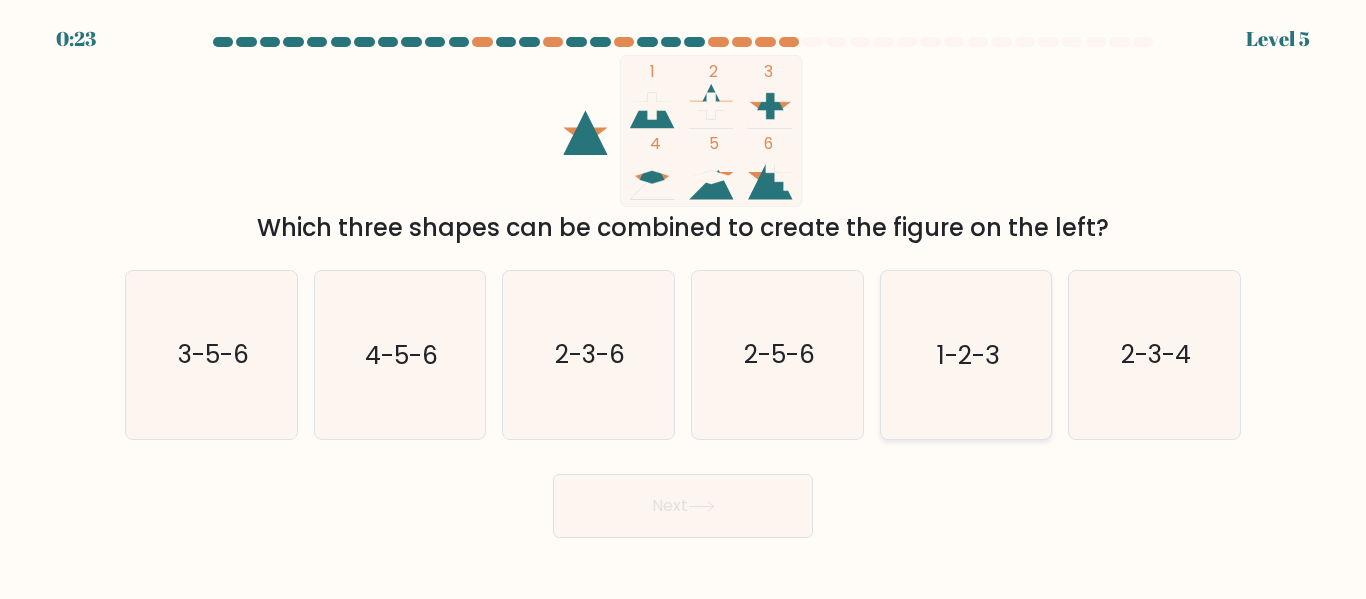 click on "1-2-3" at bounding box center (968, 355) 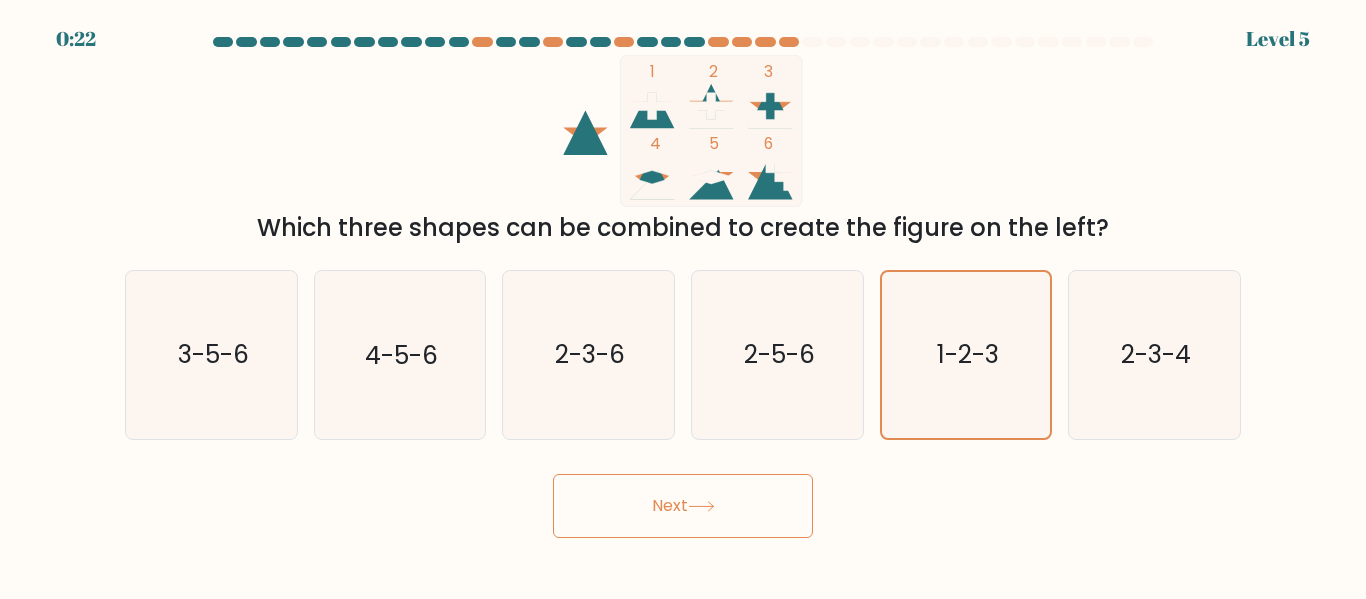 click on "Next" at bounding box center (683, 506) 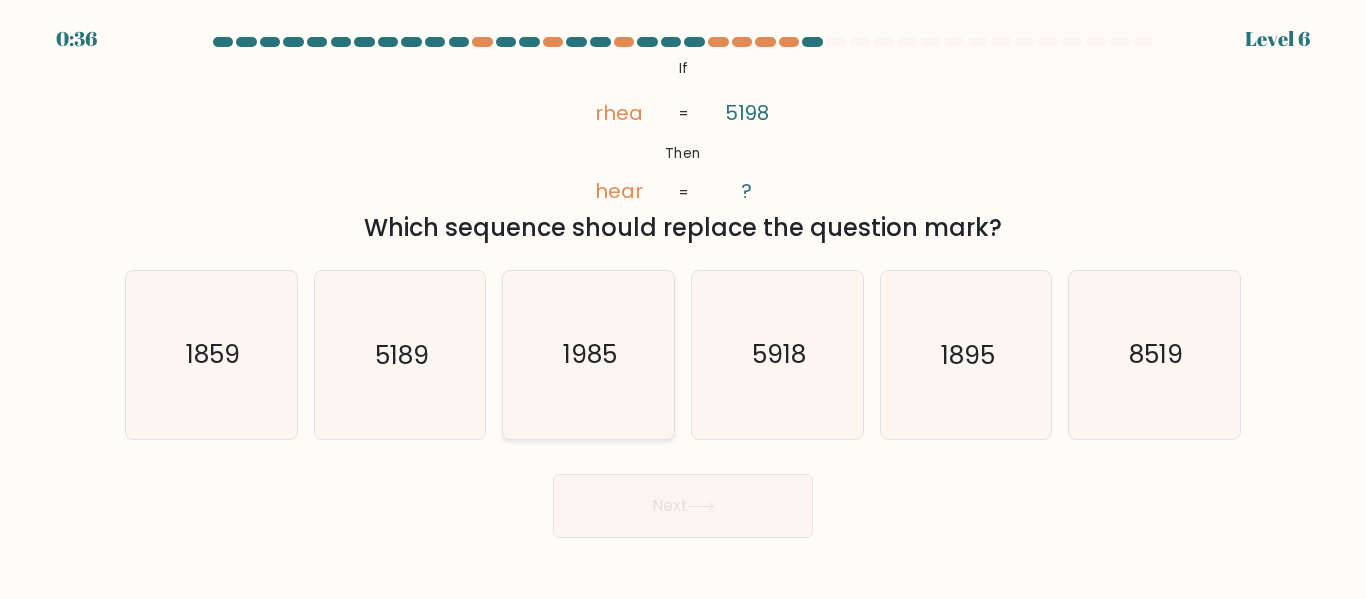 click on "1985" at bounding box center [590, 355] 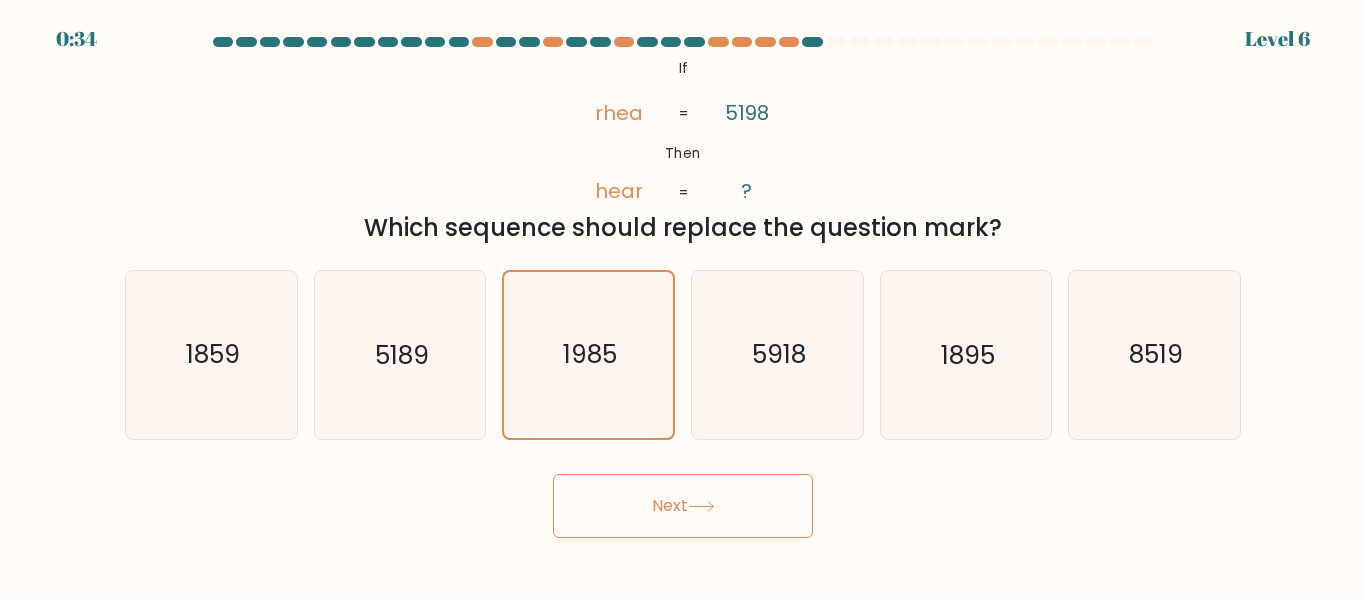 click on "Next" at bounding box center [683, 506] 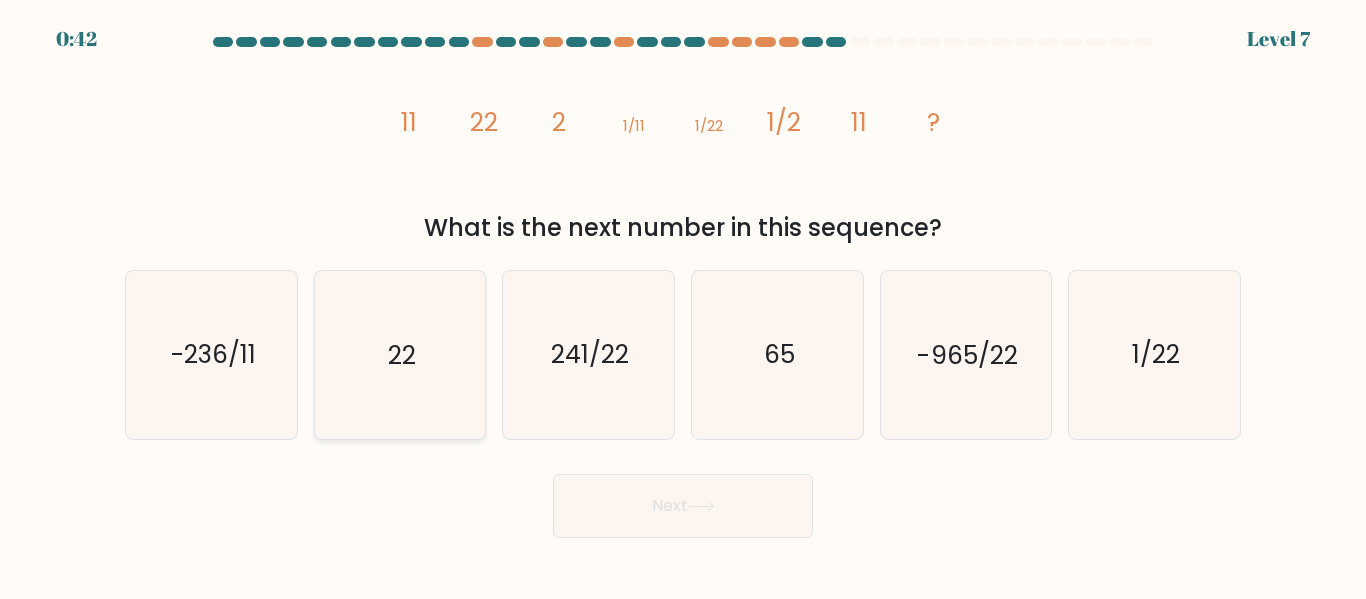 click on "[NUMBER]" at bounding box center [402, 355] 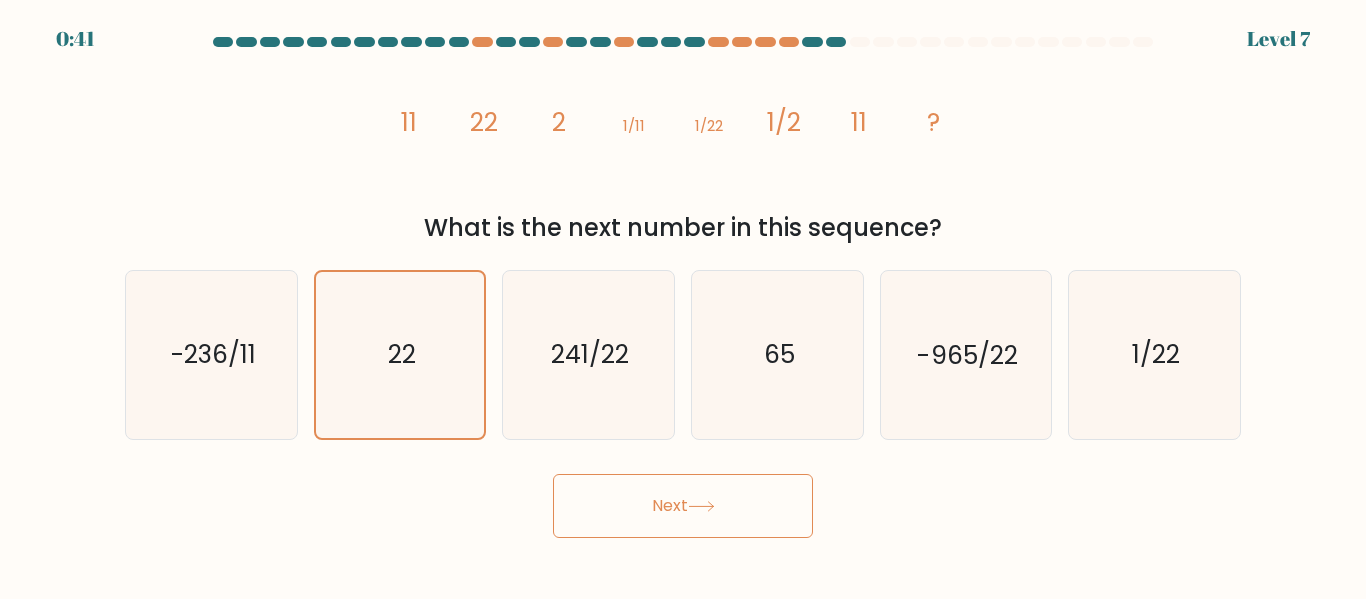 click on "Next" at bounding box center (683, 506) 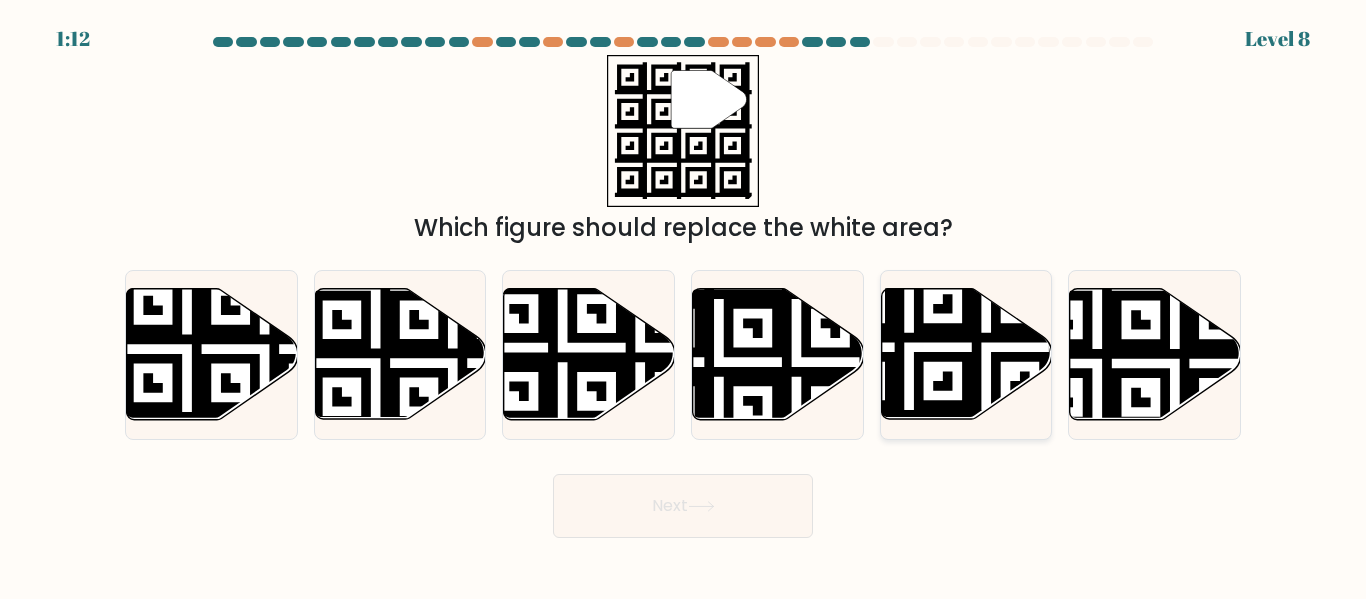 click at bounding box center [966, 354] 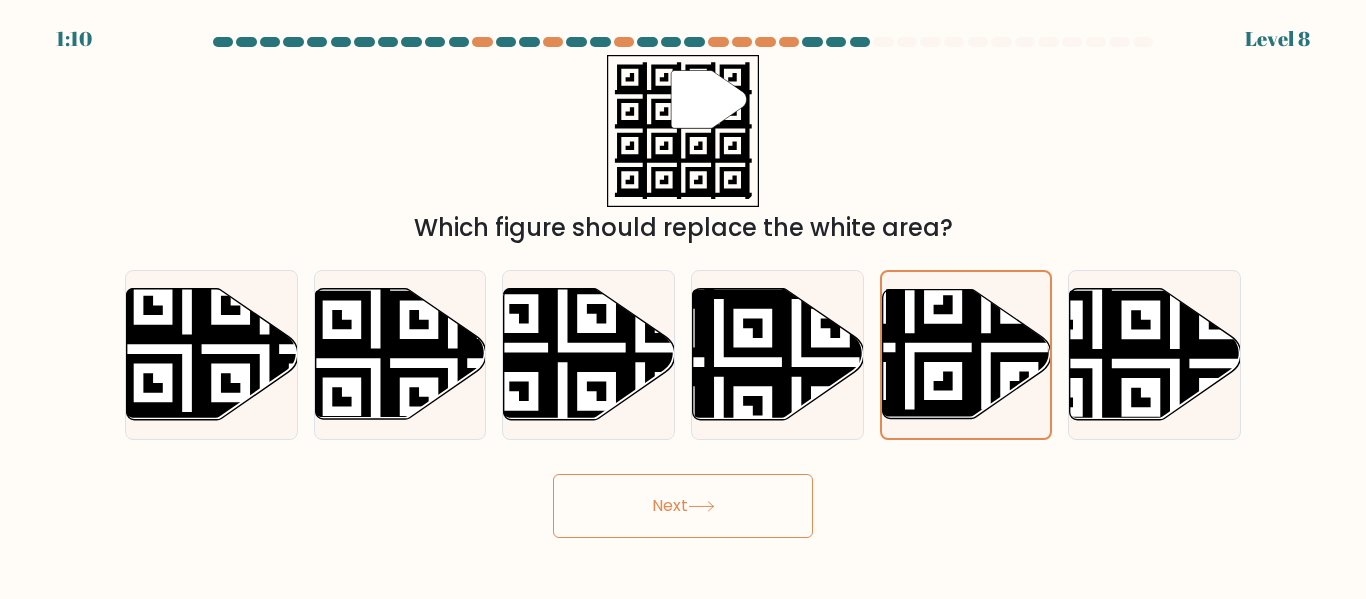 click on "Next" at bounding box center [683, 506] 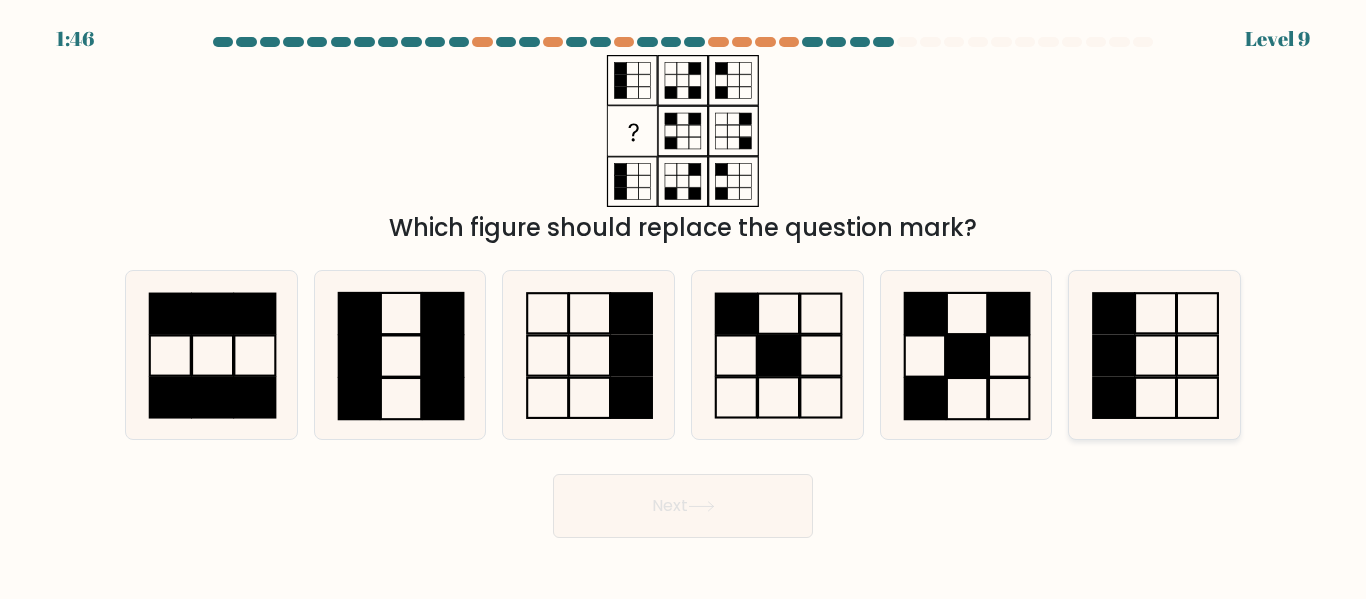 click at bounding box center [1154, 354] 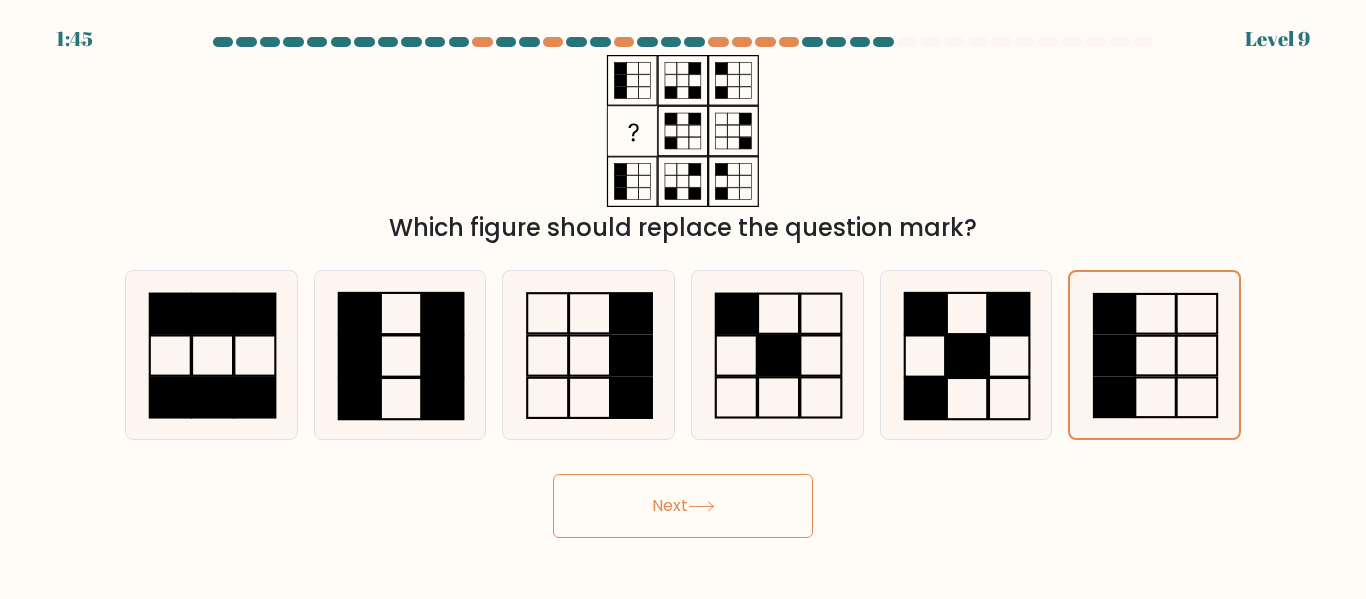 click on "Next" at bounding box center (683, 506) 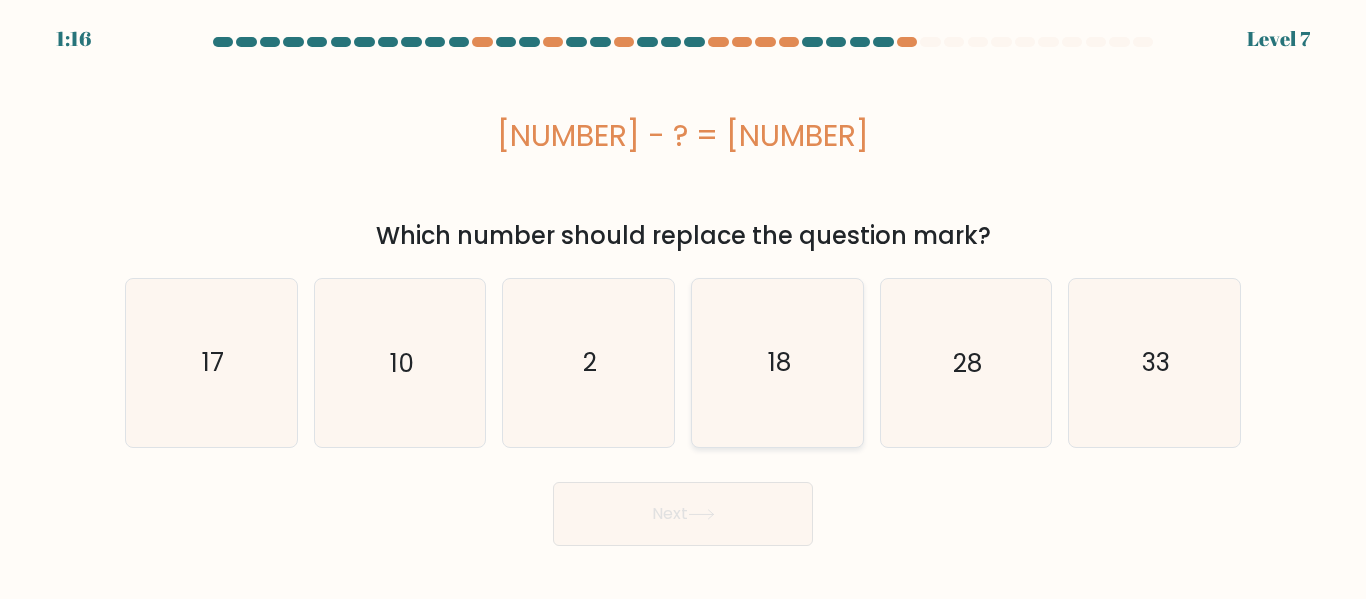 click on "18" at bounding box center [777, 362] 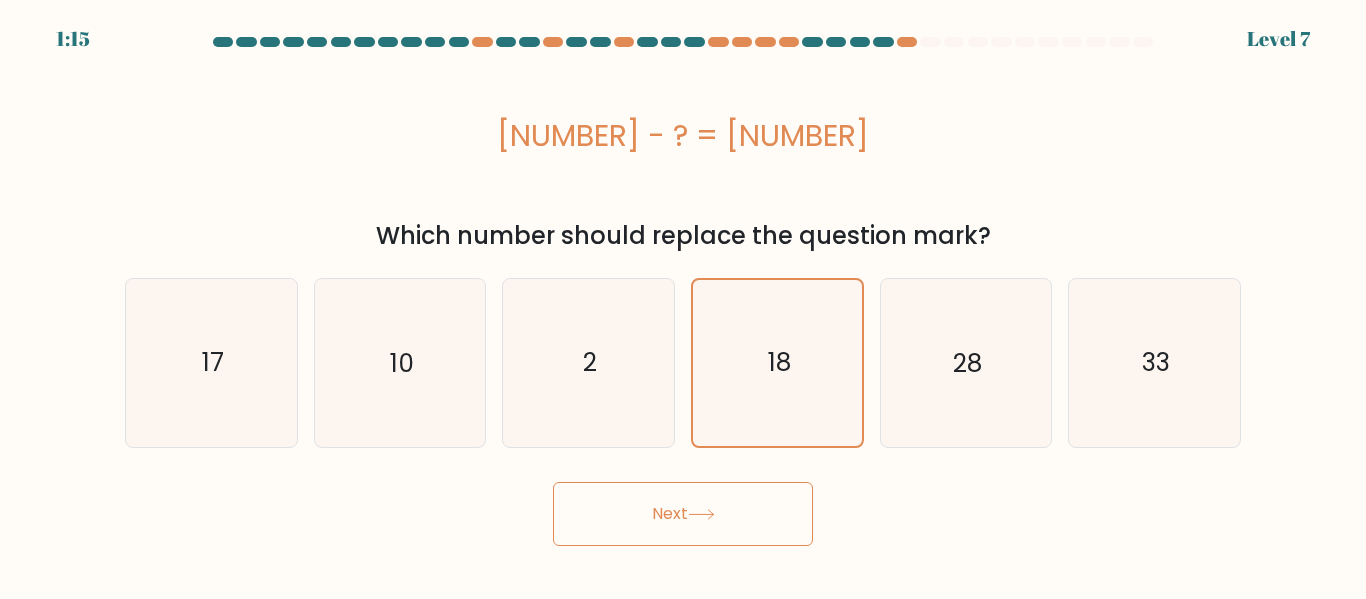 click on "Next" at bounding box center (683, 514) 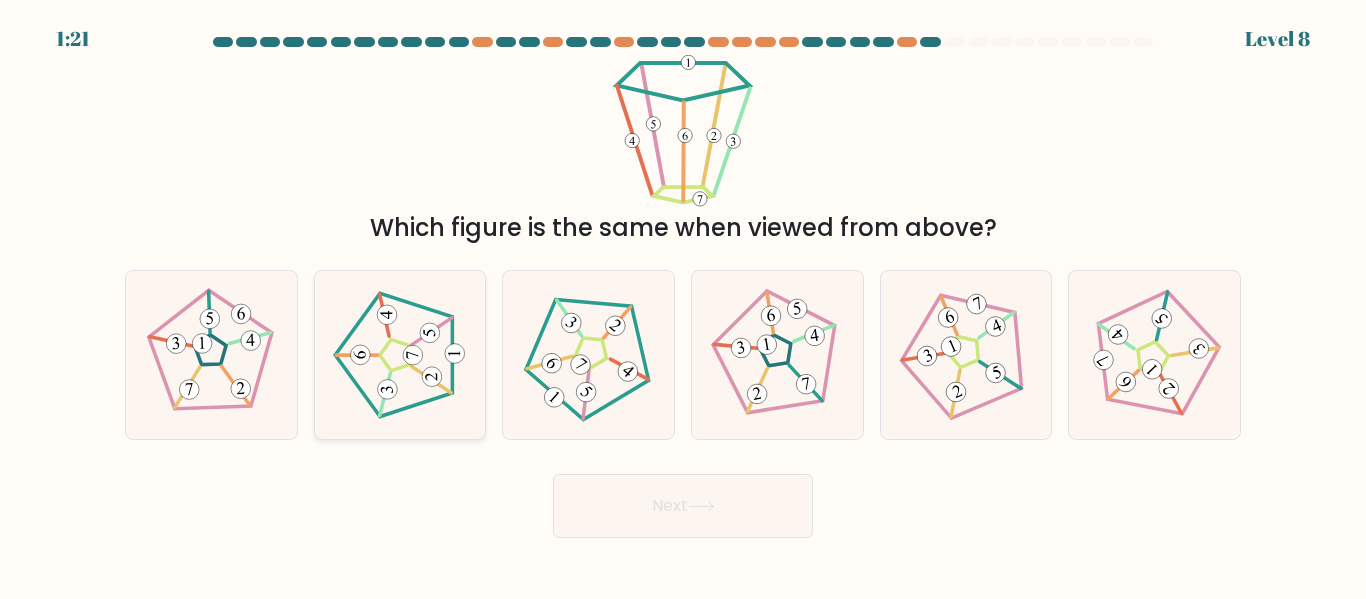 click at bounding box center (400, 355) 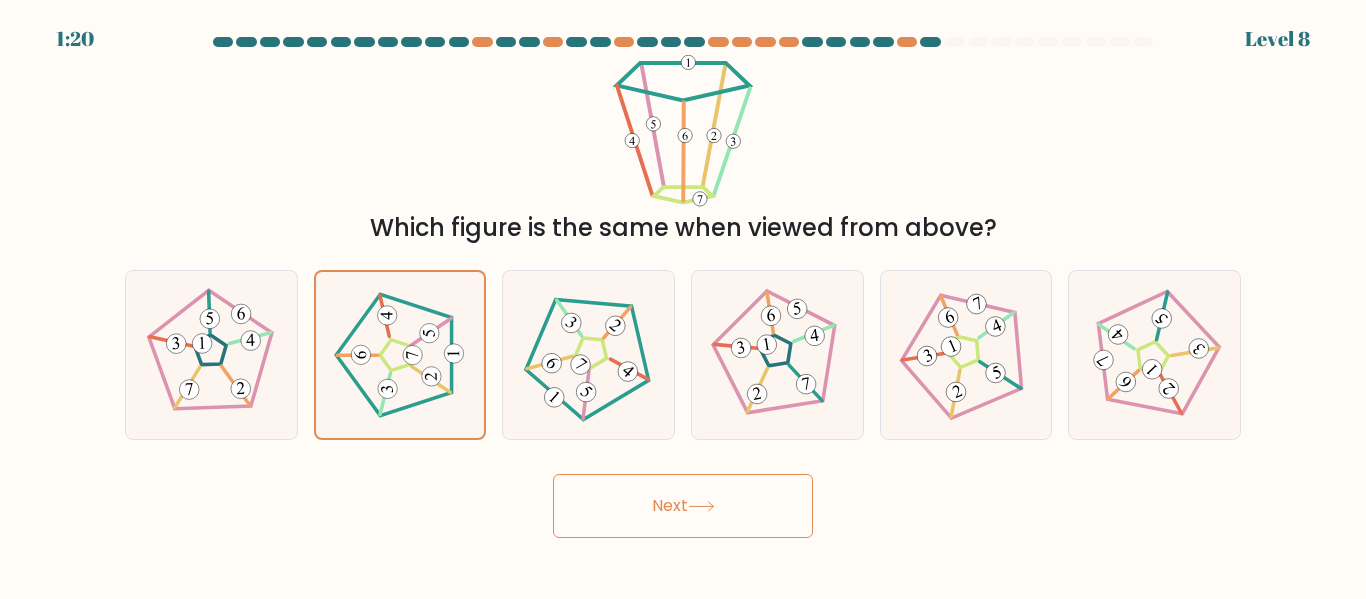 click on "Next" at bounding box center [683, 506] 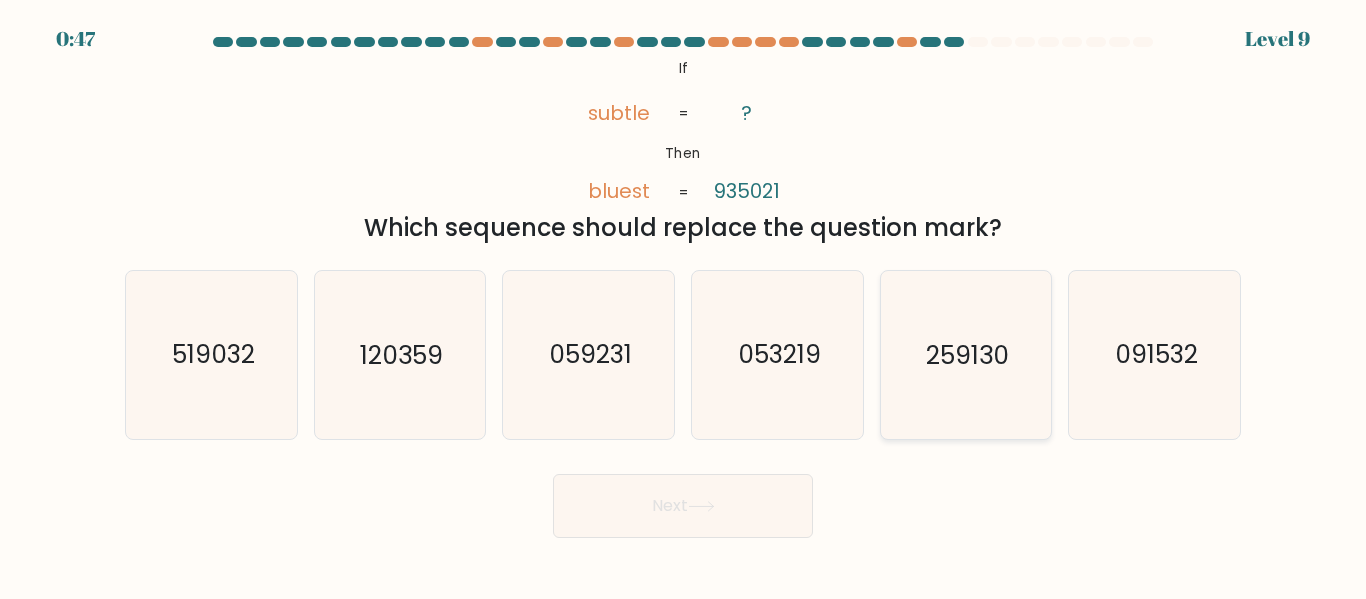 click on "259130" at bounding box center [967, 355] 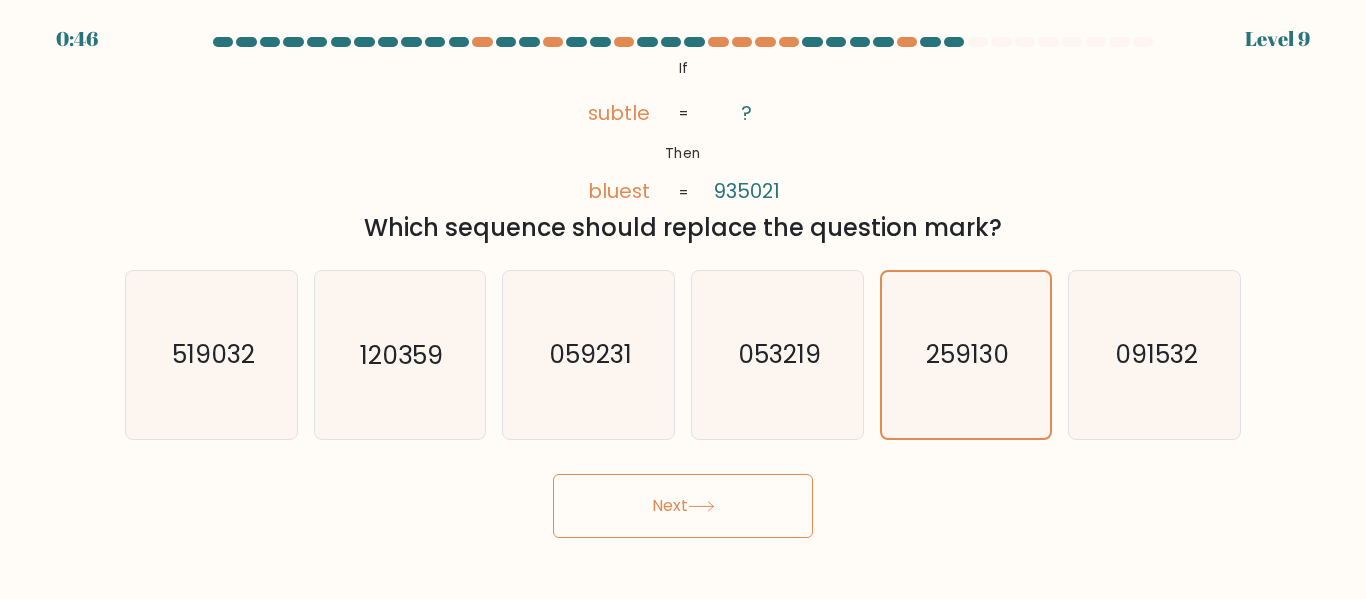 click on "Next" at bounding box center [683, 506] 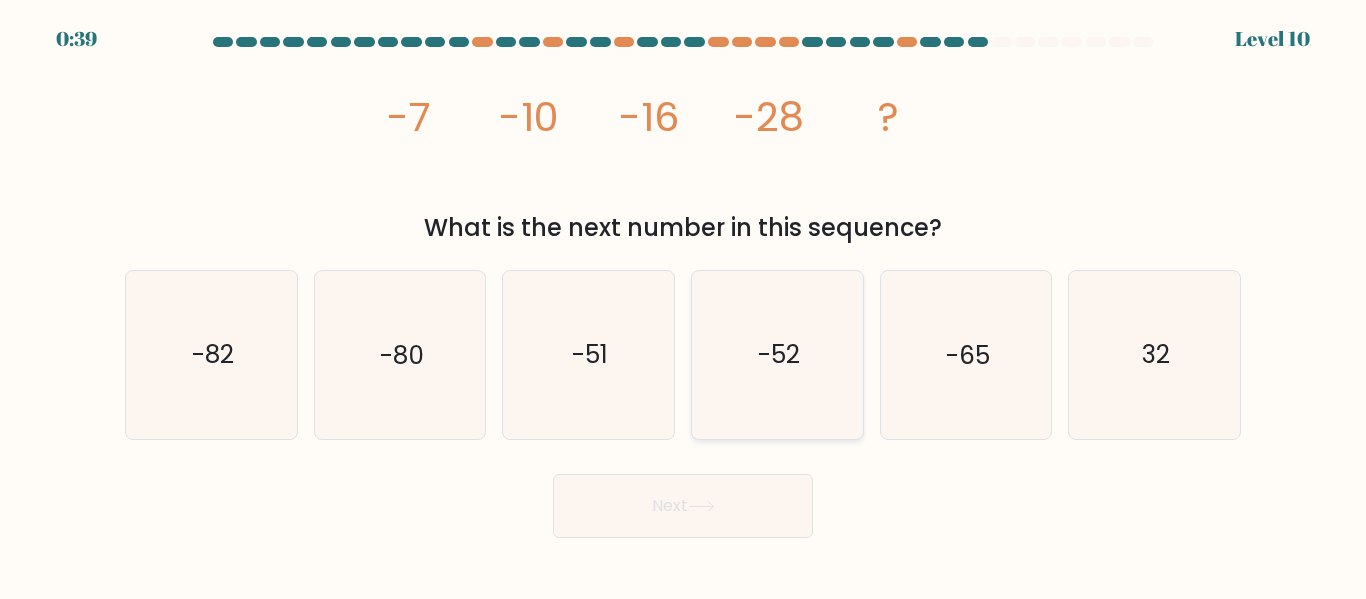 click on "-52" at bounding box center [777, 354] 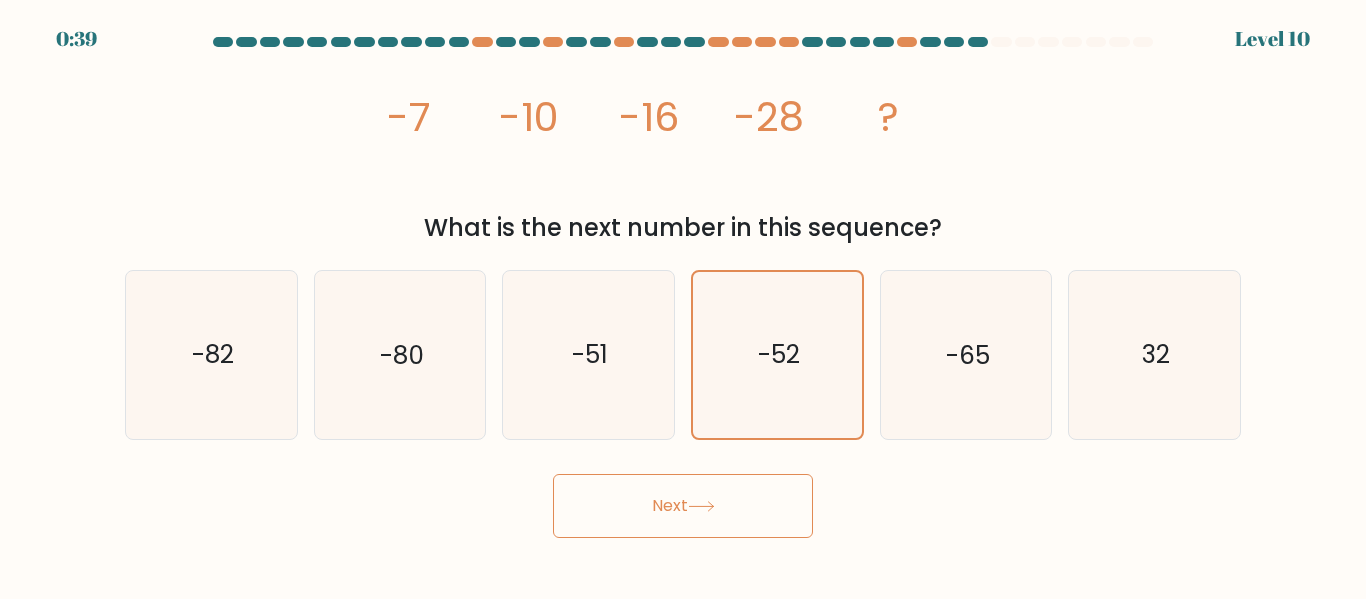 click on "Next" at bounding box center (683, 506) 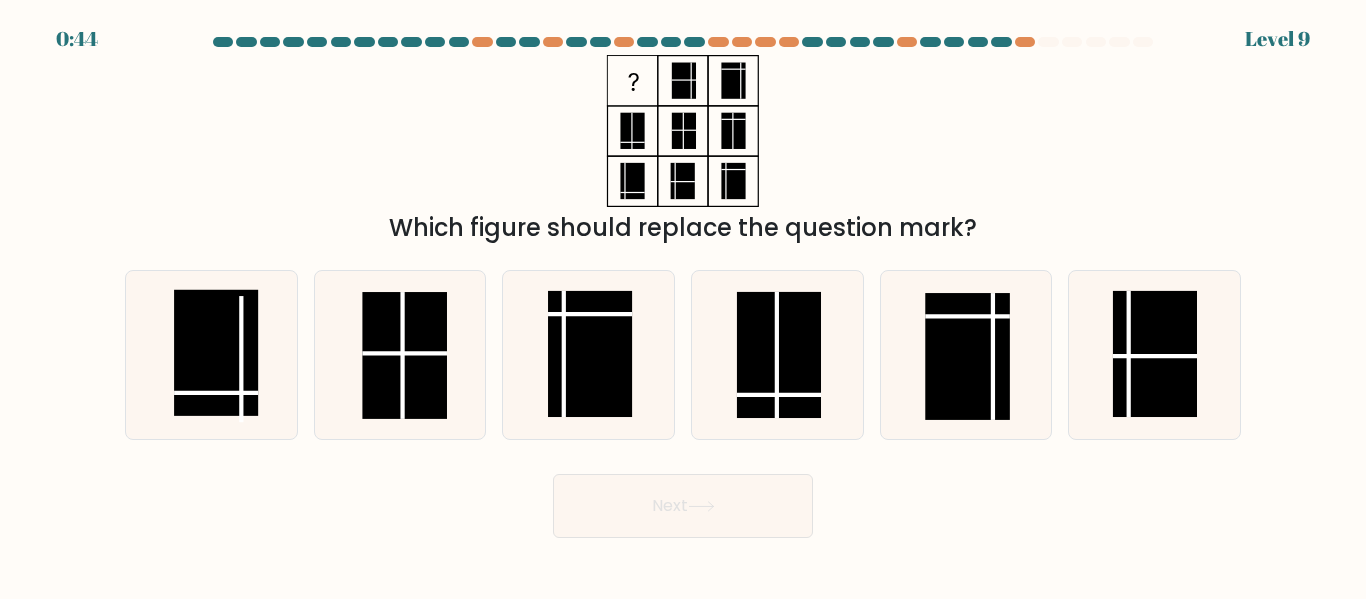 scroll, scrollTop: 0, scrollLeft: 0, axis: both 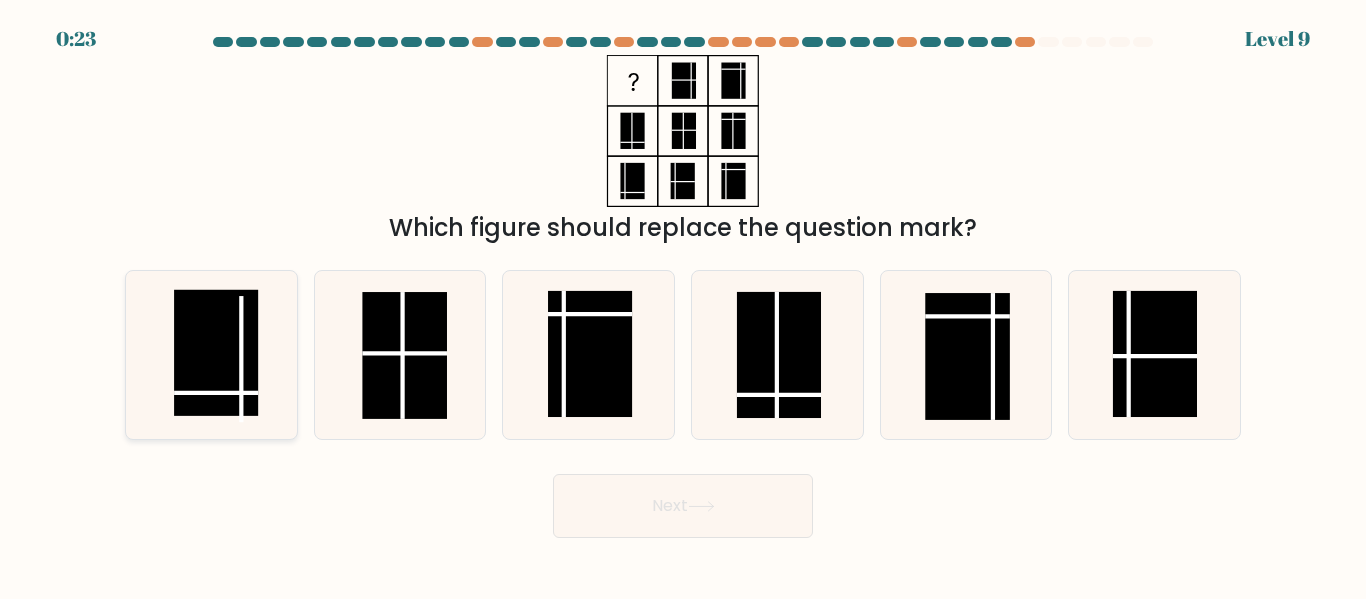 click at bounding box center [216, 353] 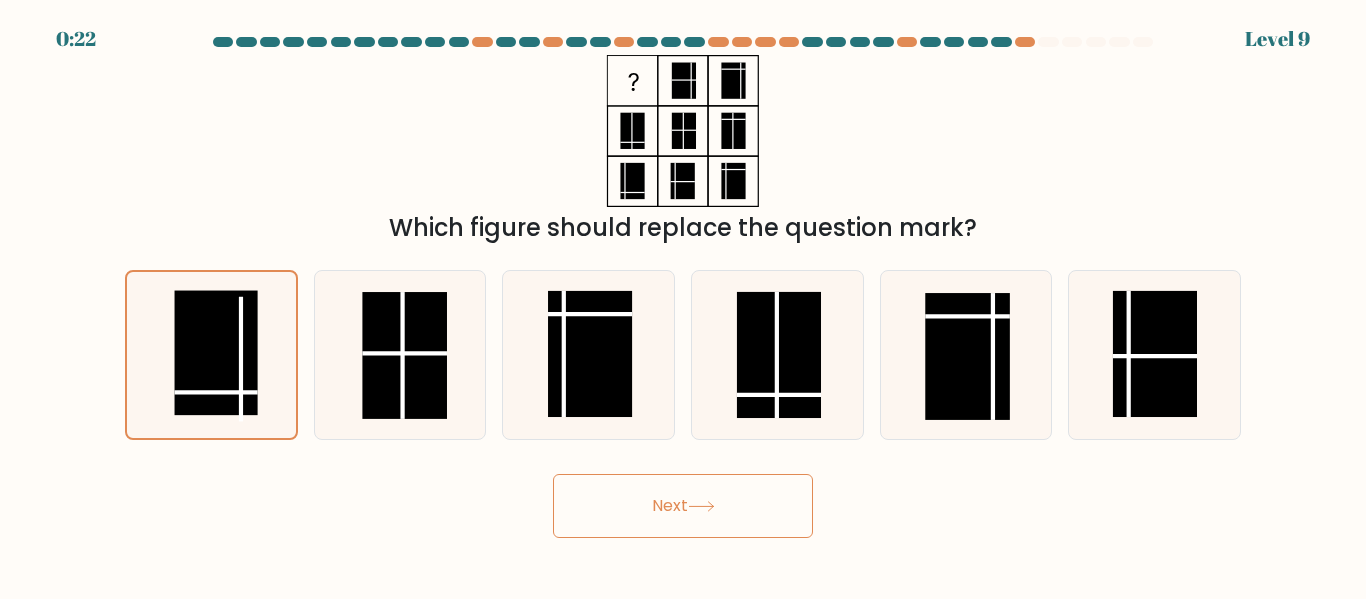 click on "Next" at bounding box center (683, 506) 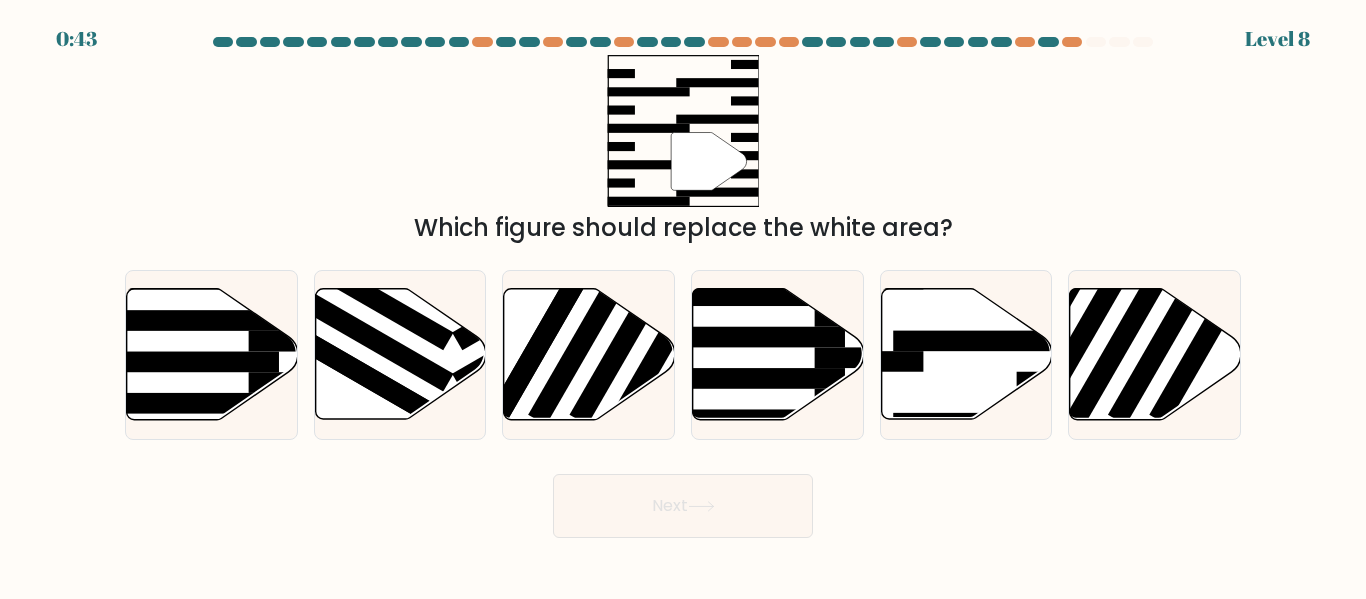 scroll, scrollTop: 0, scrollLeft: 0, axis: both 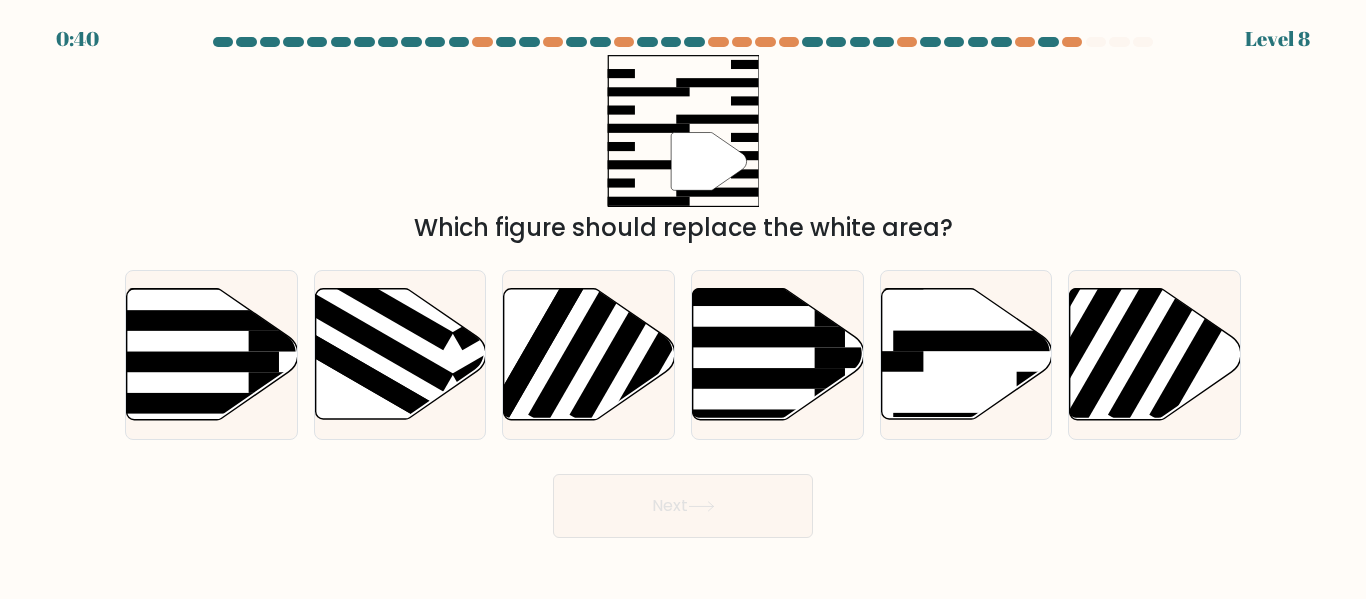 click on "Next" at bounding box center [683, 506] 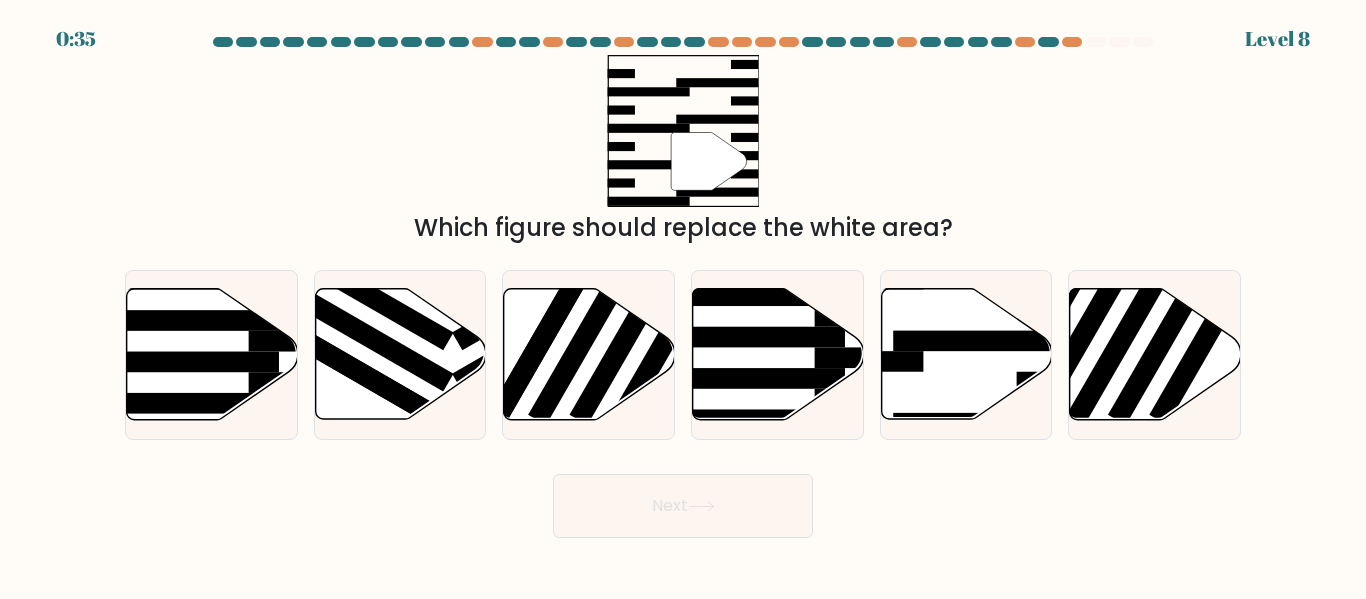 click on "0:35
Level 8" at bounding box center (683, 299) 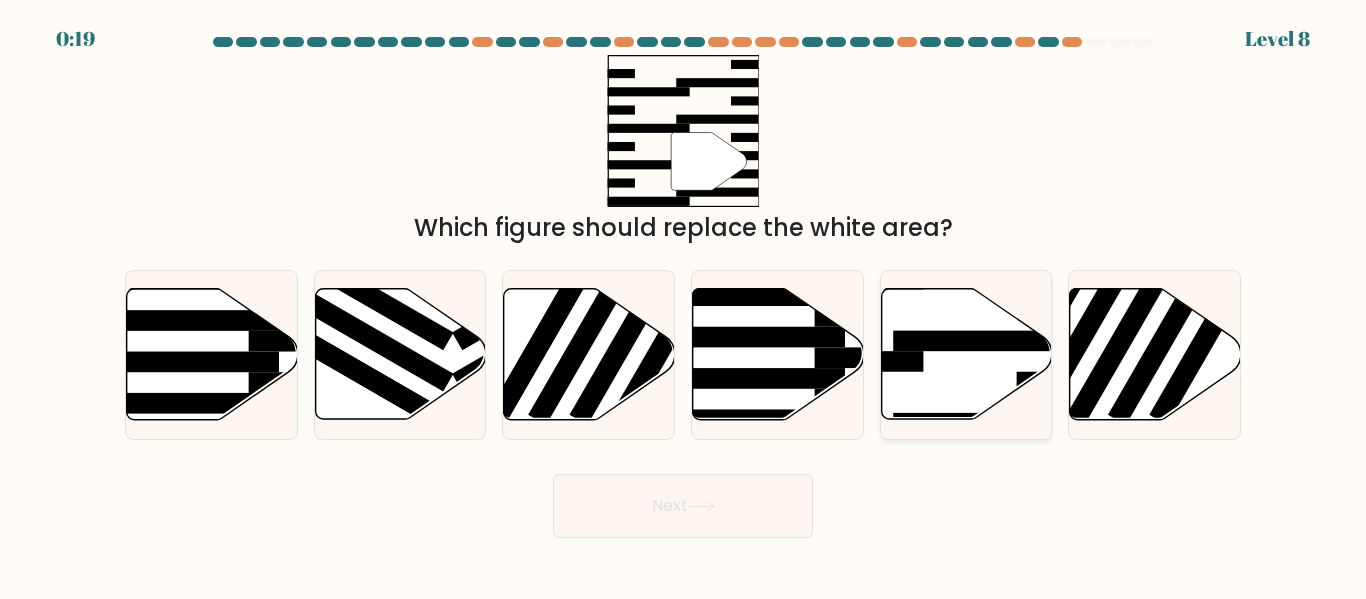 click at bounding box center [986, 341] 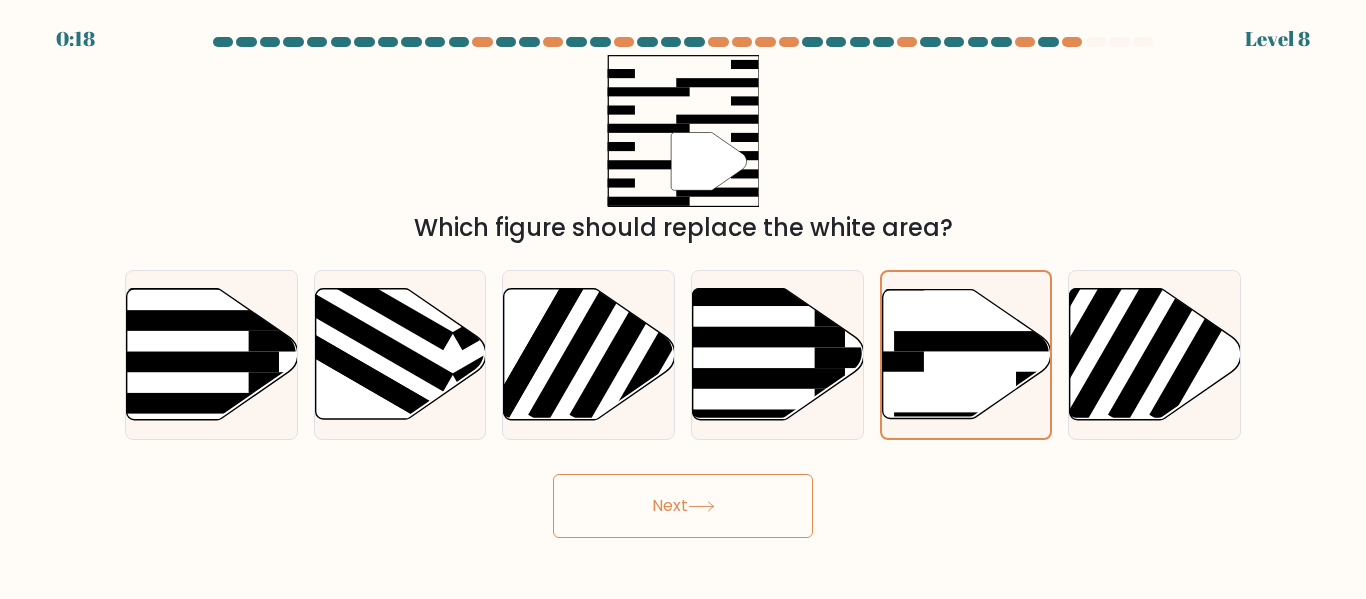 click on "Next" at bounding box center [683, 506] 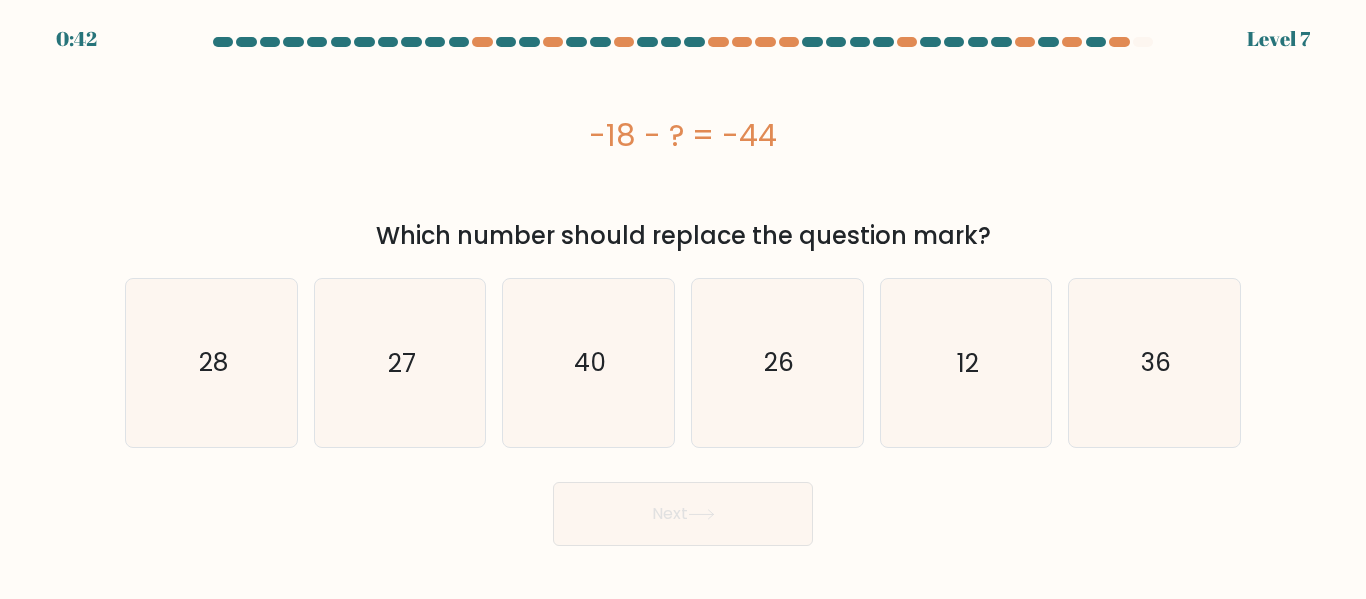 scroll, scrollTop: 0, scrollLeft: 0, axis: both 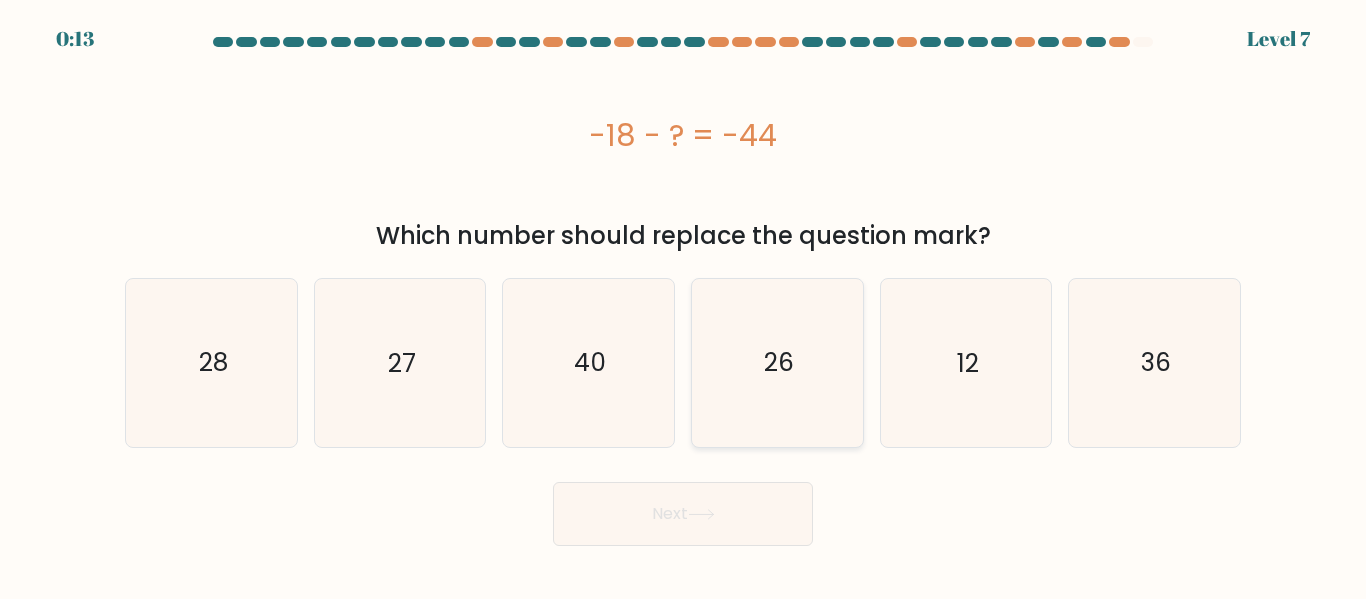 click on "26" at bounding box center (777, 362) 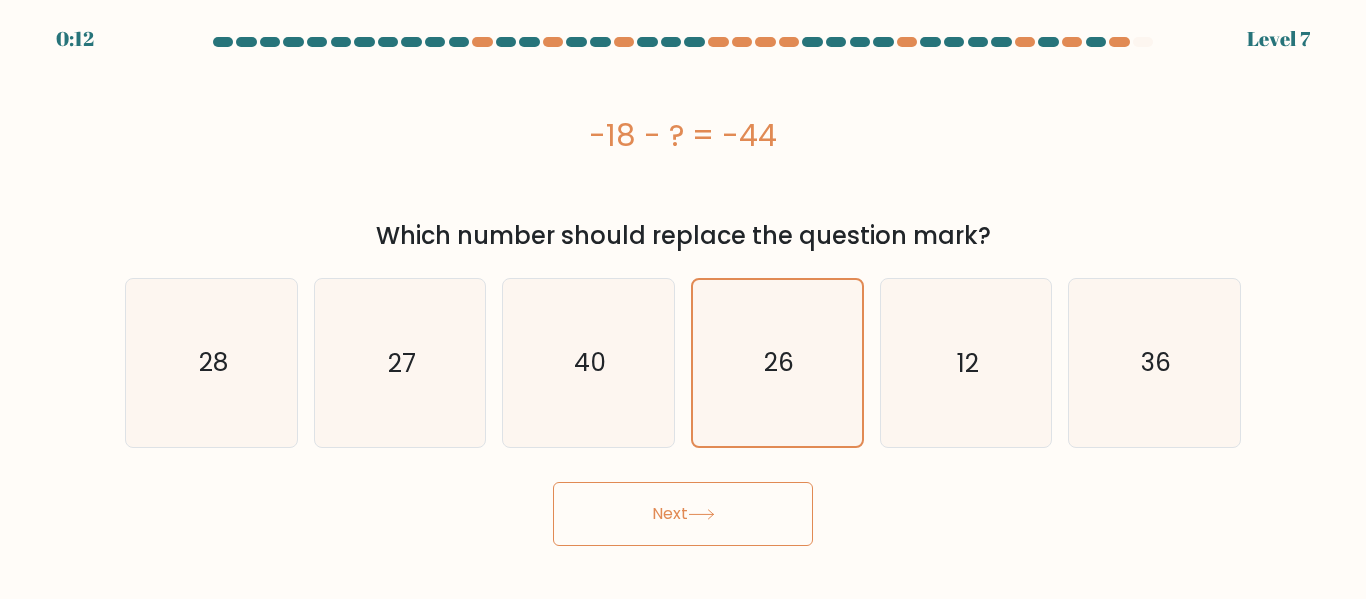 click on "Next" at bounding box center [683, 509] 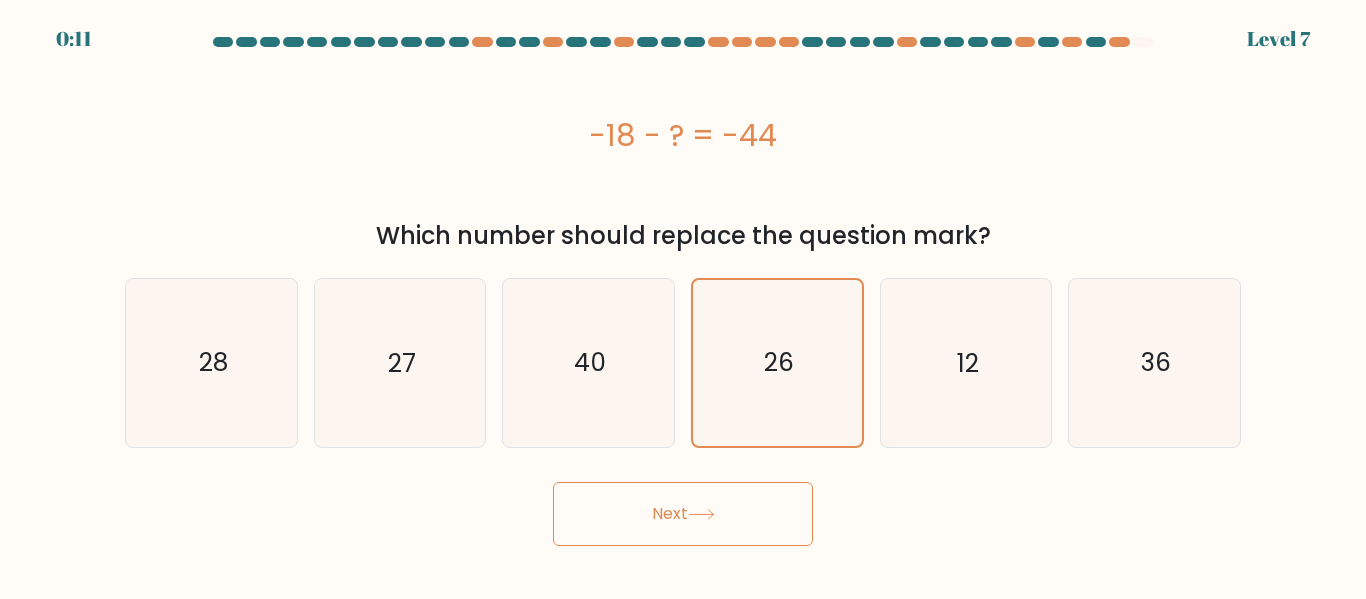 click on "Next" at bounding box center (683, 514) 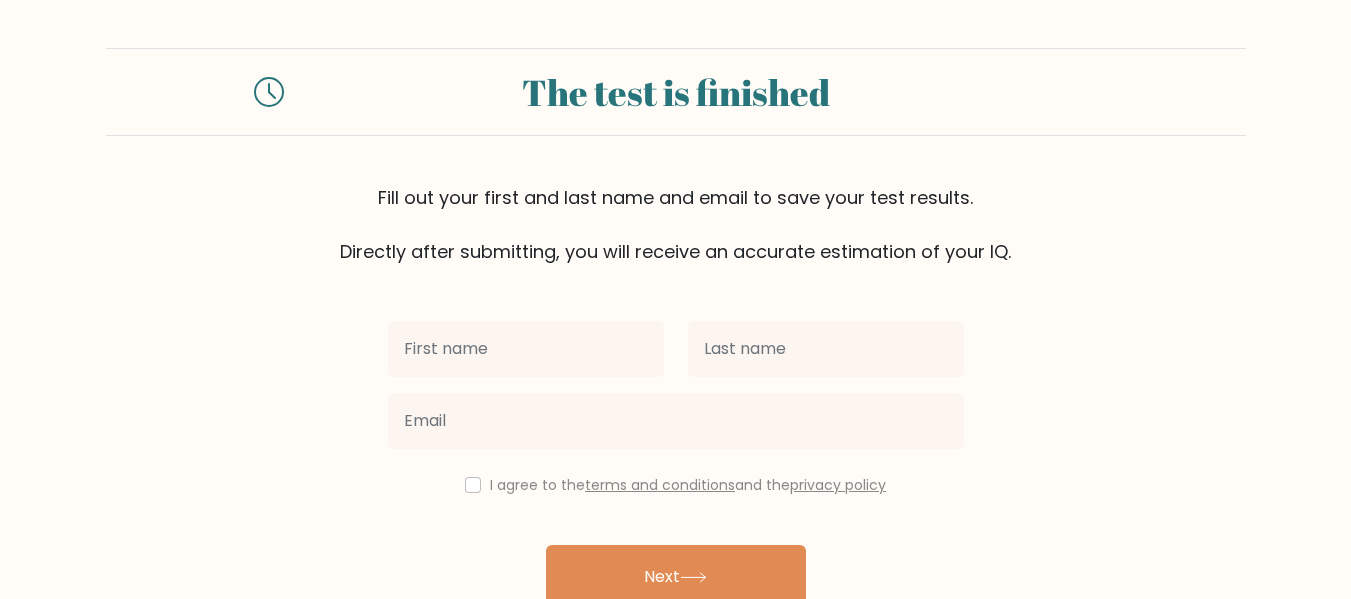 scroll, scrollTop: 0, scrollLeft: 0, axis: both 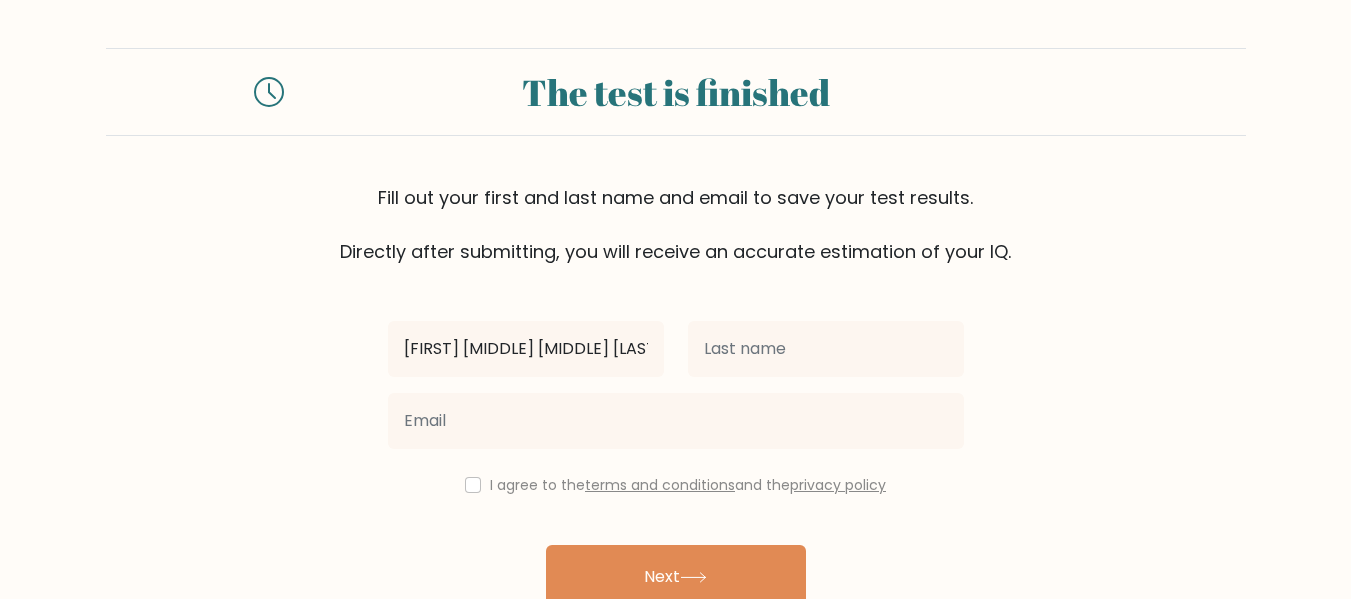 type on "[FIRST] [MIDDLE] [MIDDLE] [LAST]" 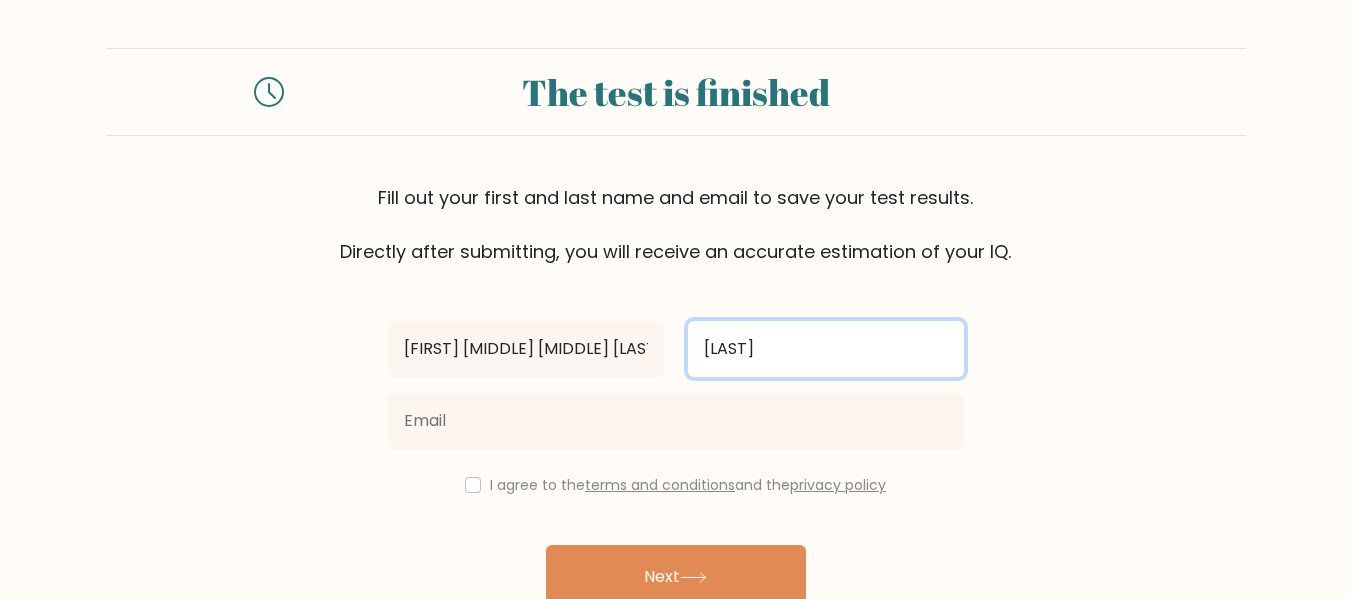 type on "[LAST]" 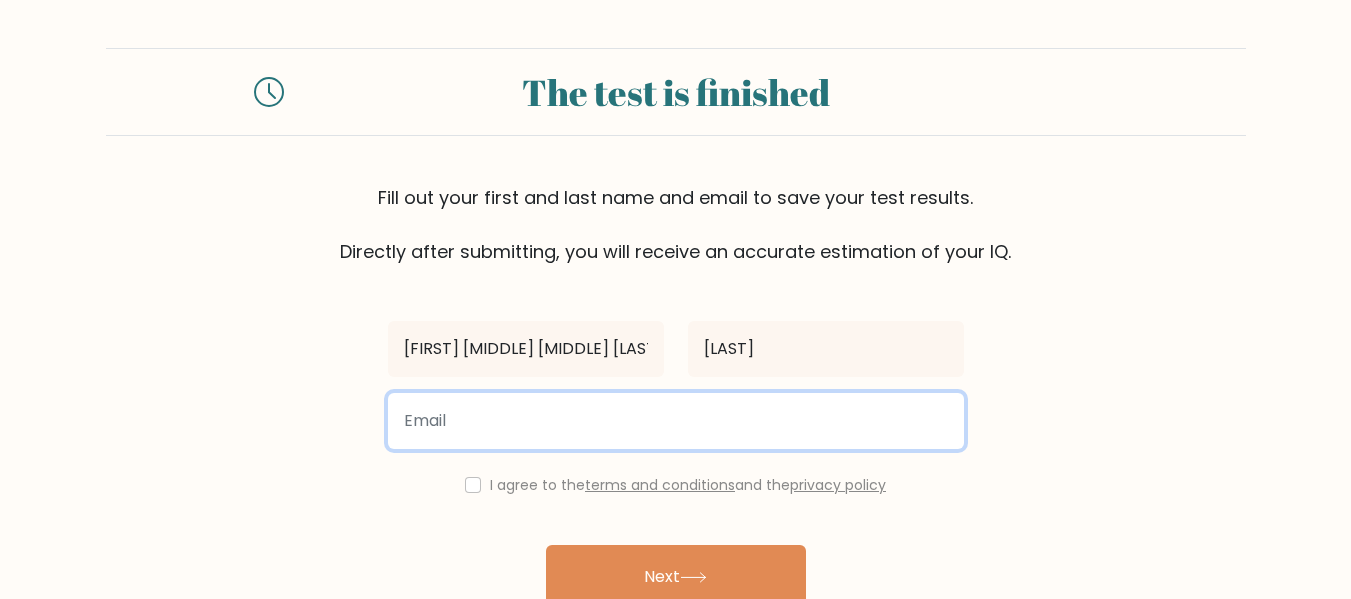 click at bounding box center (676, 421) 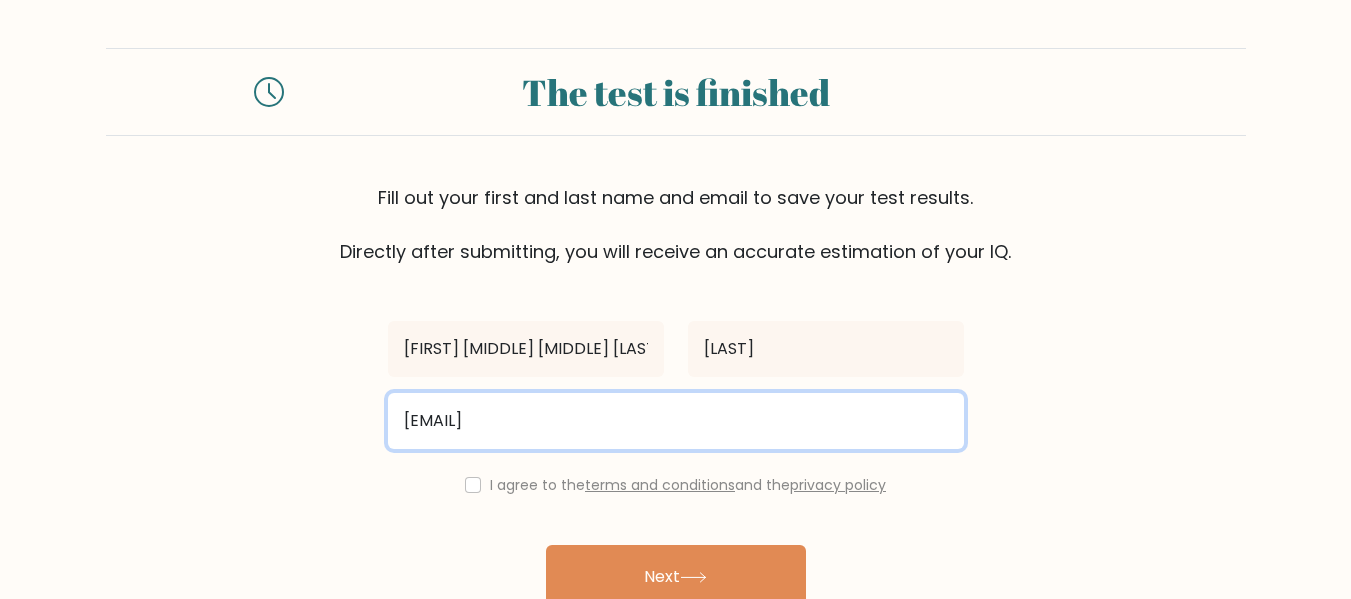 scroll, scrollTop: 103, scrollLeft: 0, axis: vertical 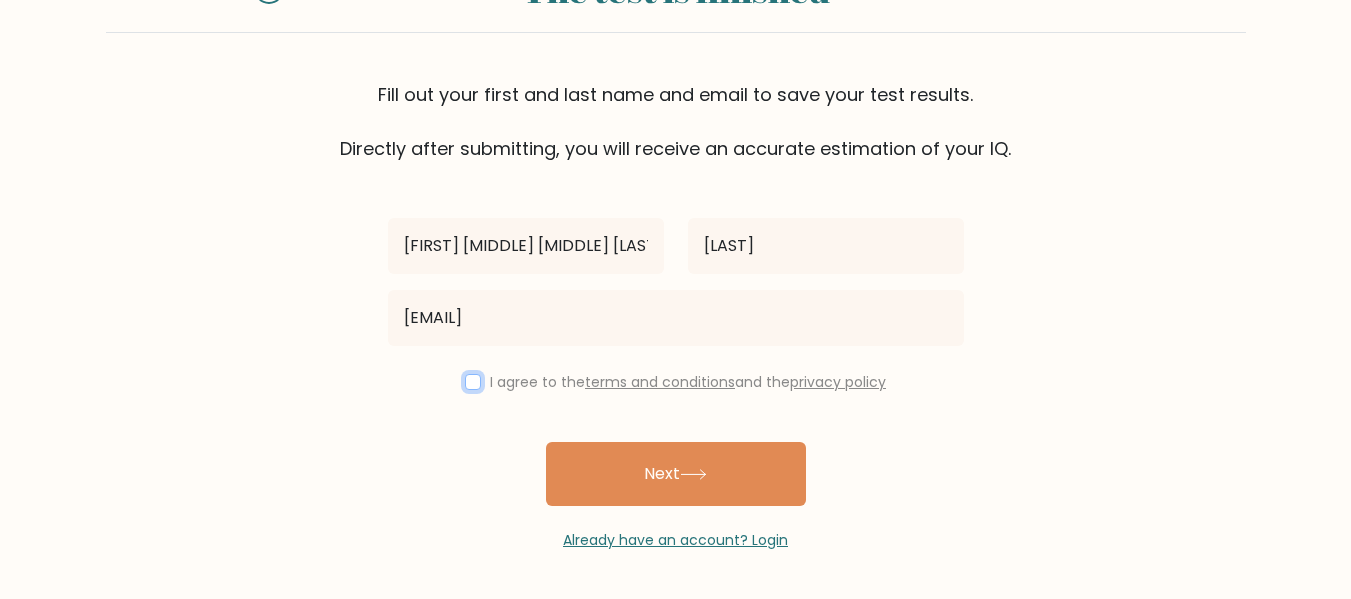 click at bounding box center [473, 382] 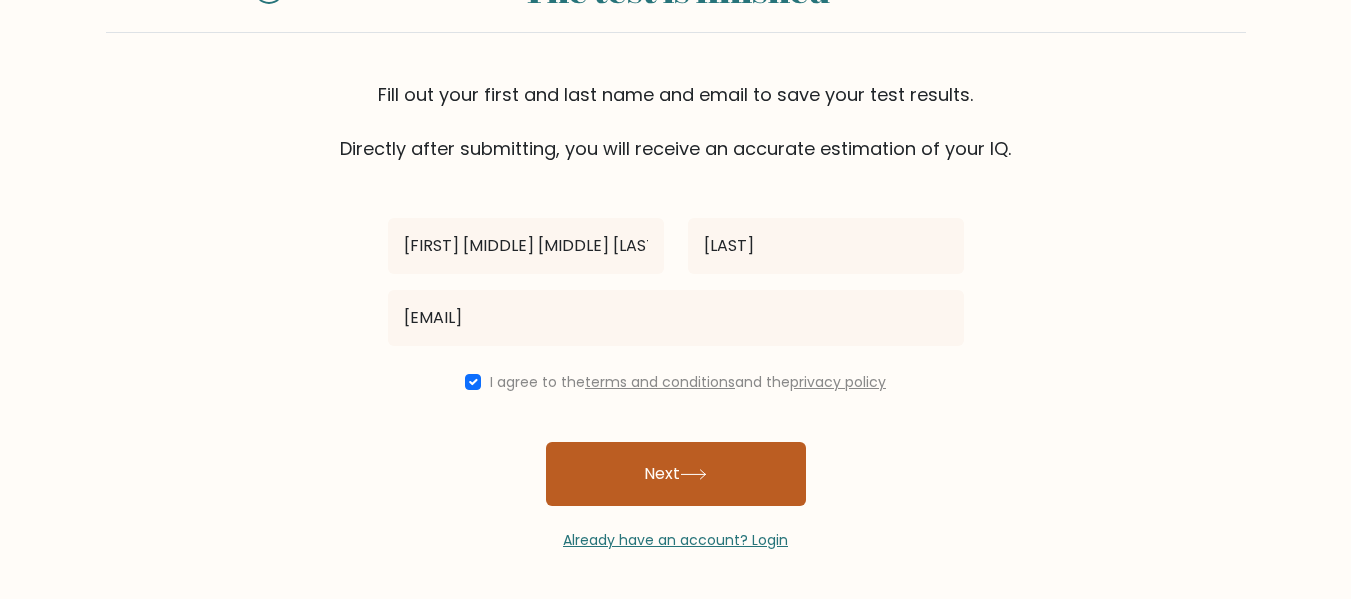 click on "Next" at bounding box center [676, 474] 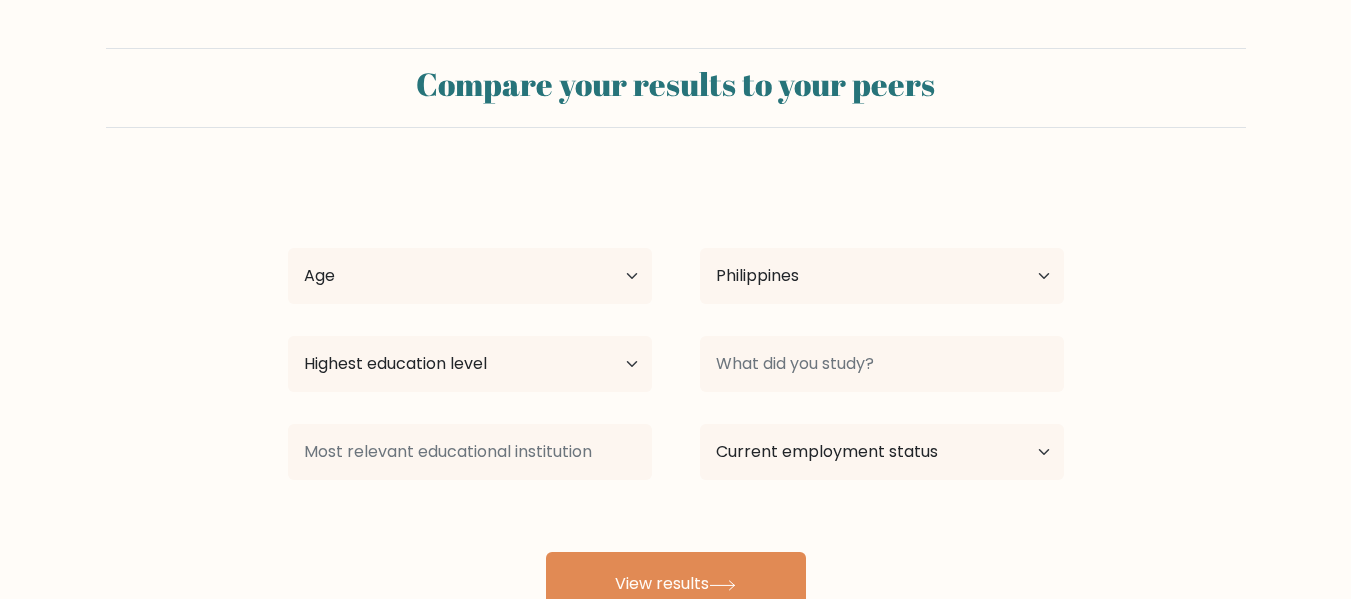 scroll, scrollTop: 0, scrollLeft: 0, axis: both 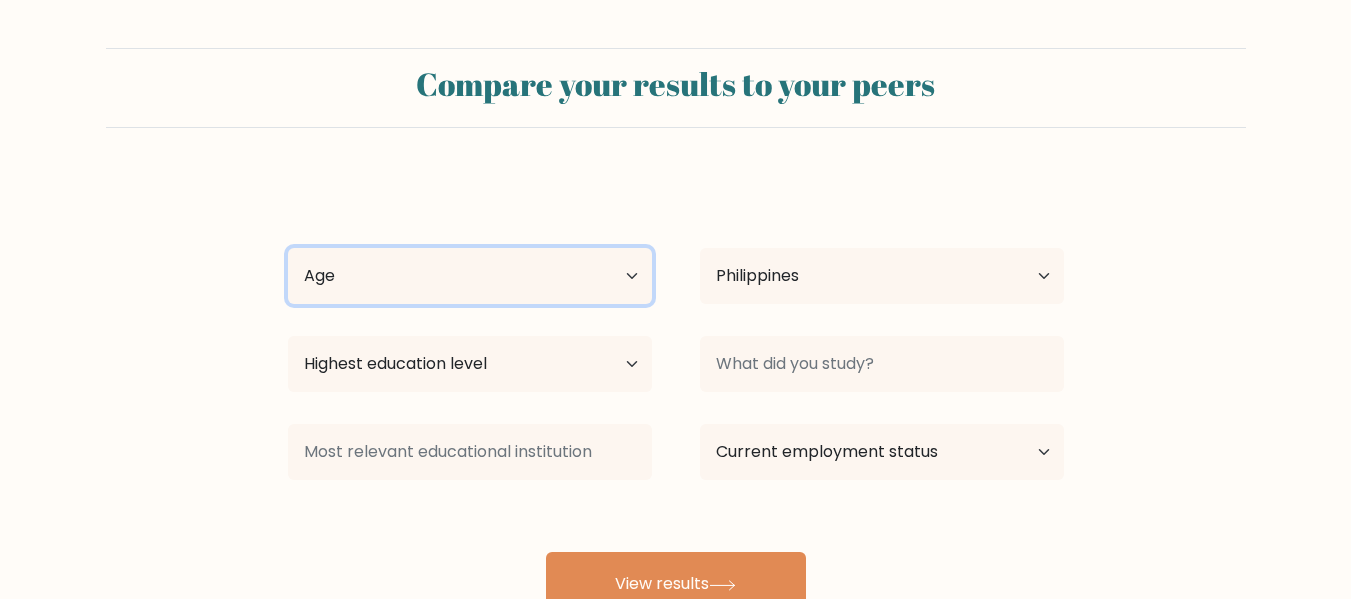 click on "Age
Under 18 years old
18-24 years old
25-34 years old
35-44 years old
45-54 years old
55-64 years old
65 years old and above" at bounding box center (470, 276) 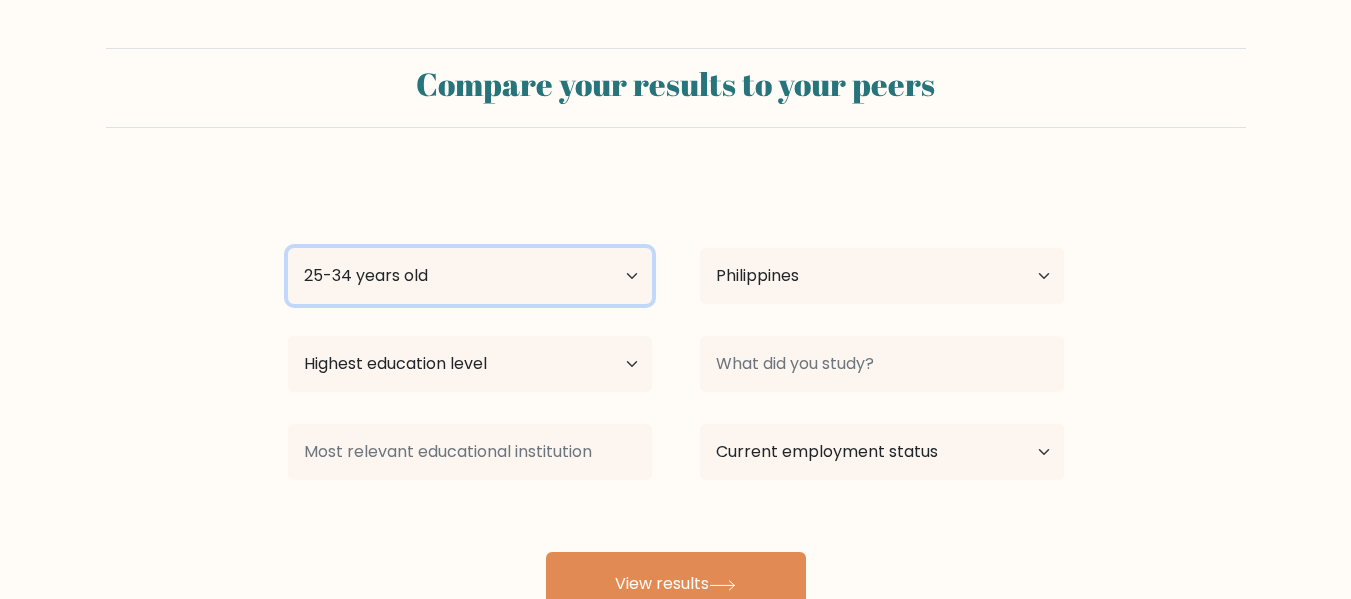 click on "Age
Under 18 years old
18-24 years old
25-34 years old
35-44 years old
45-54 years old
55-64 years old
65 years old and above" at bounding box center [470, 276] 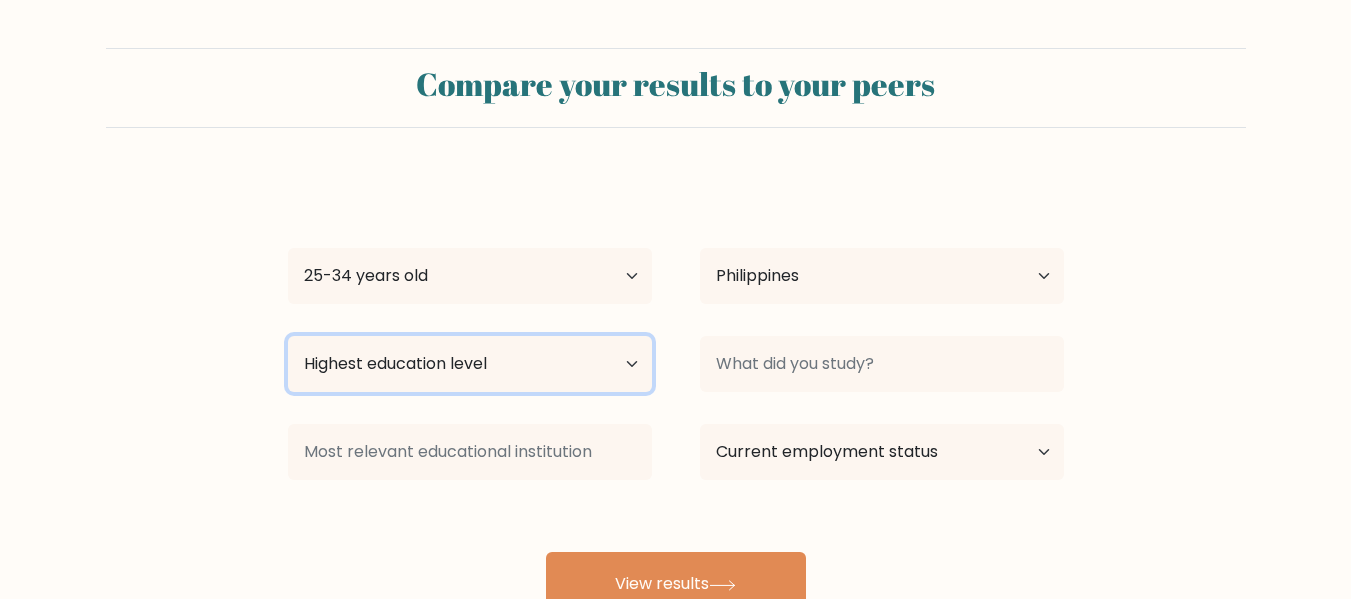 click on "Highest education level
No schooling
Primary
Lower Secondary
Upper Secondary
Occupation Specific
Bachelor's degree
Master's degree
Doctoral degree" at bounding box center [470, 364] 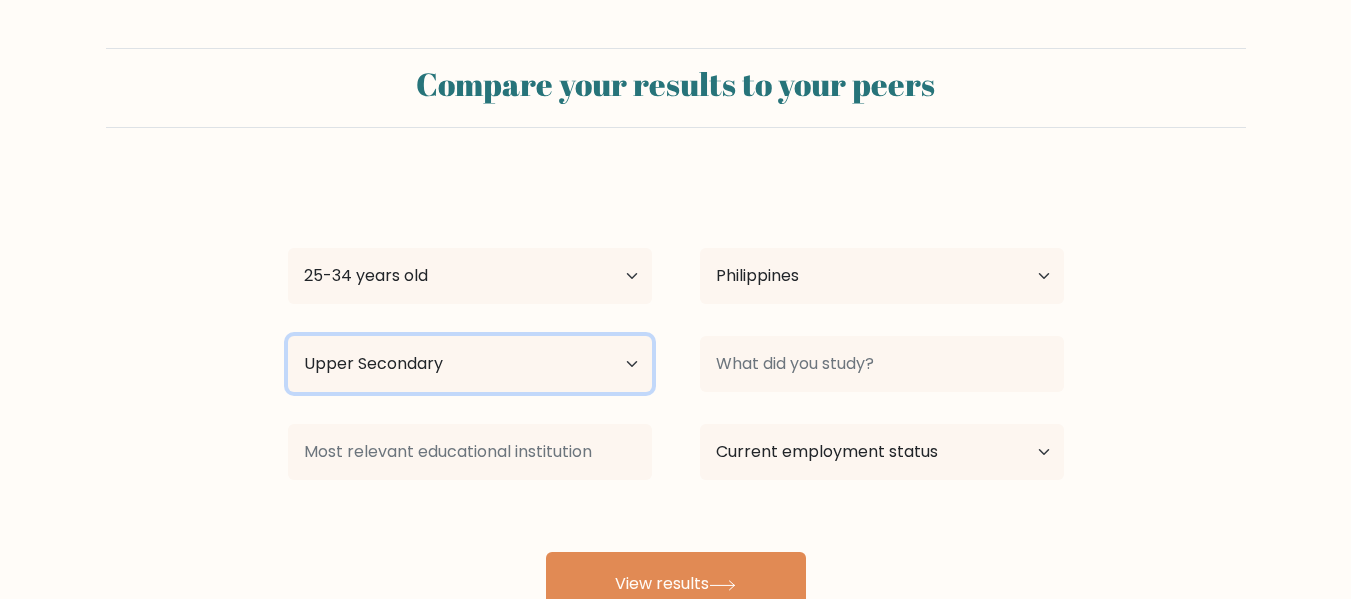 click on "Highest education level
No schooling
Primary
Lower Secondary
Upper Secondary
Occupation Specific
Bachelor's degree
Master's degree
Doctoral degree" at bounding box center [470, 364] 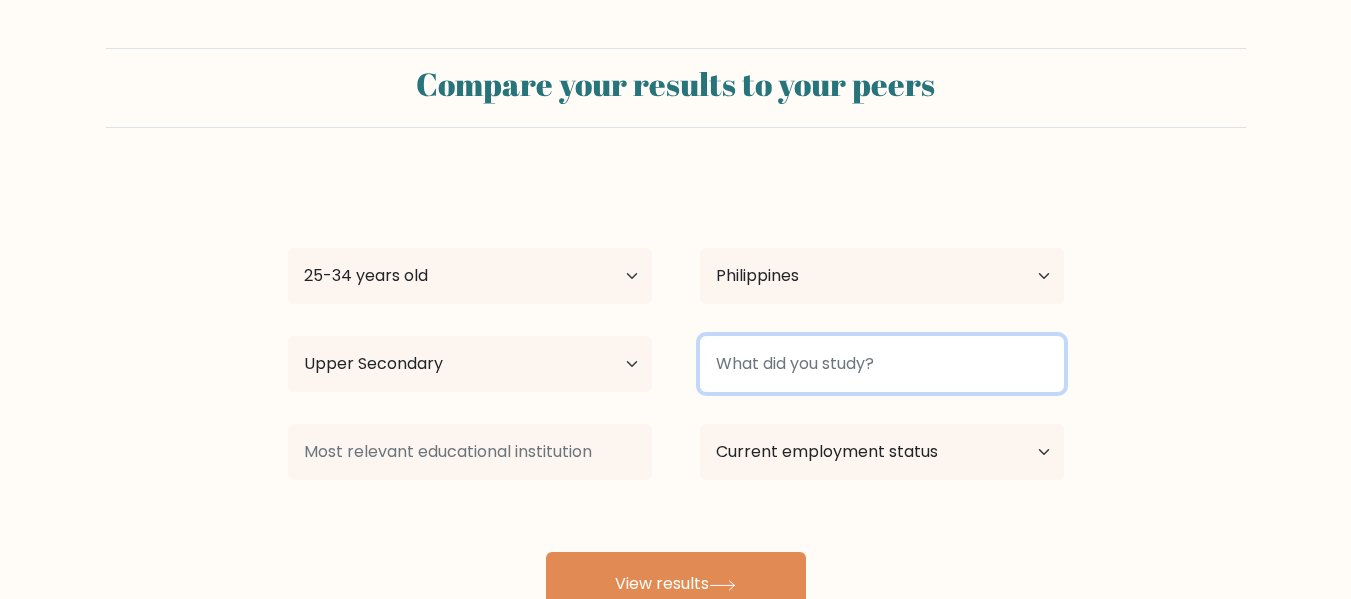 click at bounding box center [882, 364] 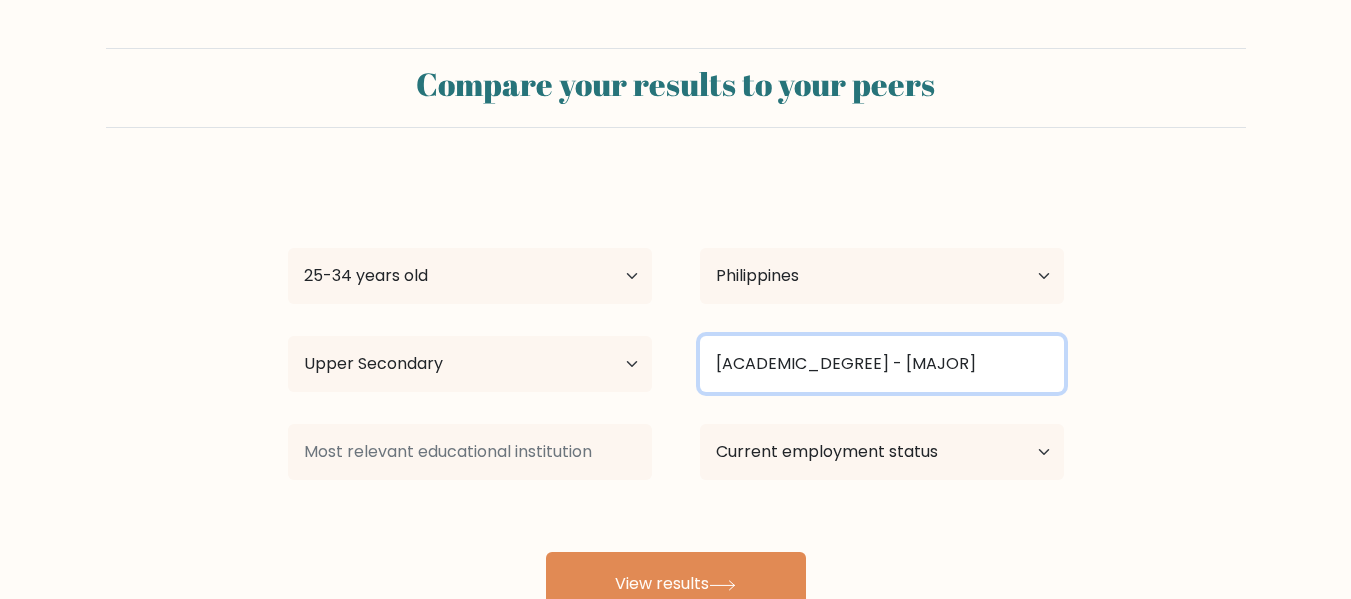 scroll, scrollTop: 159, scrollLeft: 0, axis: vertical 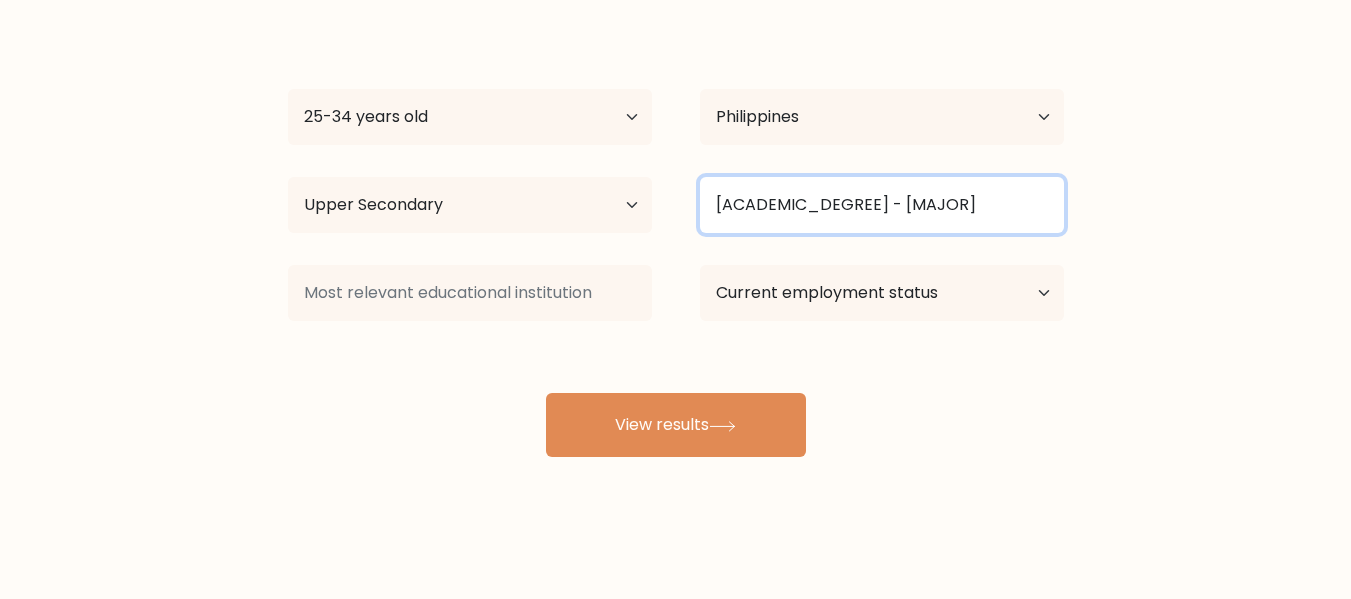 type on "[ACADEMIC_DEGREE] - [MAJOR]" 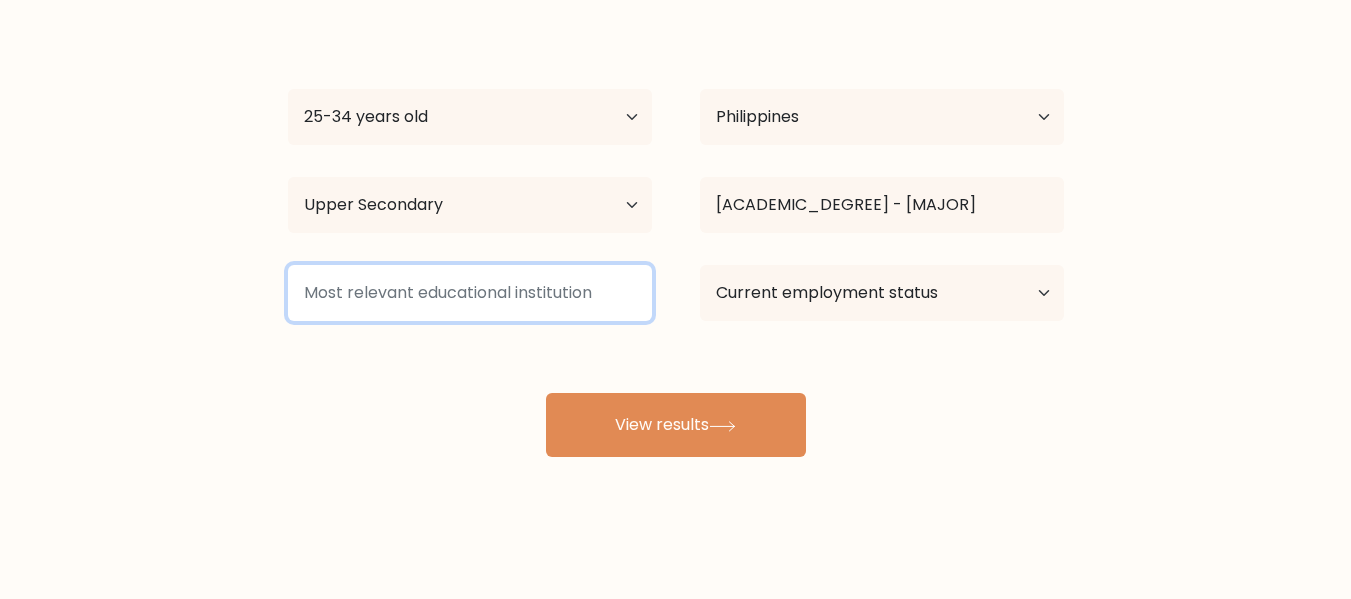 click at bounding box center (470, 293) 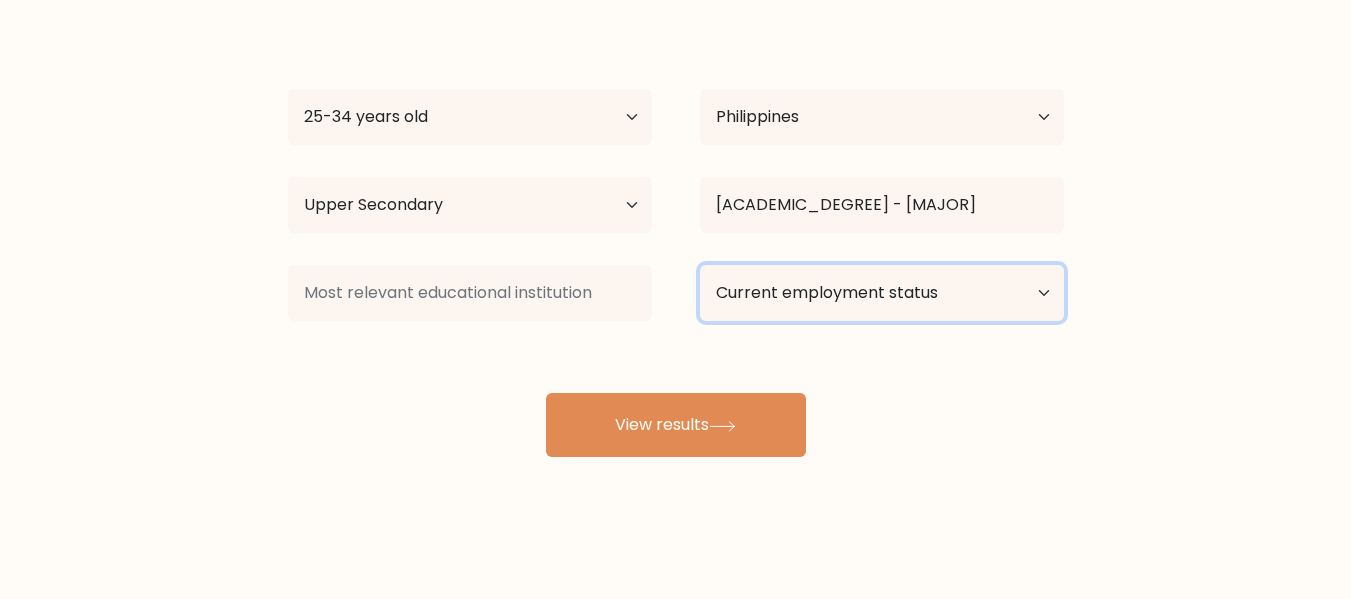click on "Current employment status
Employed
Student
Retired
Other / prefer not to answer" at bounding box center (882, 293) 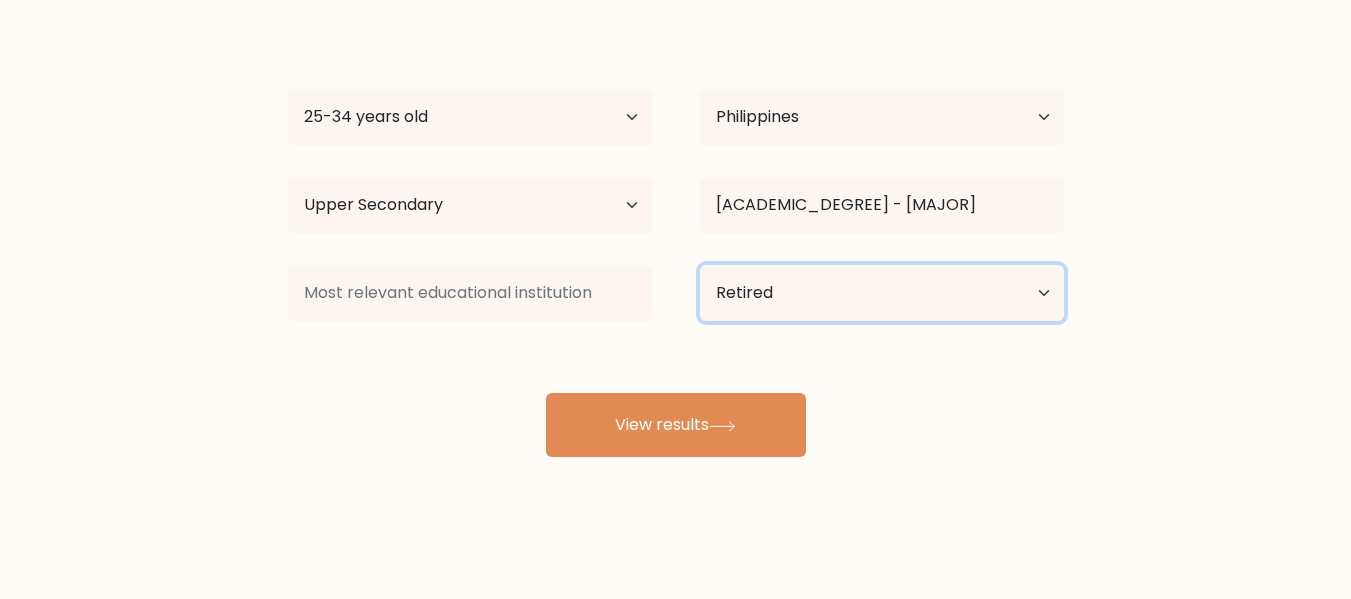 click on "Current employment status
Employed
Student
Retired
Other / prefer not to answer" at bounding box center (882, 293) 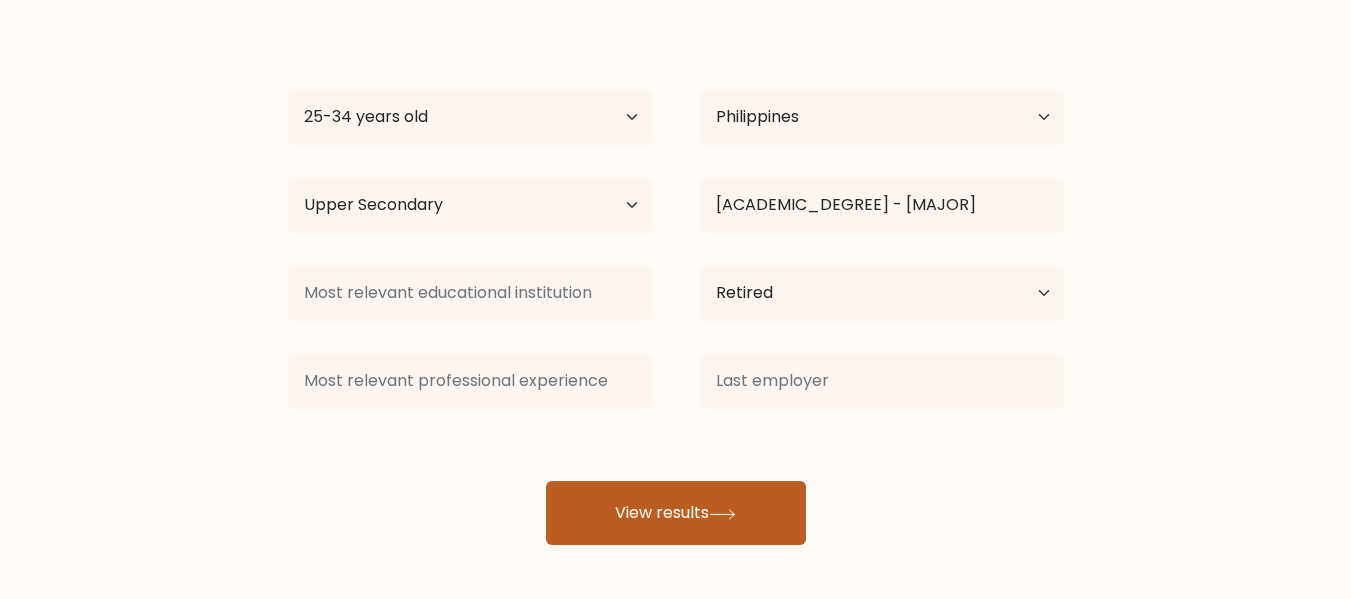 click on "View results" at bounding box center [676, 513] 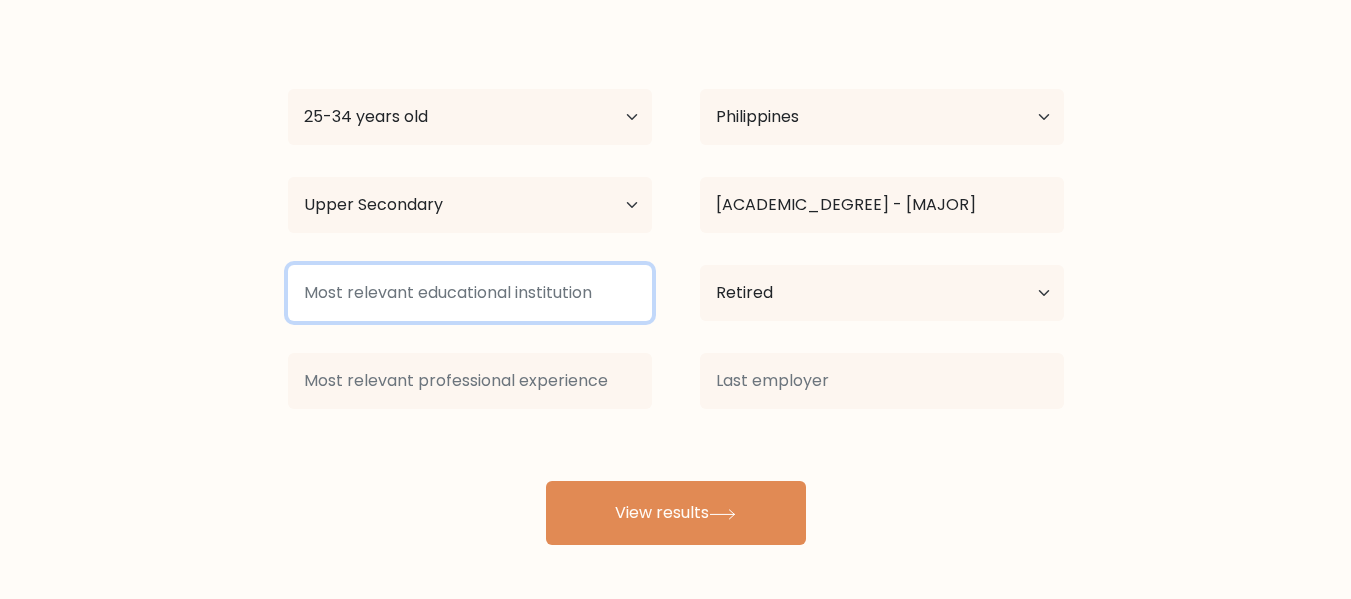 click at bounding box center [470, 293] 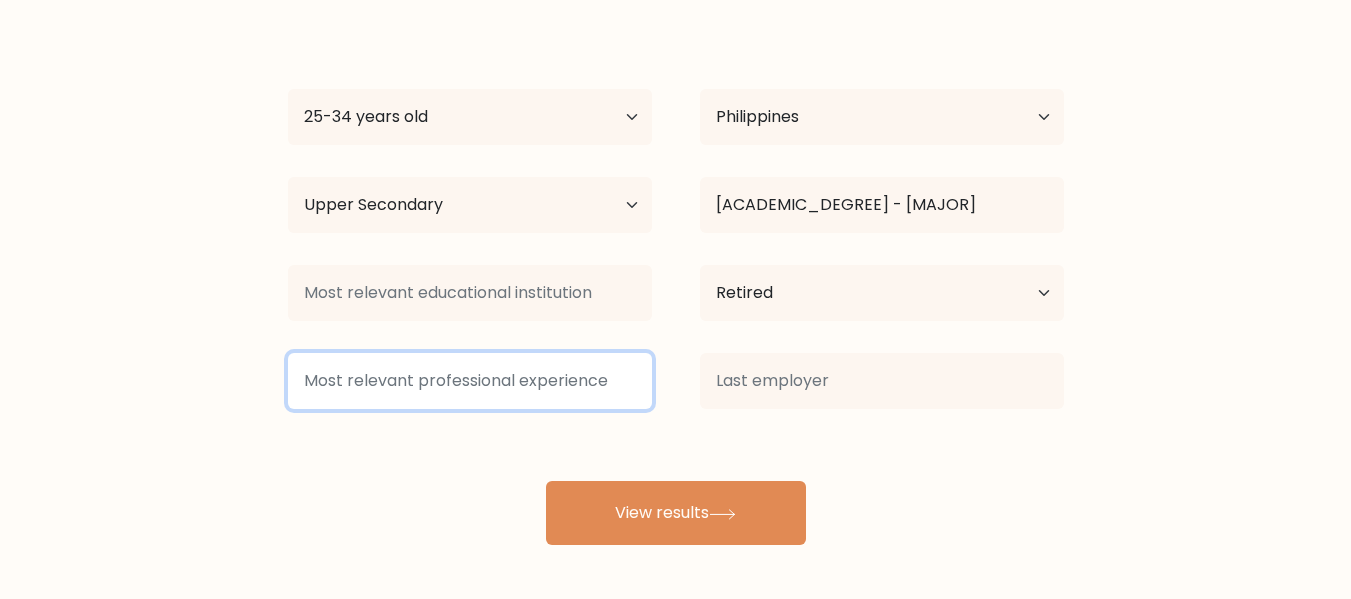 click at bounding box center (470, 381) 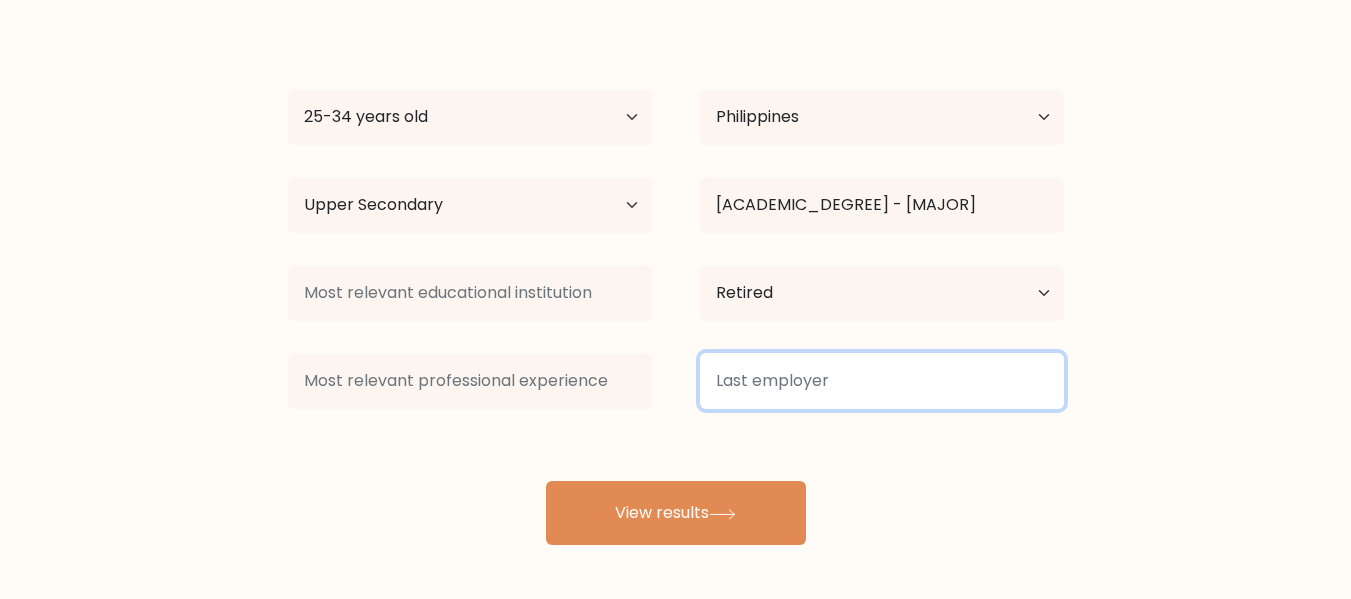 click at bounding box center (882, 381) 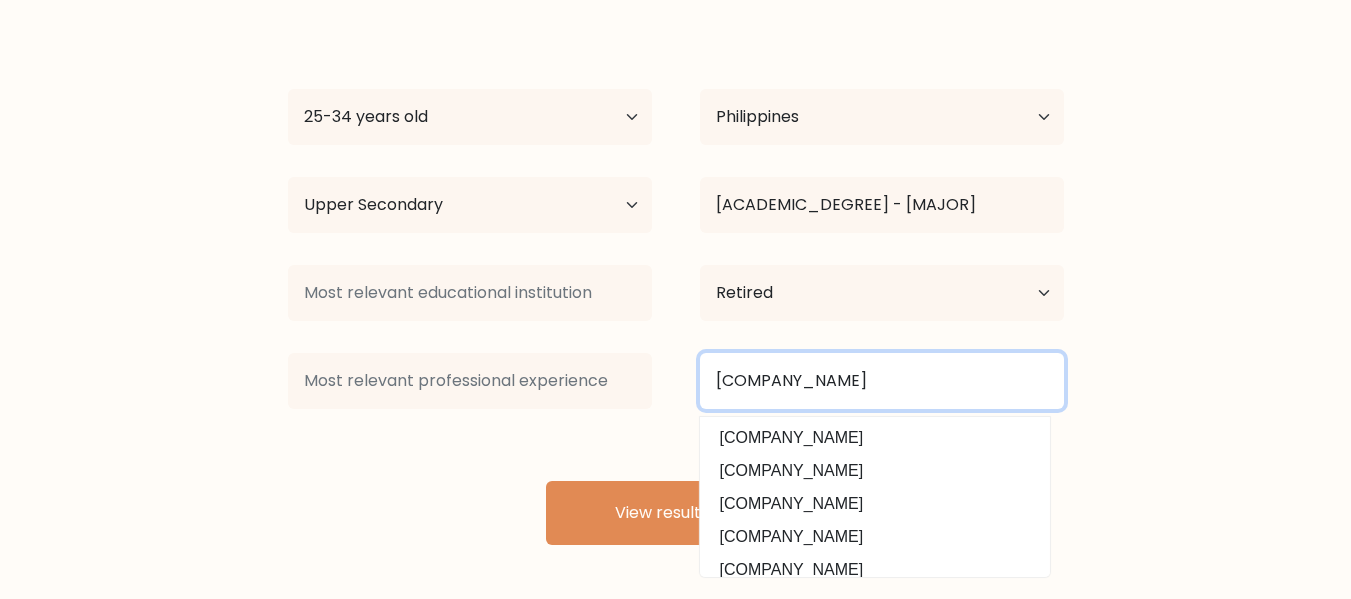 type on "[COMPANY_NAME]" 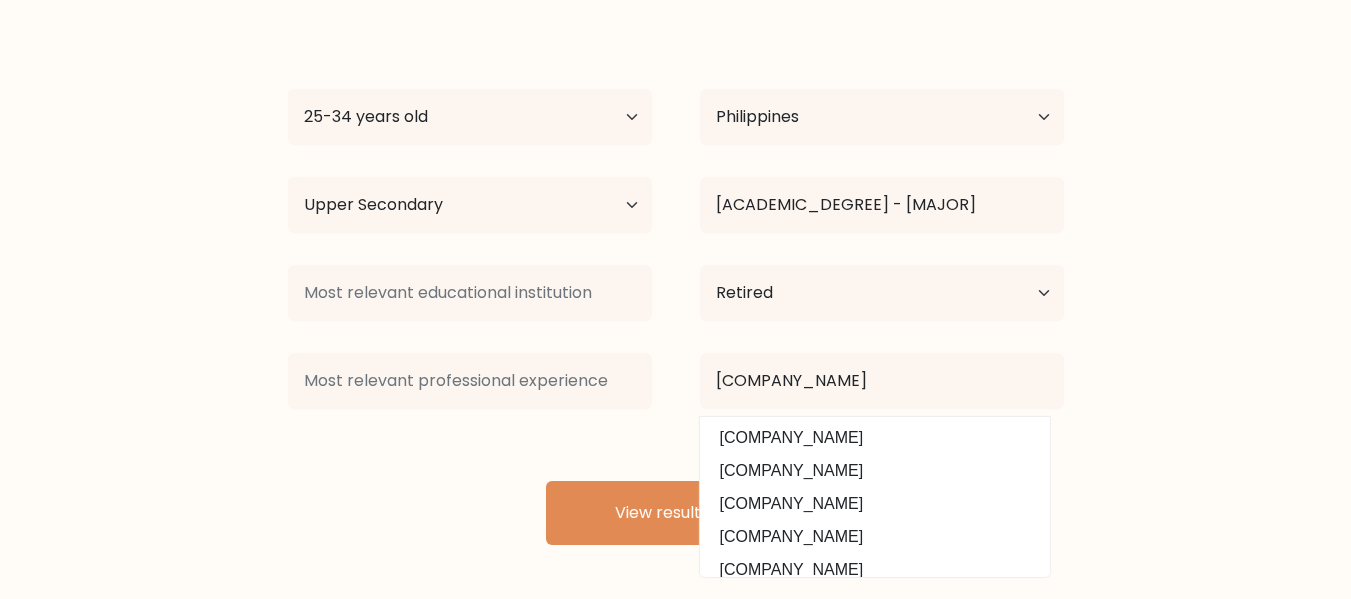 click on "[PERSON_NAME]
[COUNTRY]
[COUNTRY_LIST]" at bounding box center [676, 281] 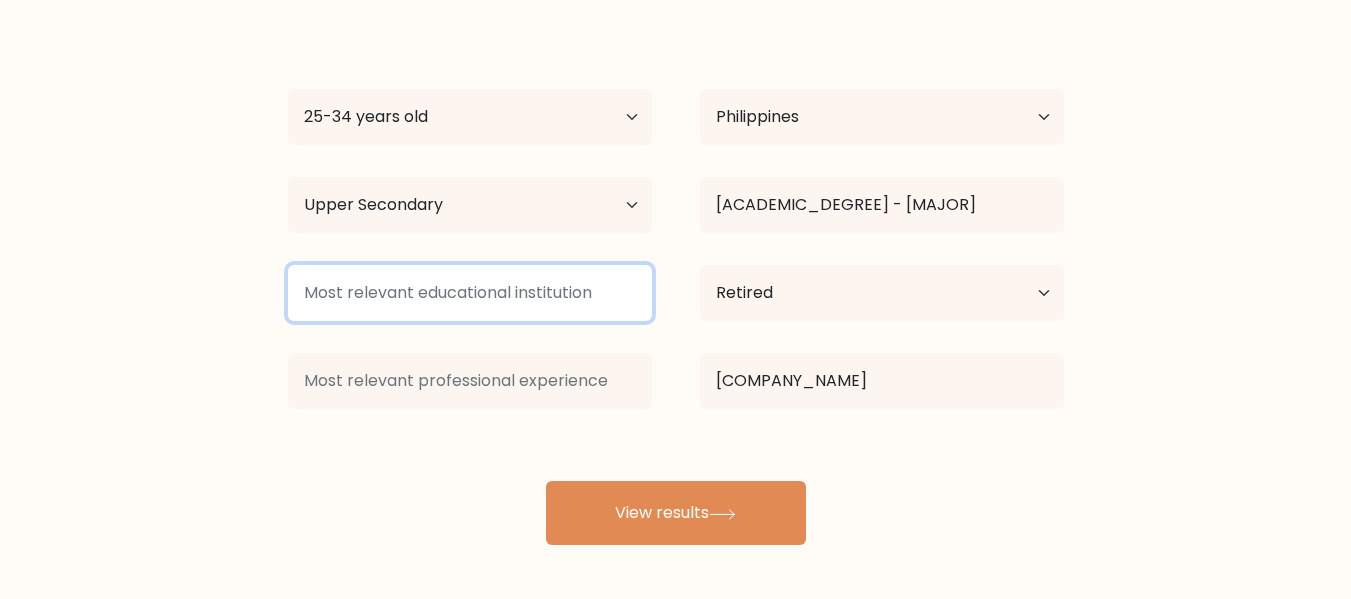 click at bounding box center (470, 293) 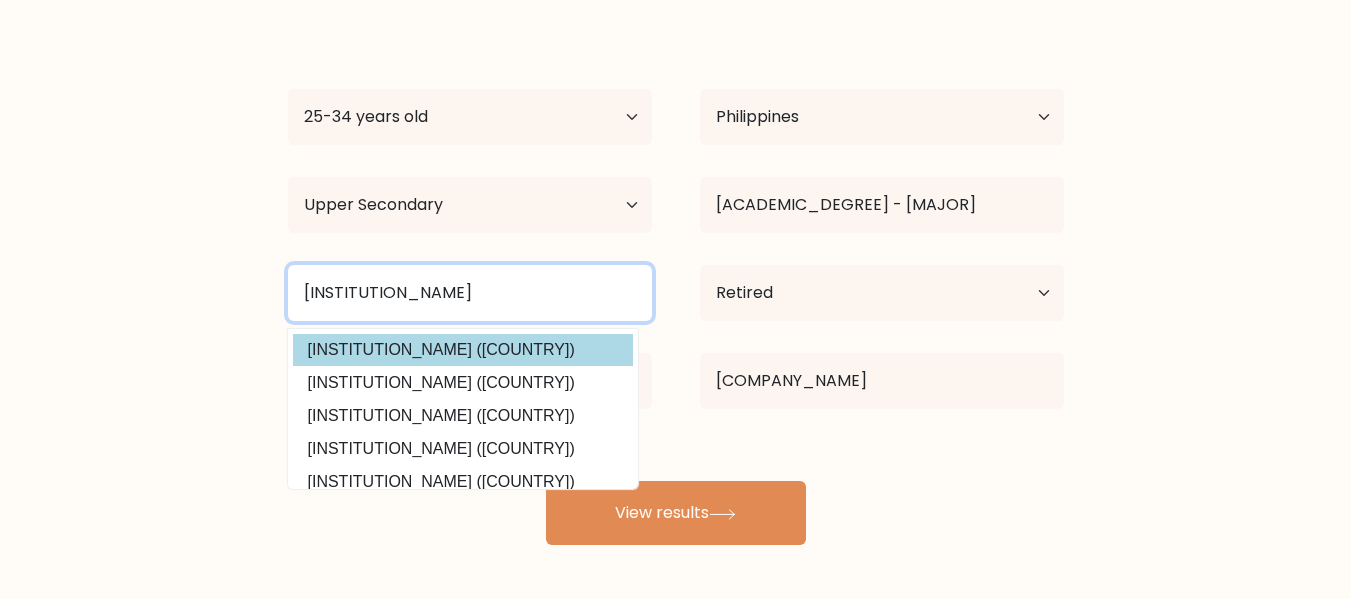 type on "[INSTITUTION_NAME]" 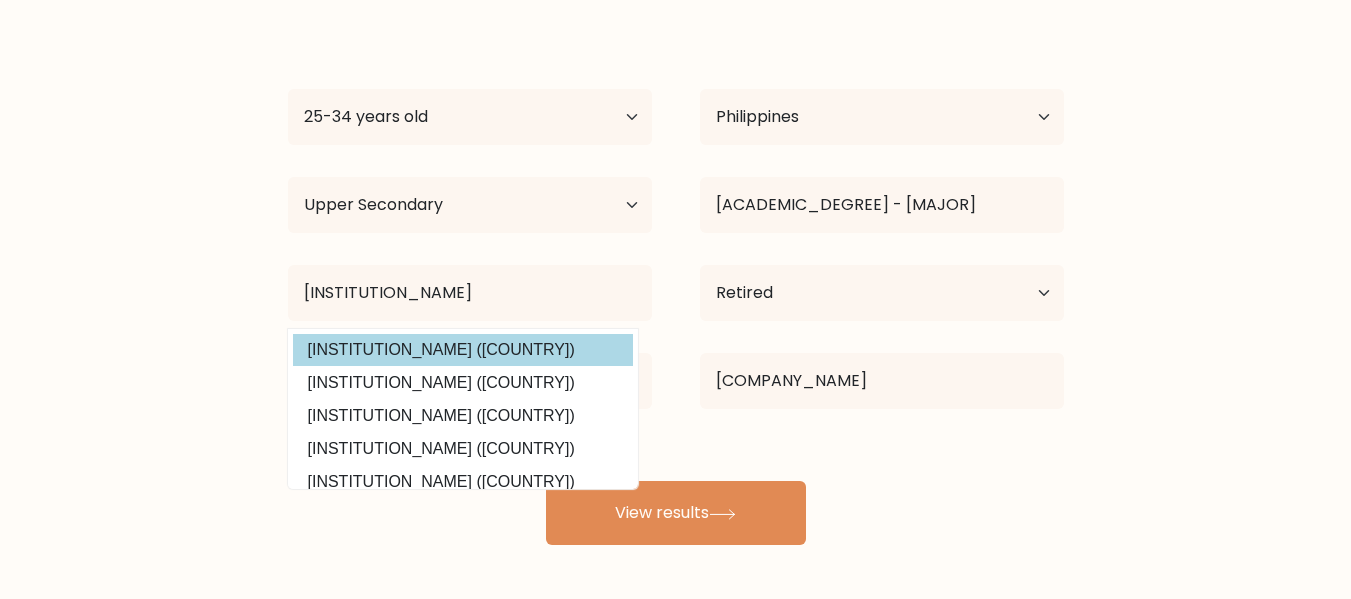 click on "[PERSON_NAME]
[COUNTRY]
[COUNTRY_LIST]" at bounding box center [676, 281] 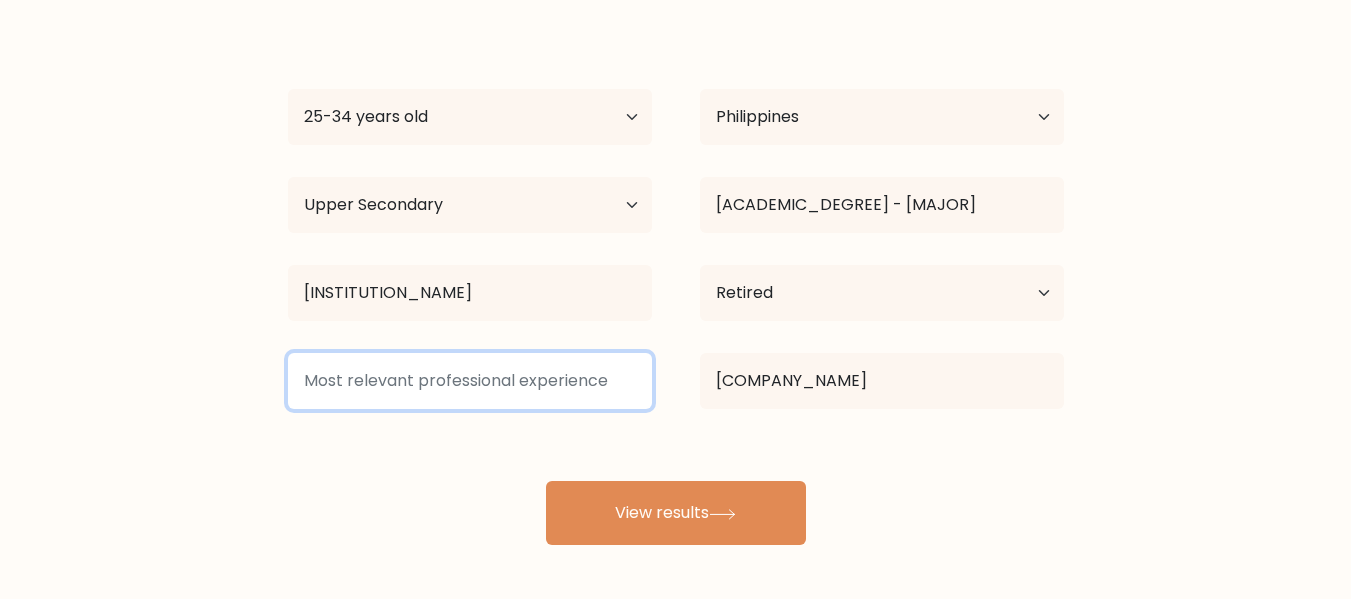 click at bounding box center [470, 381] 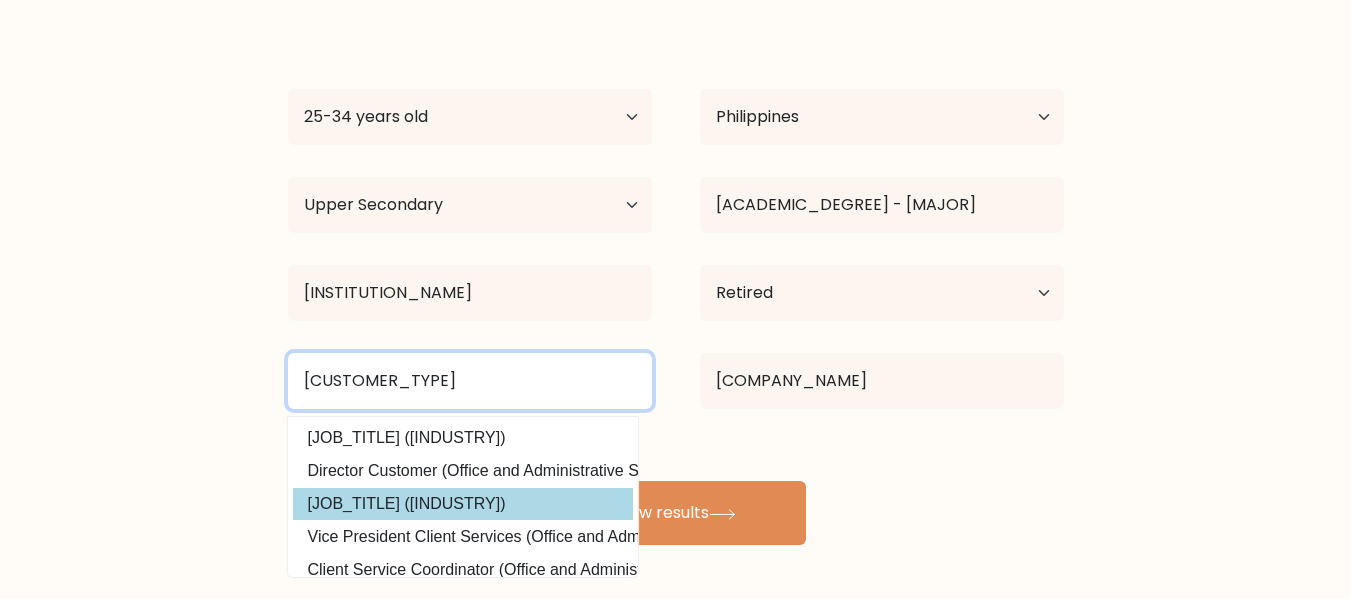 type on "[CUSTOMER_TYPE]" 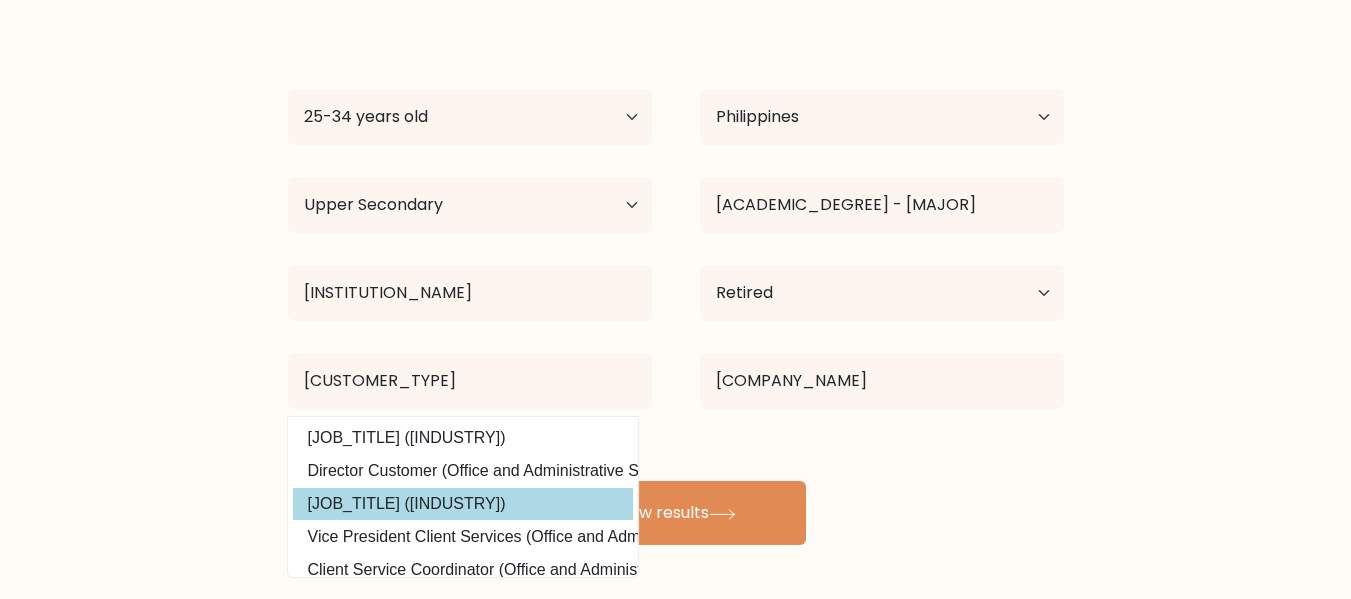 click on "[PERSON_NAME]
[COUNTRY]
[COUNTRY_LIST]" at bounding box center (676, 281) 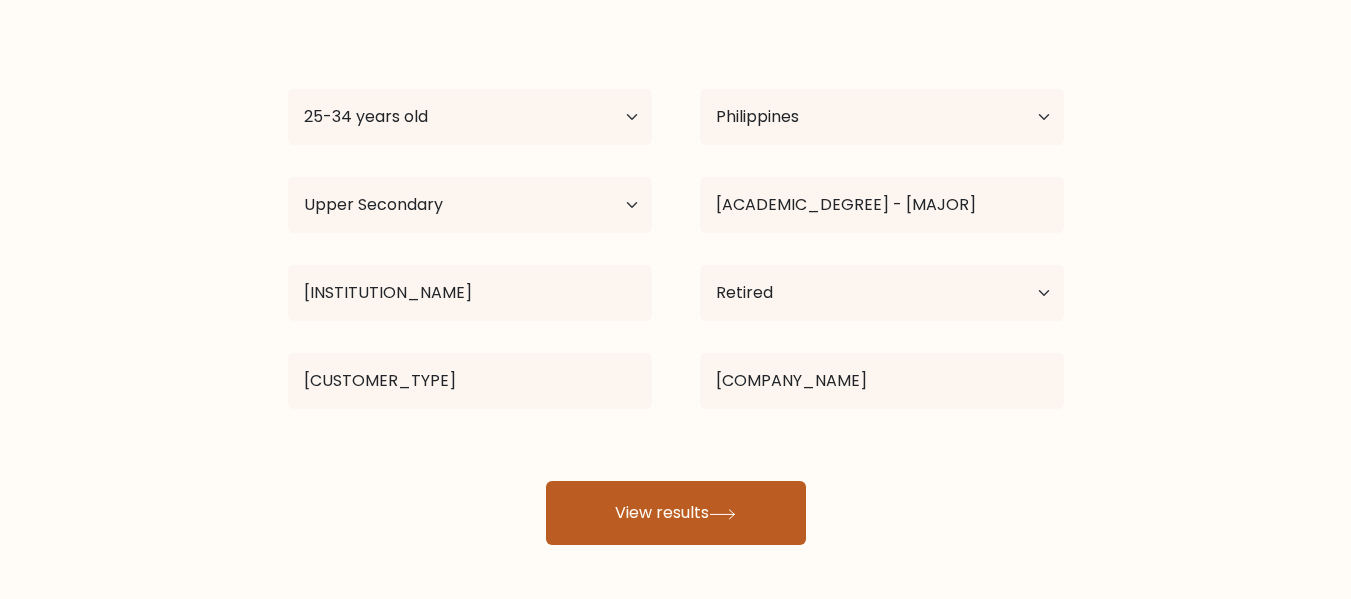 click on "View results" at bounding box center [676, 513] 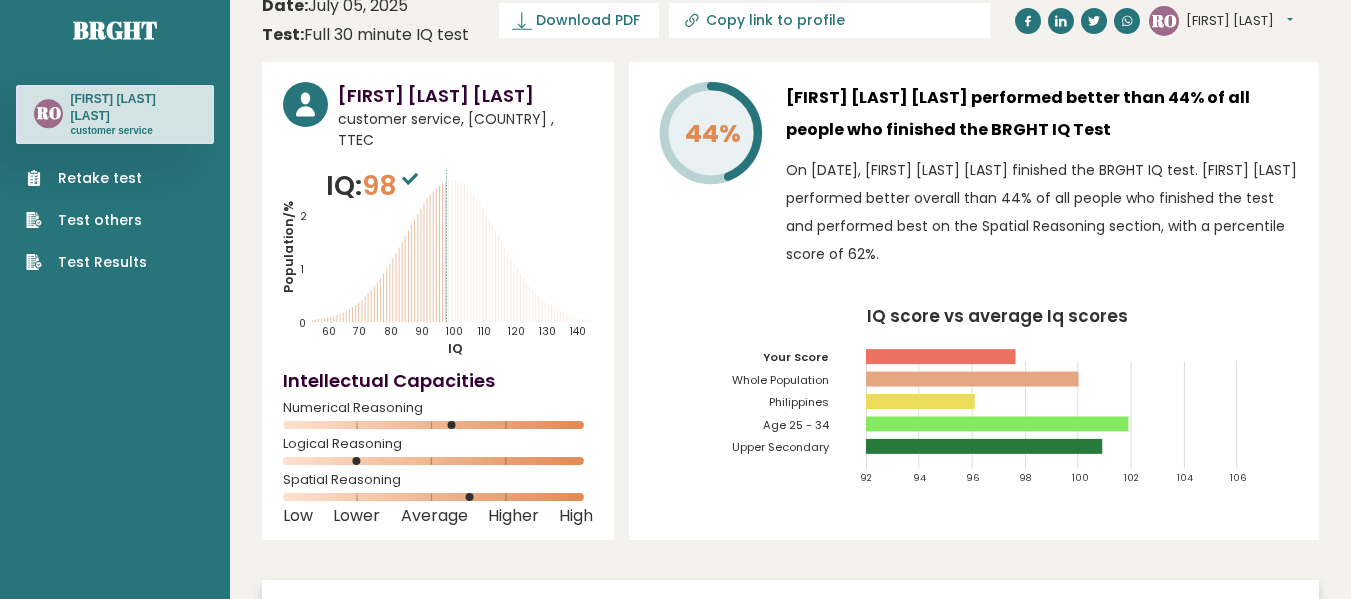 scroll, scrollTop: 0, scrollLeft: 0, axis: both 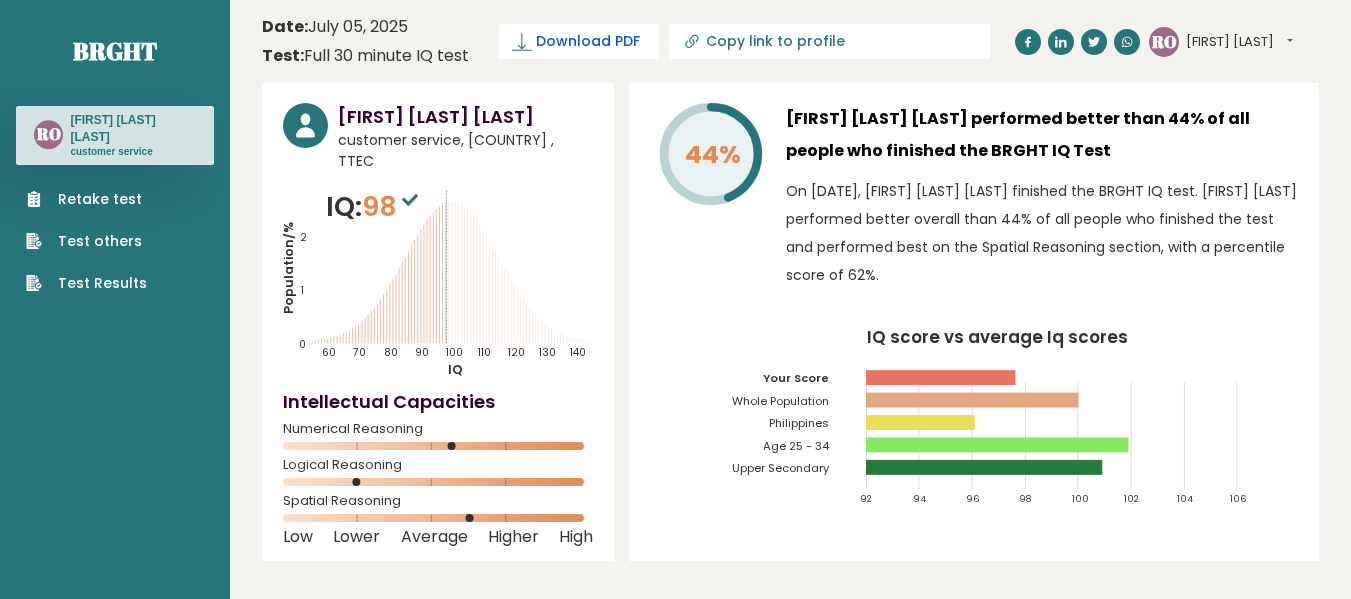 click on "Download PDF" at bounding box center (588, 41) 